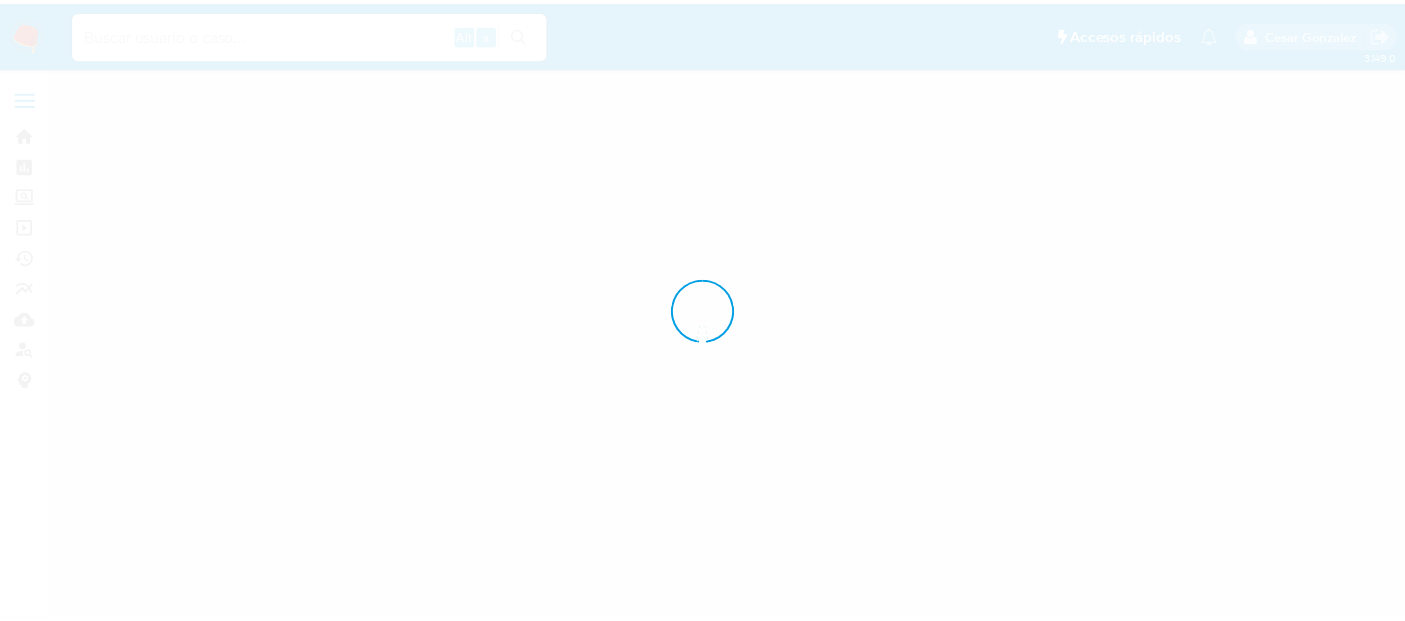 scroll, scrollTop: 0, scrollLeft: 0, axis: both 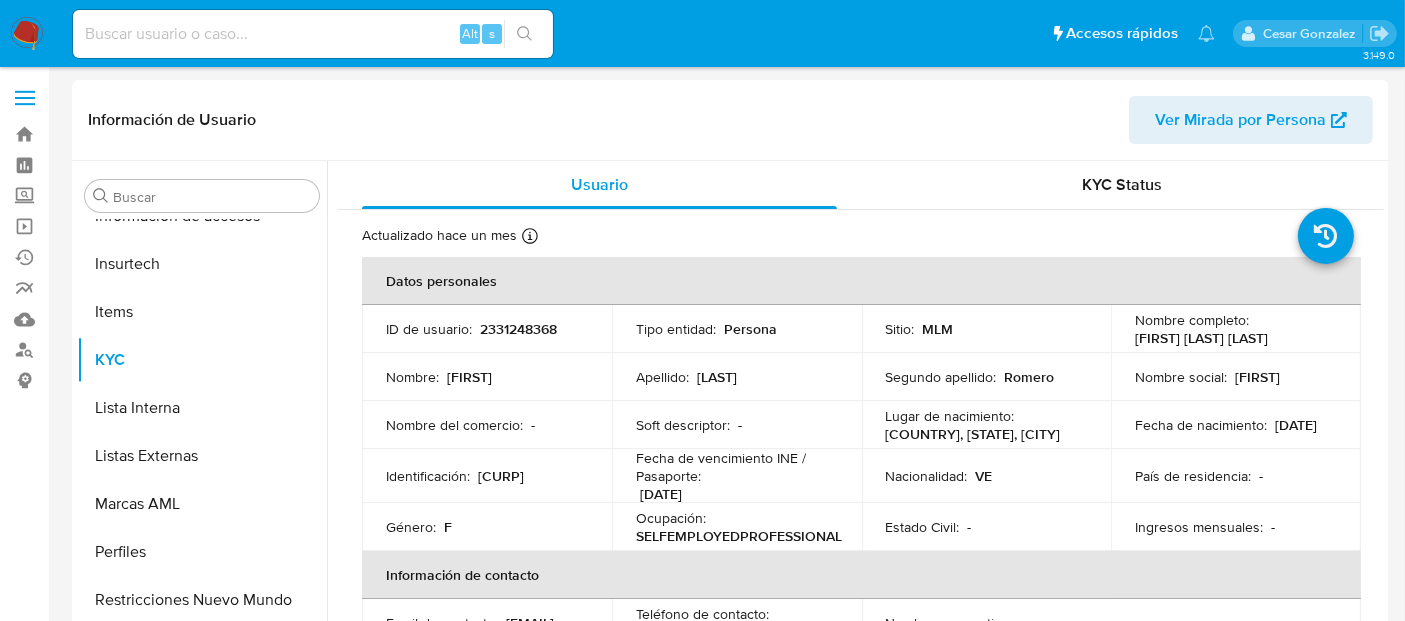 select on "10" 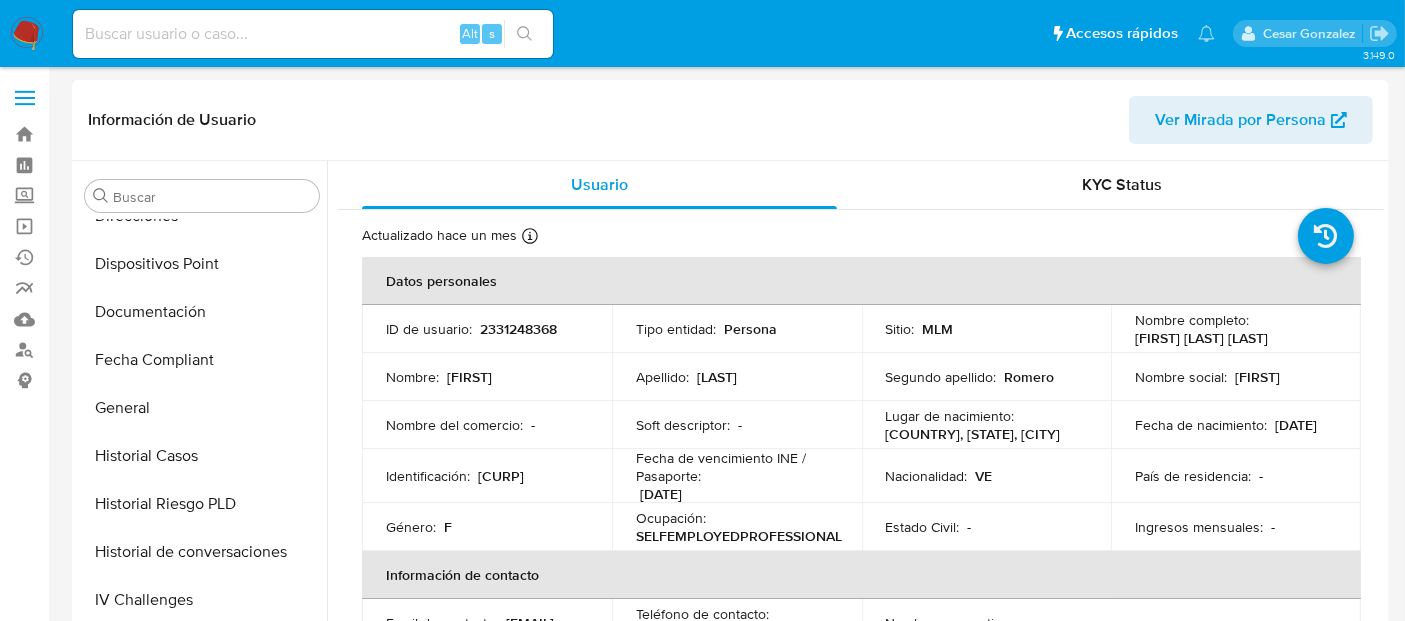 scroll, scrollTop: 365, scrollLeft: 0, axis: vertical 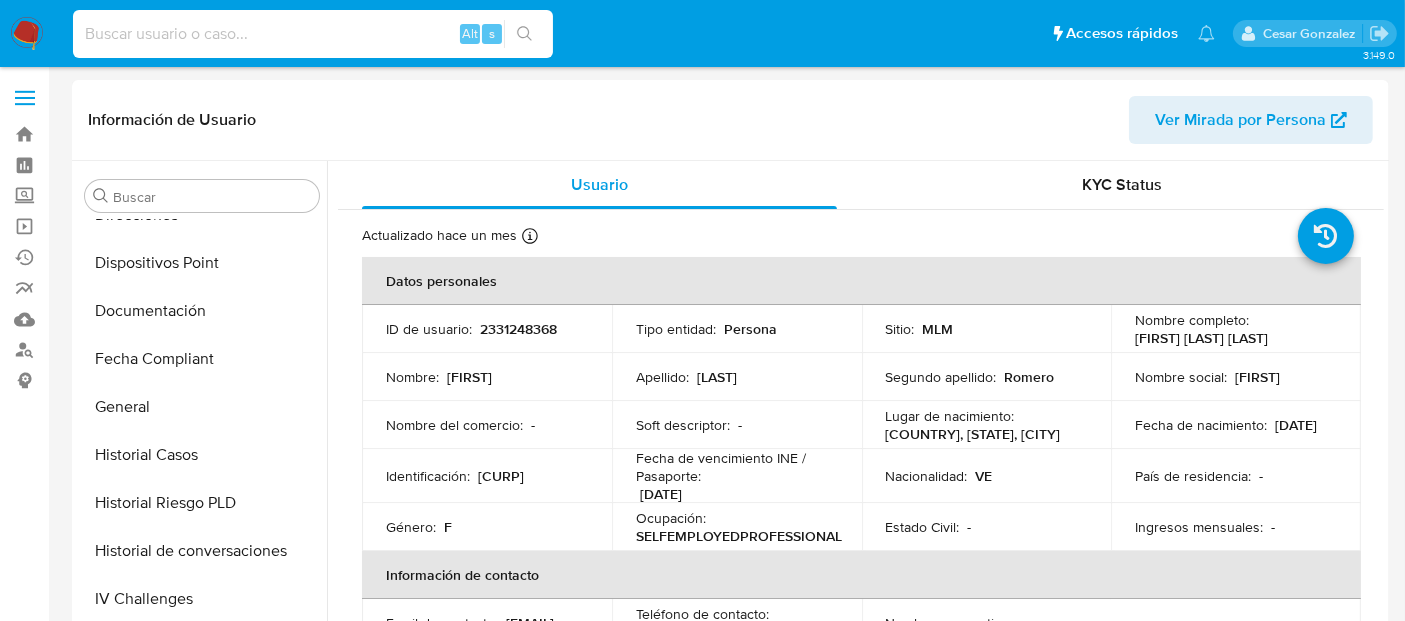 click at bounding box center [313, 34] 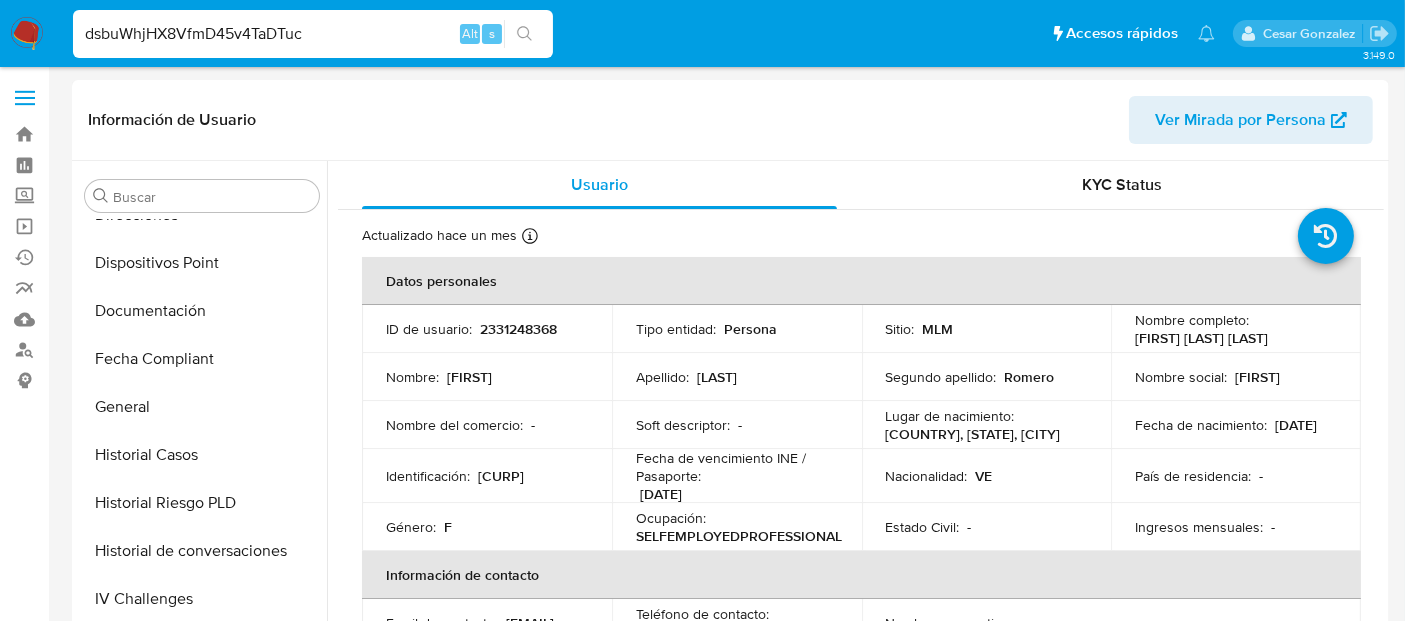 type on "dsbuWhjHX8VfmD45v4TaDTuc" 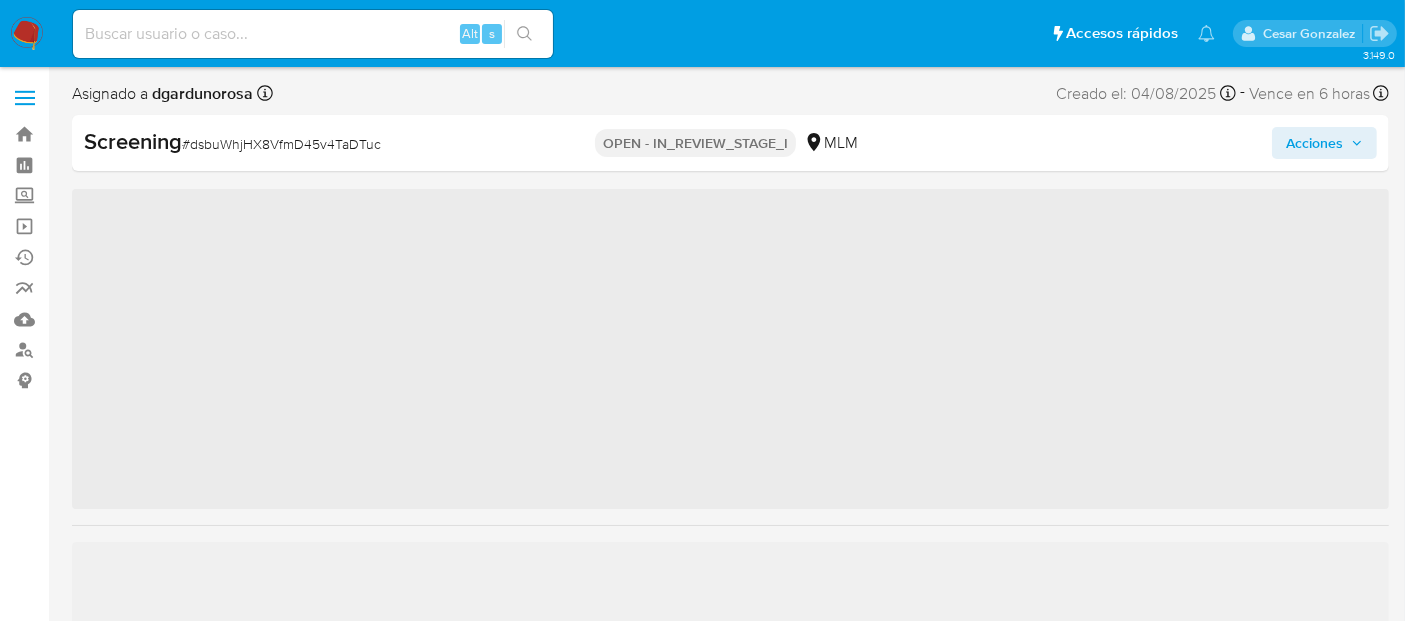 scroll, scrollTop: 796, scrollLeft: 0, axis: vertical 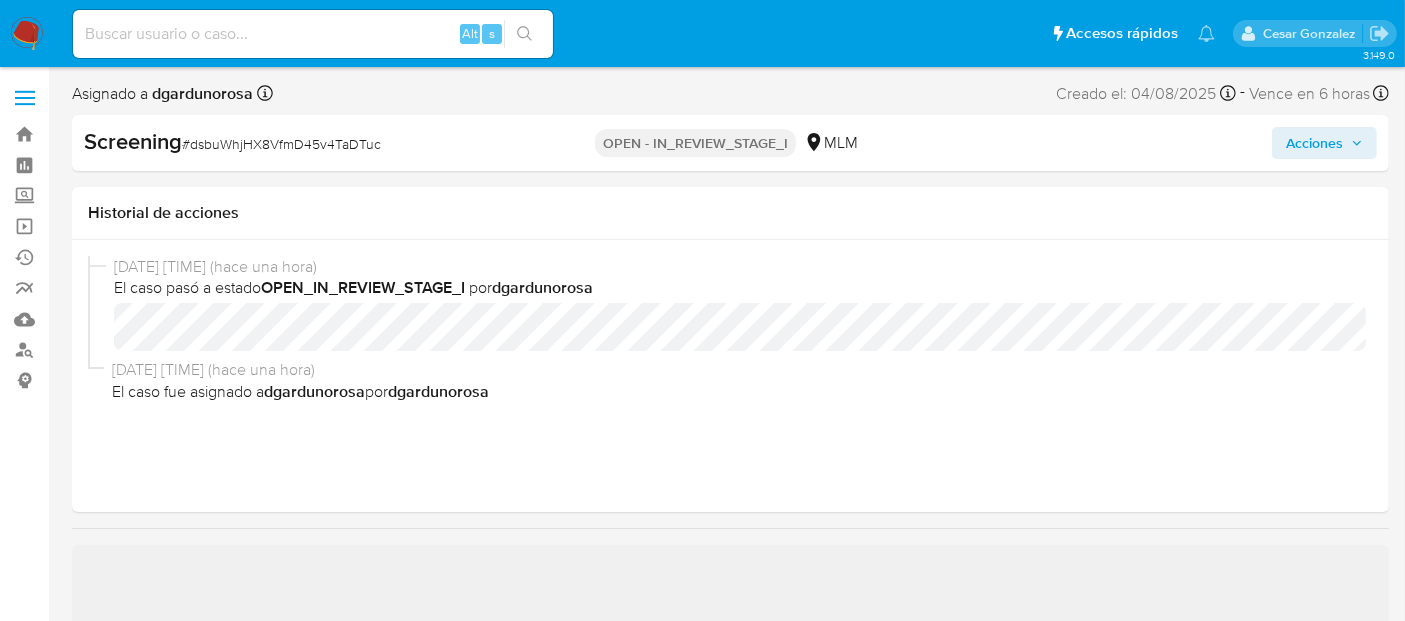 select on "10" 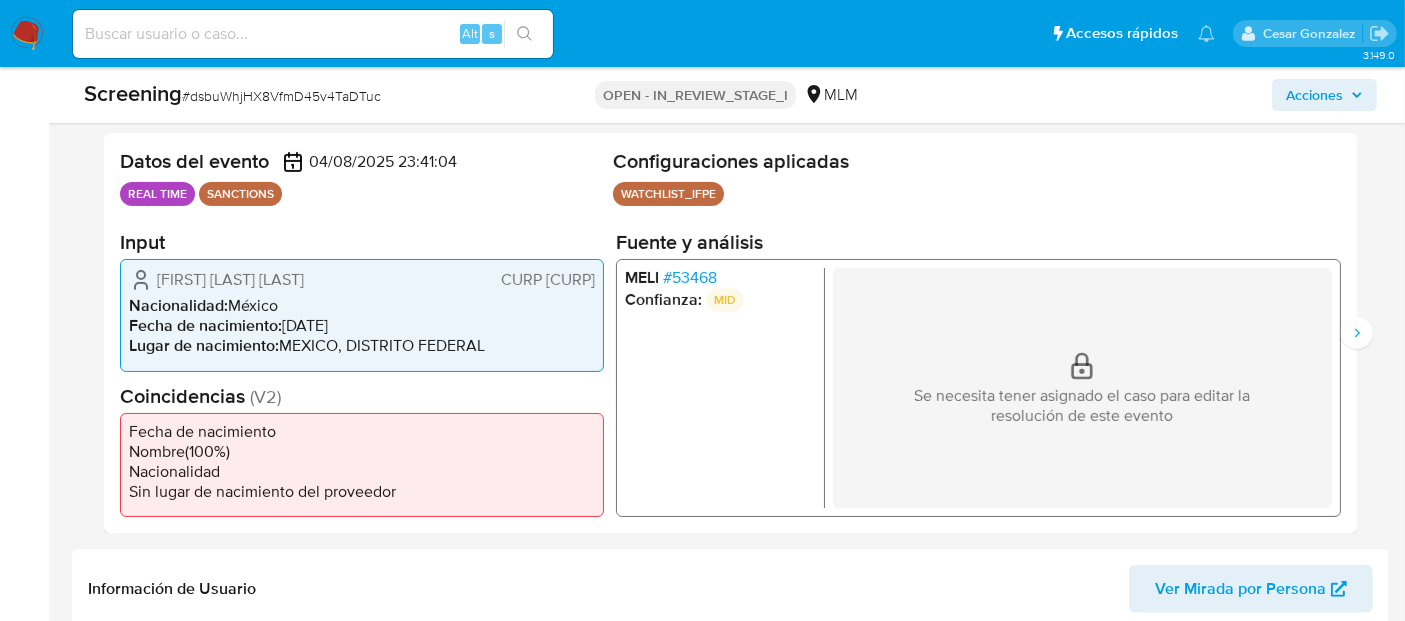 scroll, scrollTop: 388, scrollLeft: 0, axis: vertical 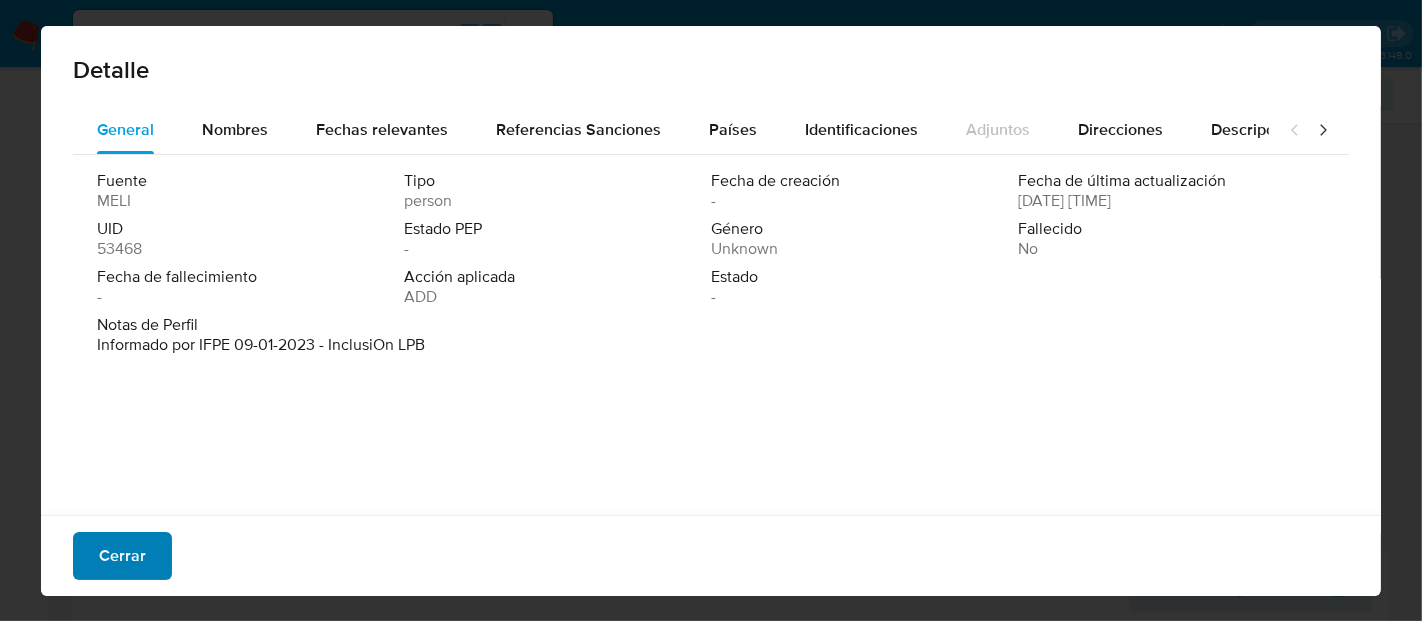 click on "Cerrar" at bounding box center (122, 556) 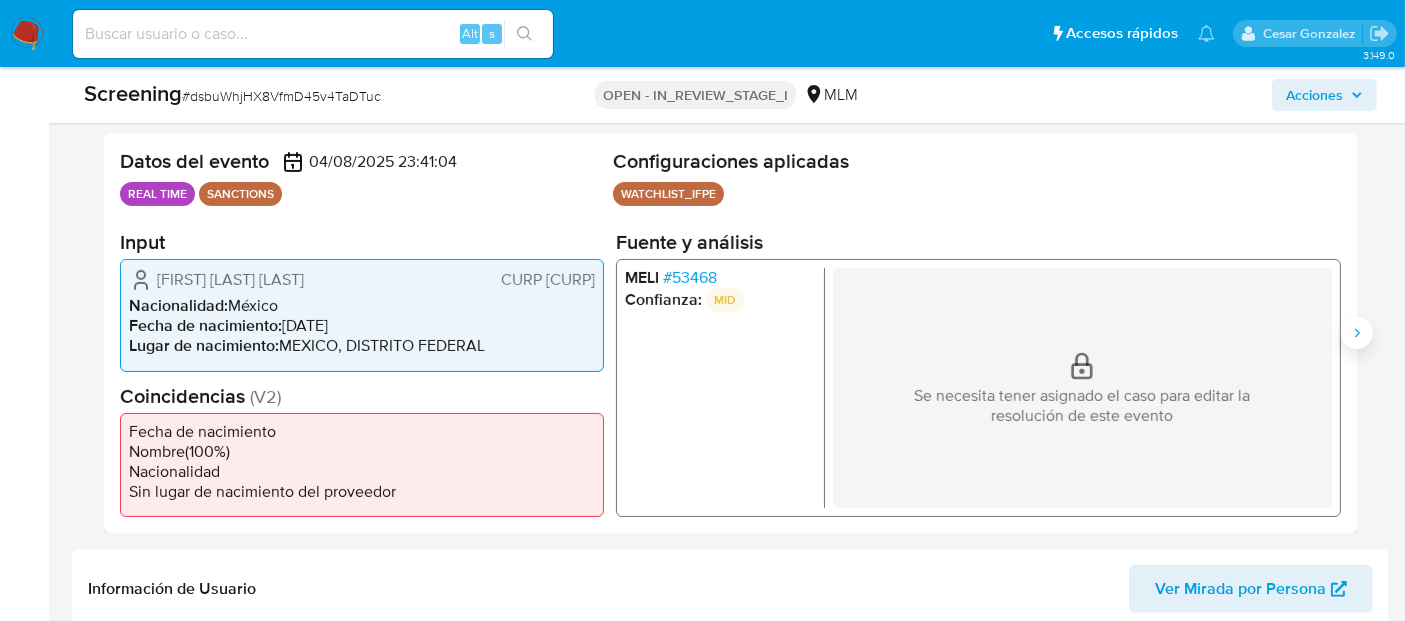 click at bounding box center (1357, 333) 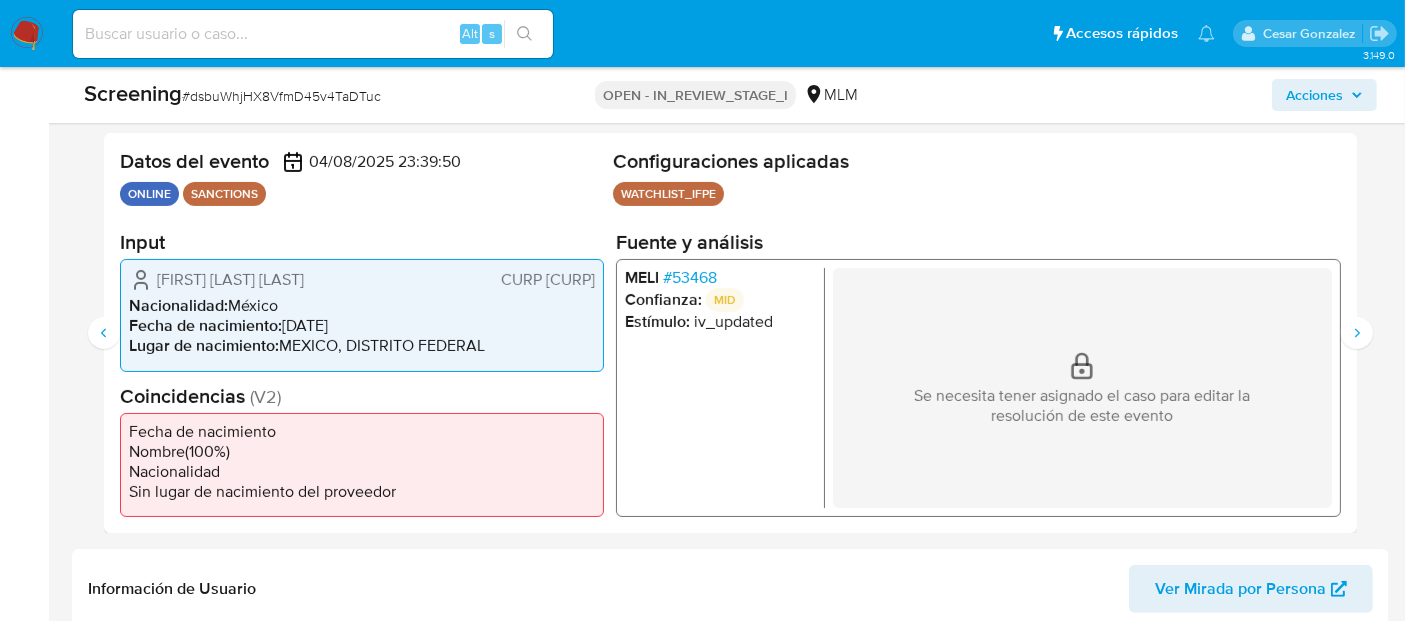 click on "# 53468" at bounding box center (690, 278) 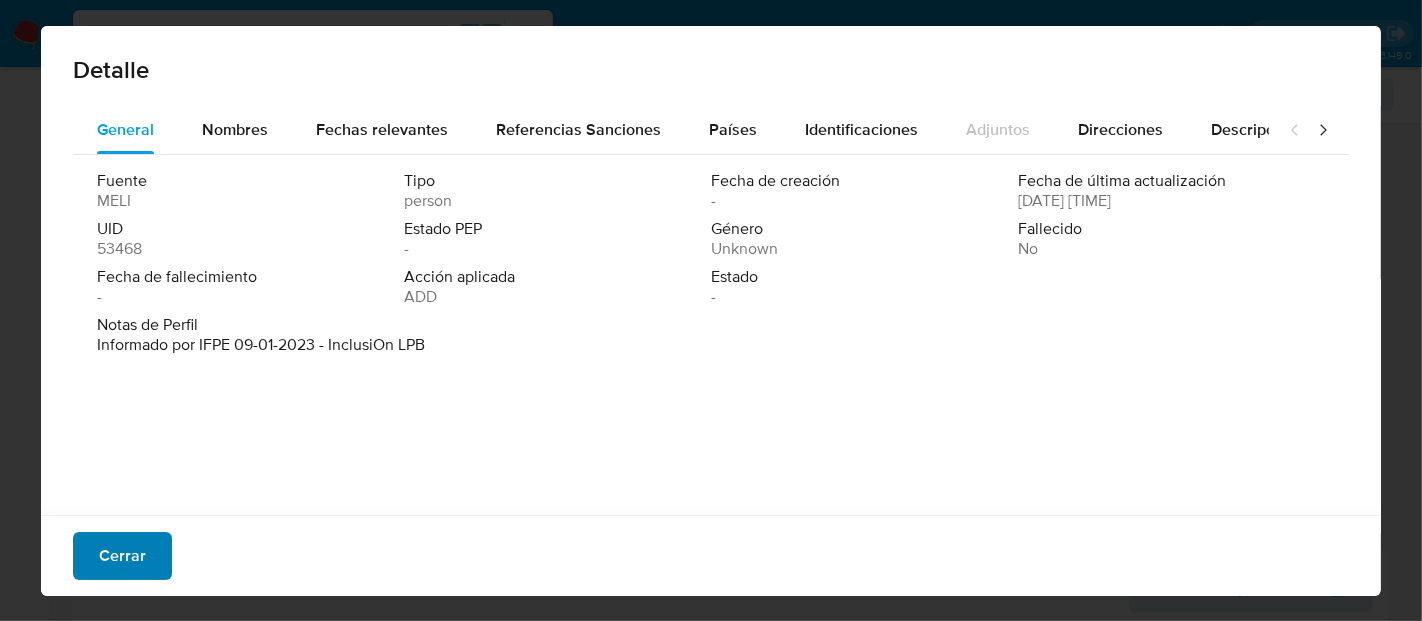 click on "Cerrar" at bounding box center (122, 556) 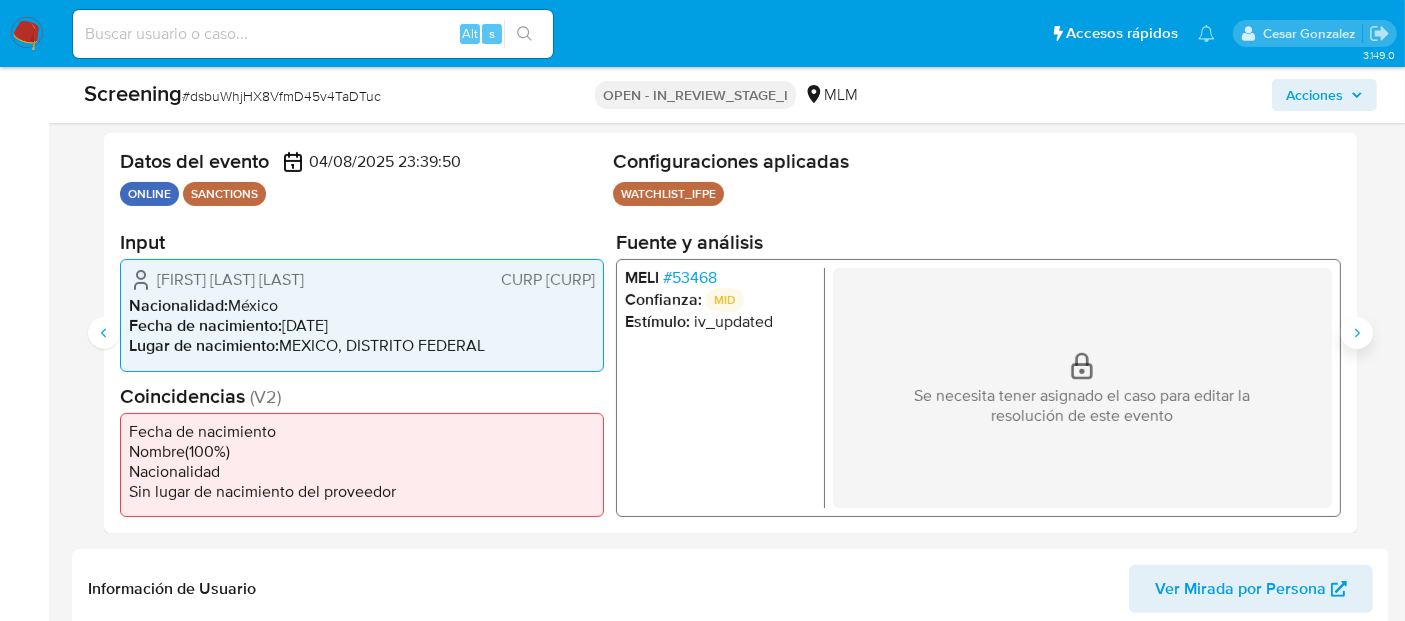 click 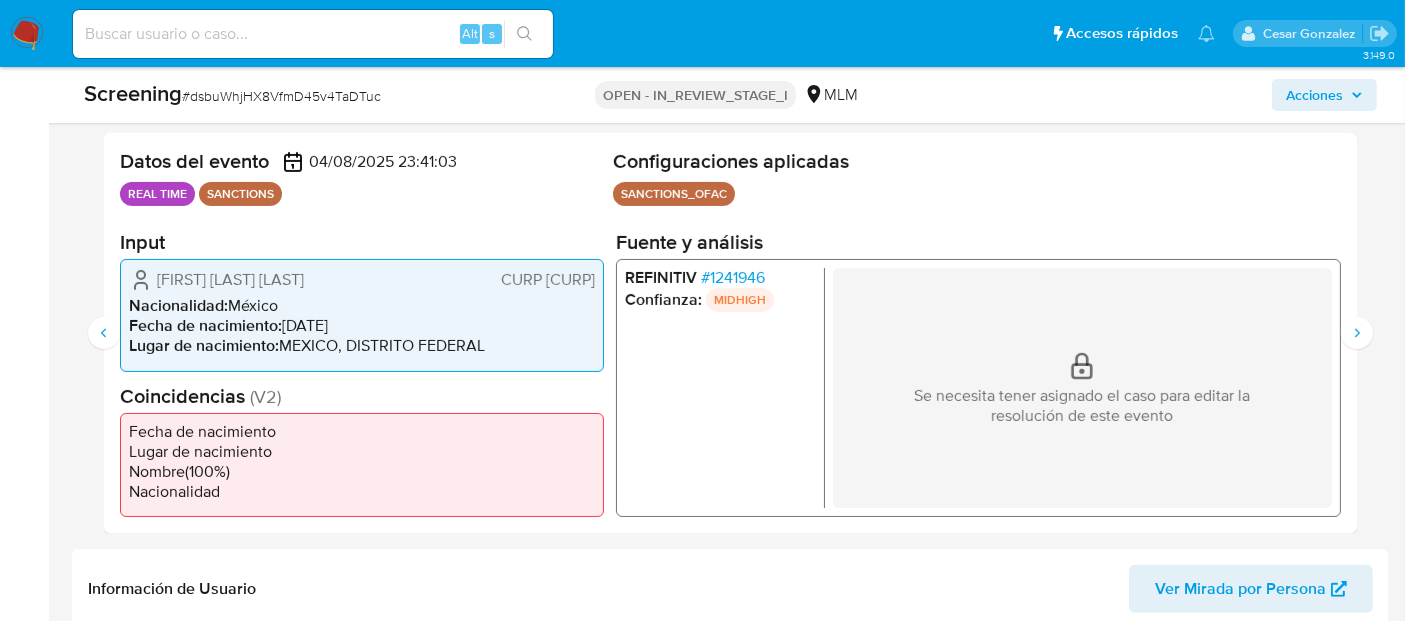 click on "# 1241946" at bounding box center [733, 278] 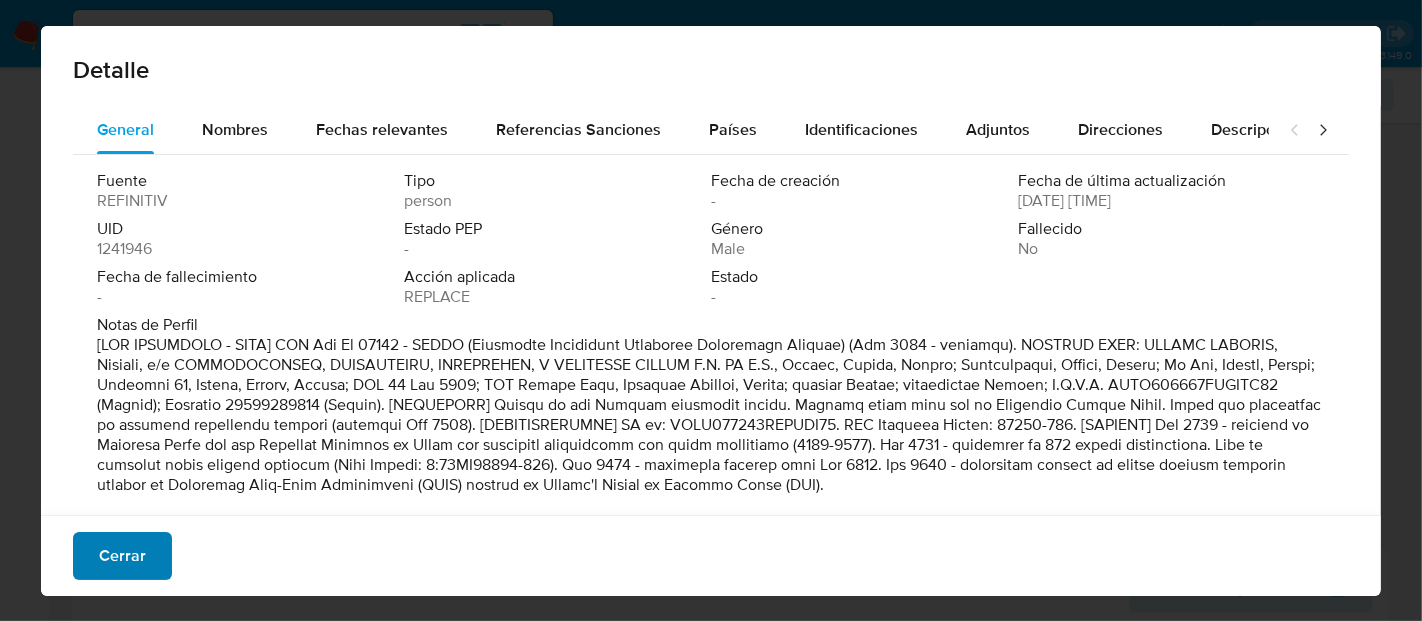 click on "Cerrar" at bounding box center [122, 556] 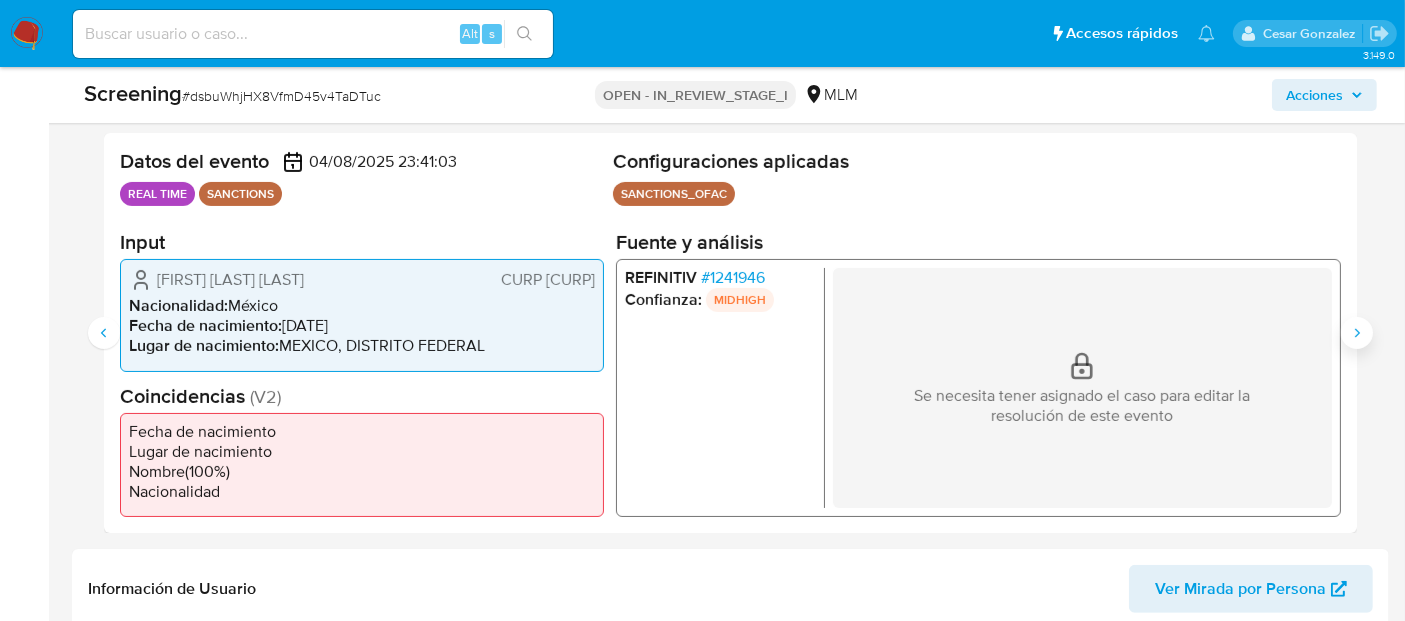 click at bounding box center [1357, 333] 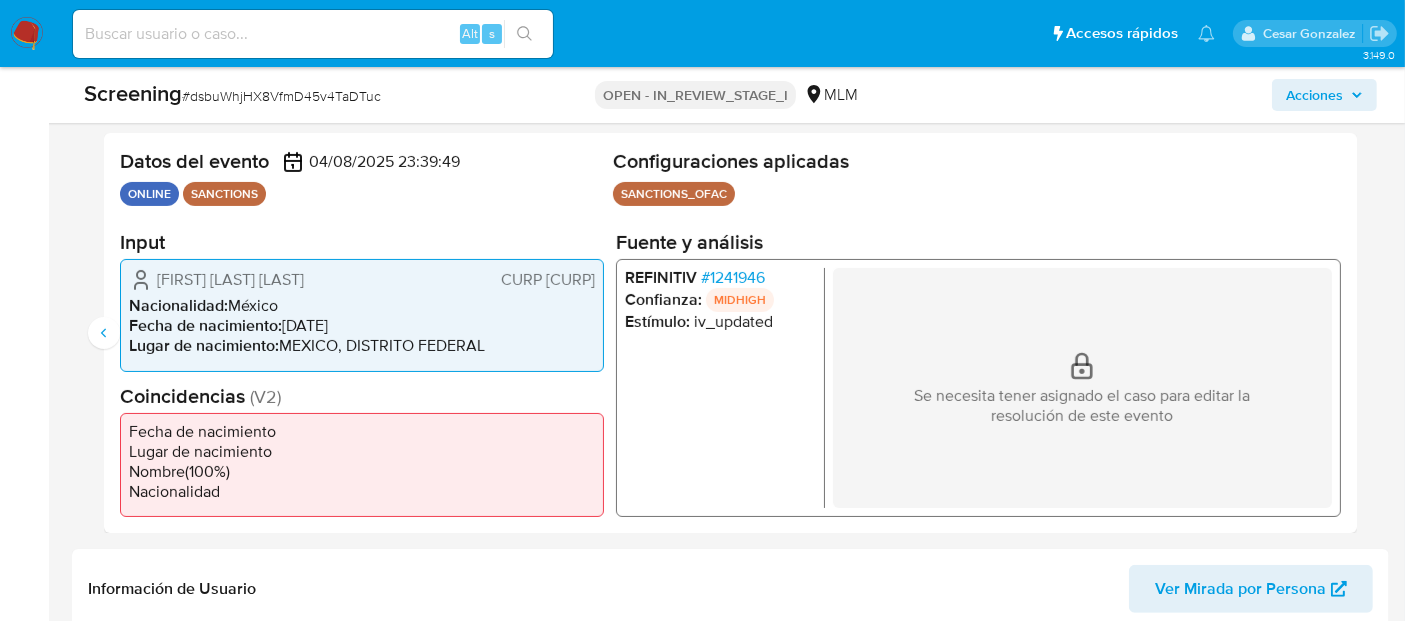 click at bounding box center (27, 34) 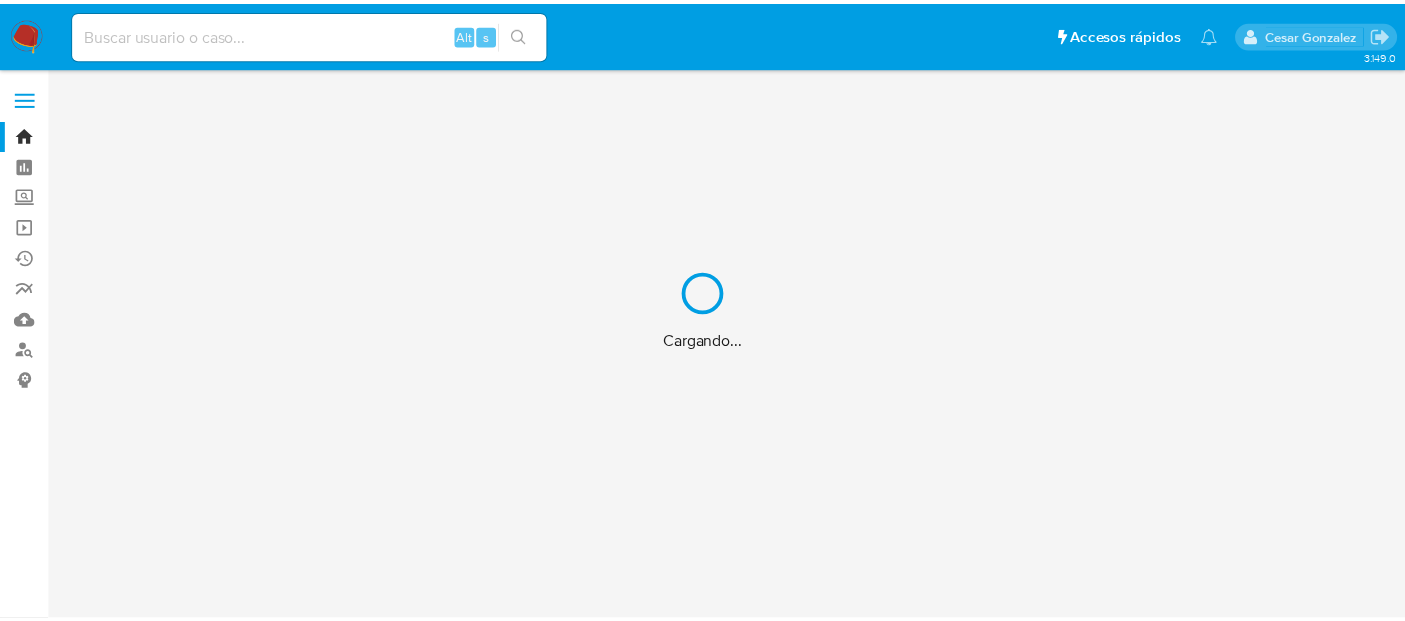 scroll, scrollTop: 0, scrollLeft: 0, axis: both 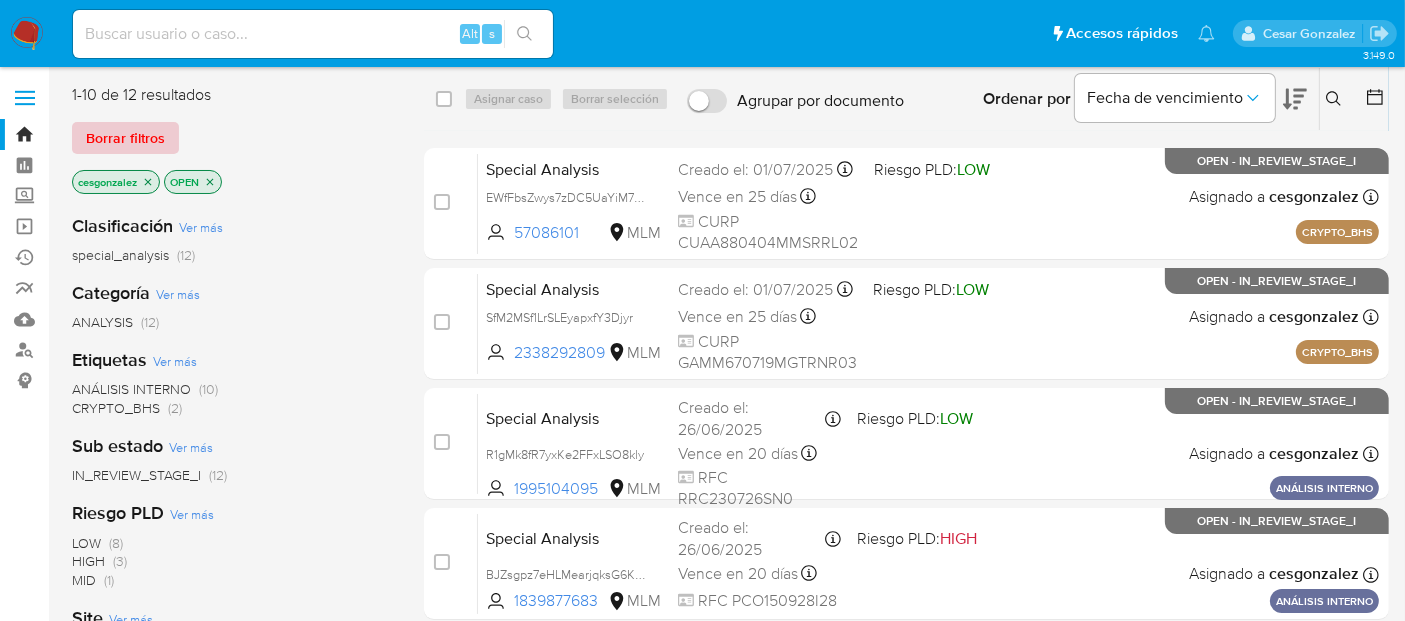 click on "Borrar filtros" at bounding box center [125, 138] 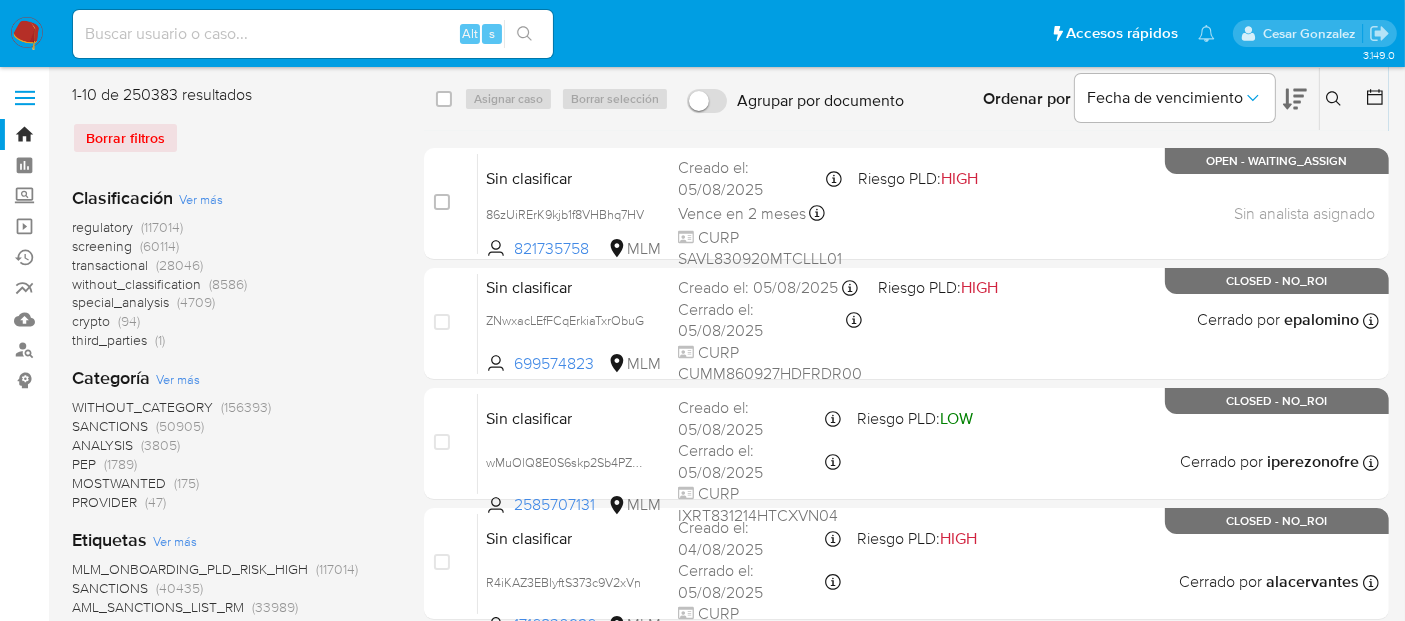 click on "screening" at bounding box center [102, 246] 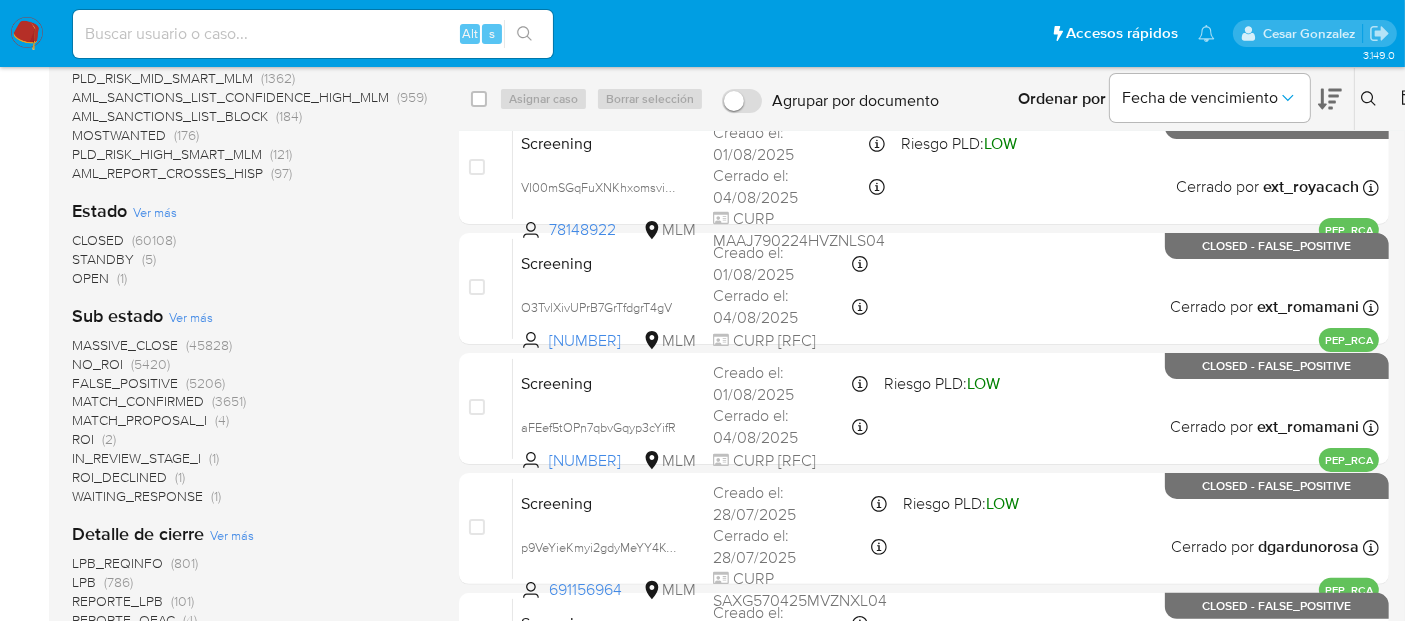 scroll, scrollTop: 390, scrollLeft: 0, axis: vertical 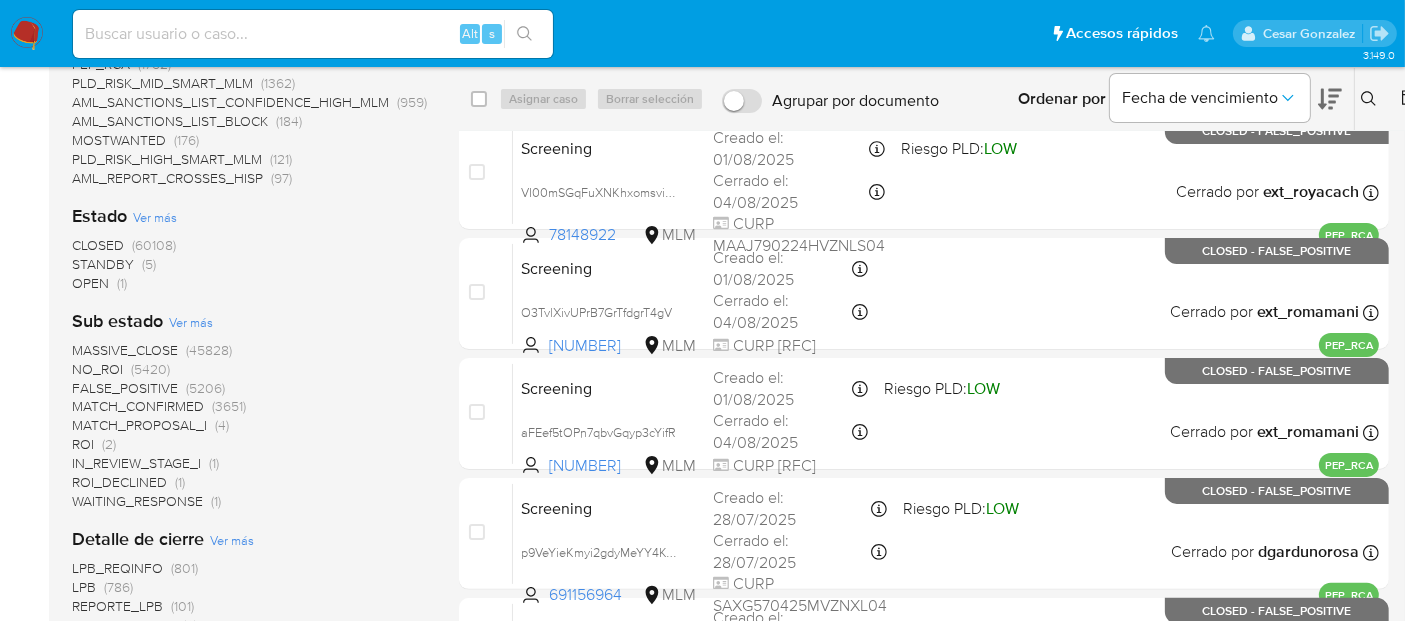 click on "STANDBY" at bounding box center [103, 264] 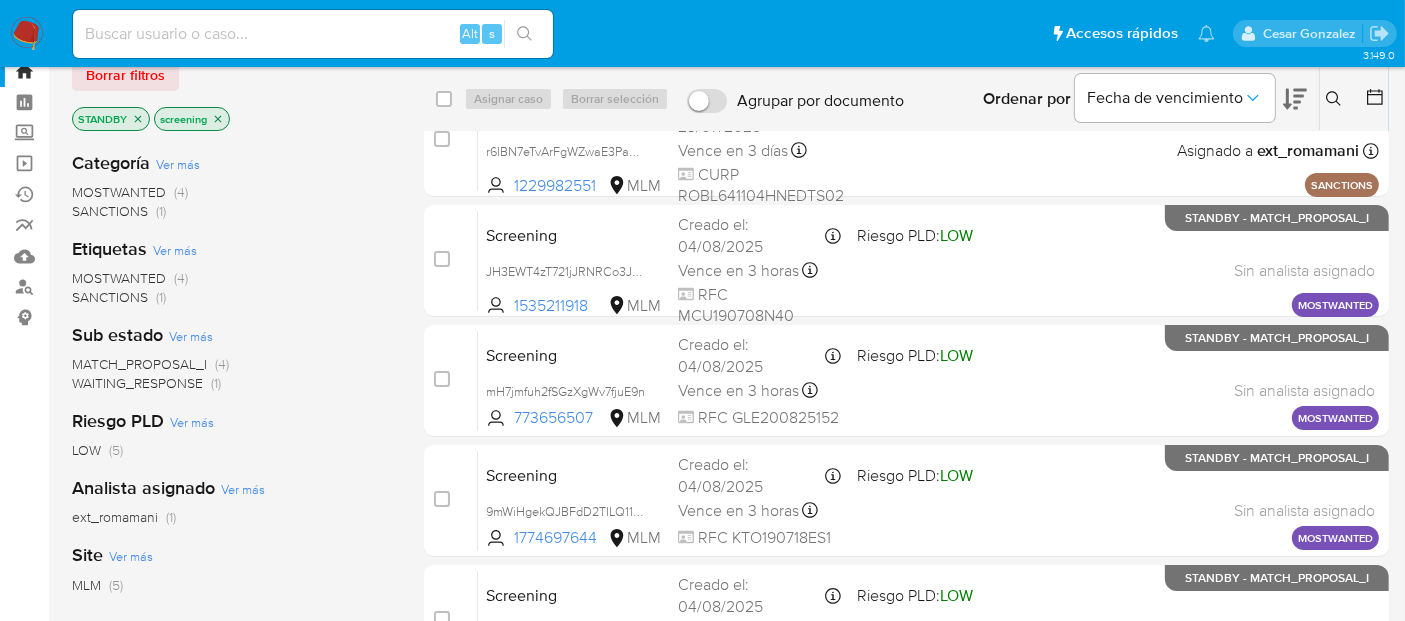 scroll, scrollTop: 62, scrollLeft: 0, axis: vertical 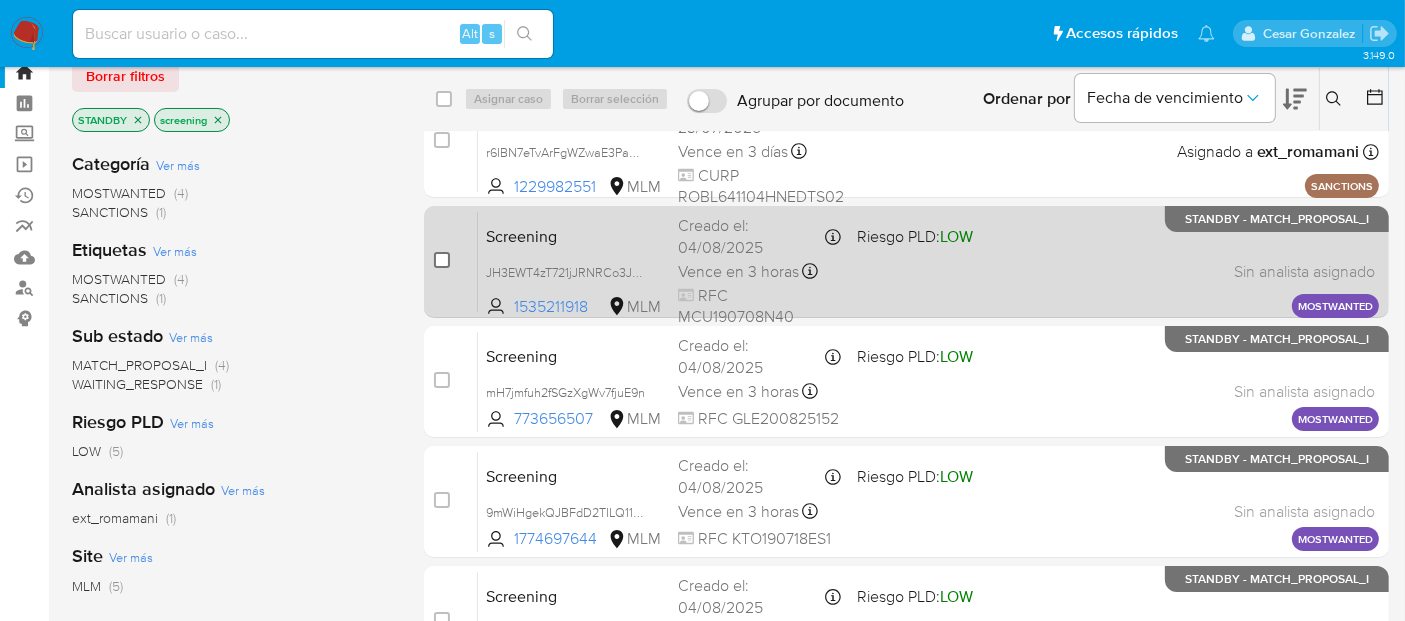 click at bounding box center (442, 260) 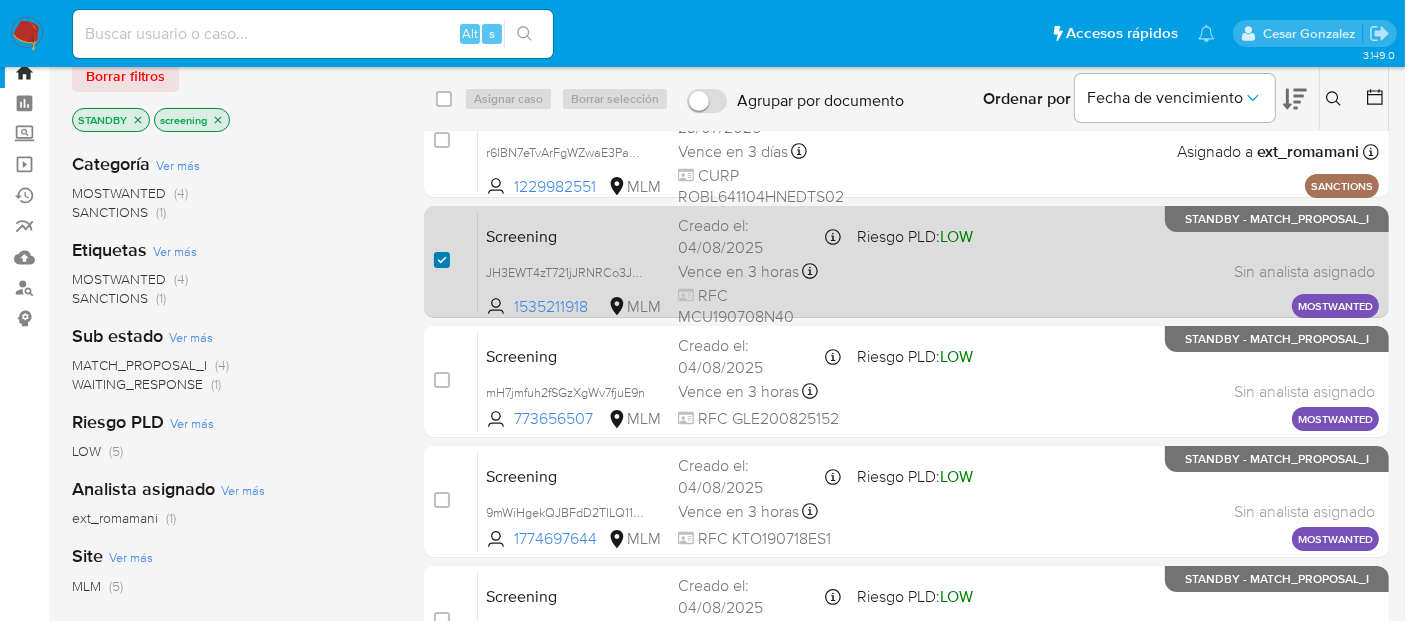checkbox on "true" 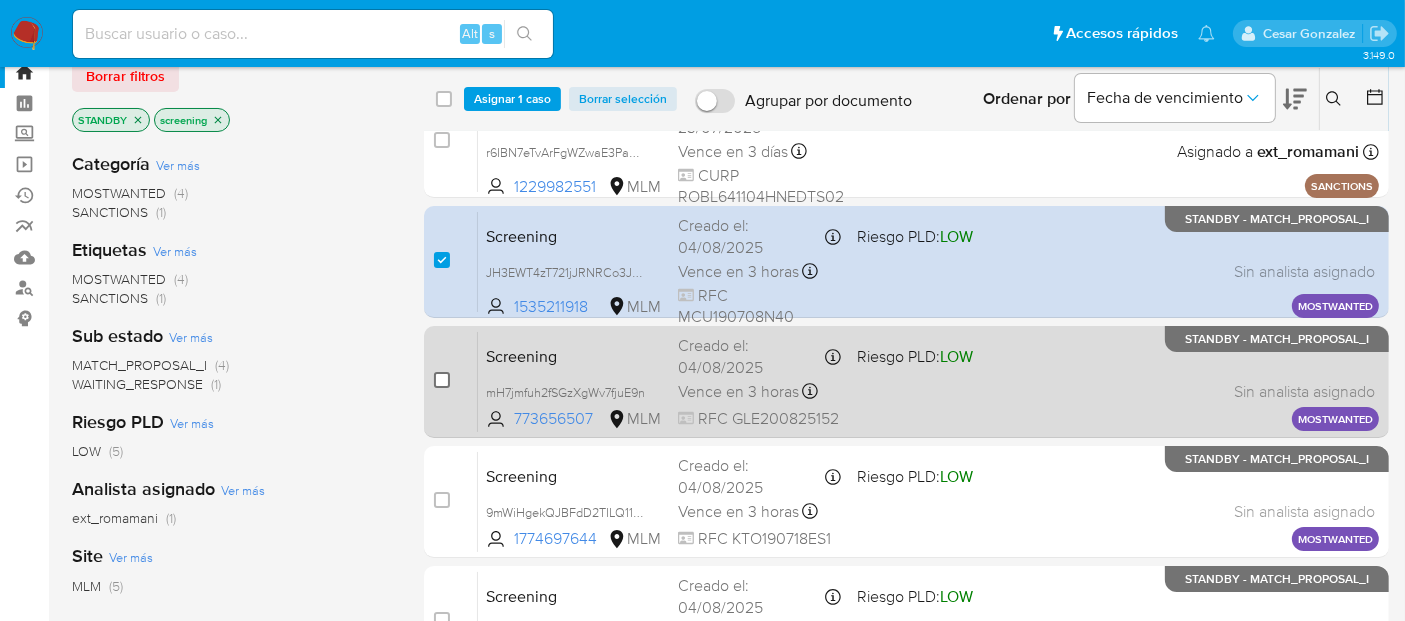 click at bounding box center (442, 380) 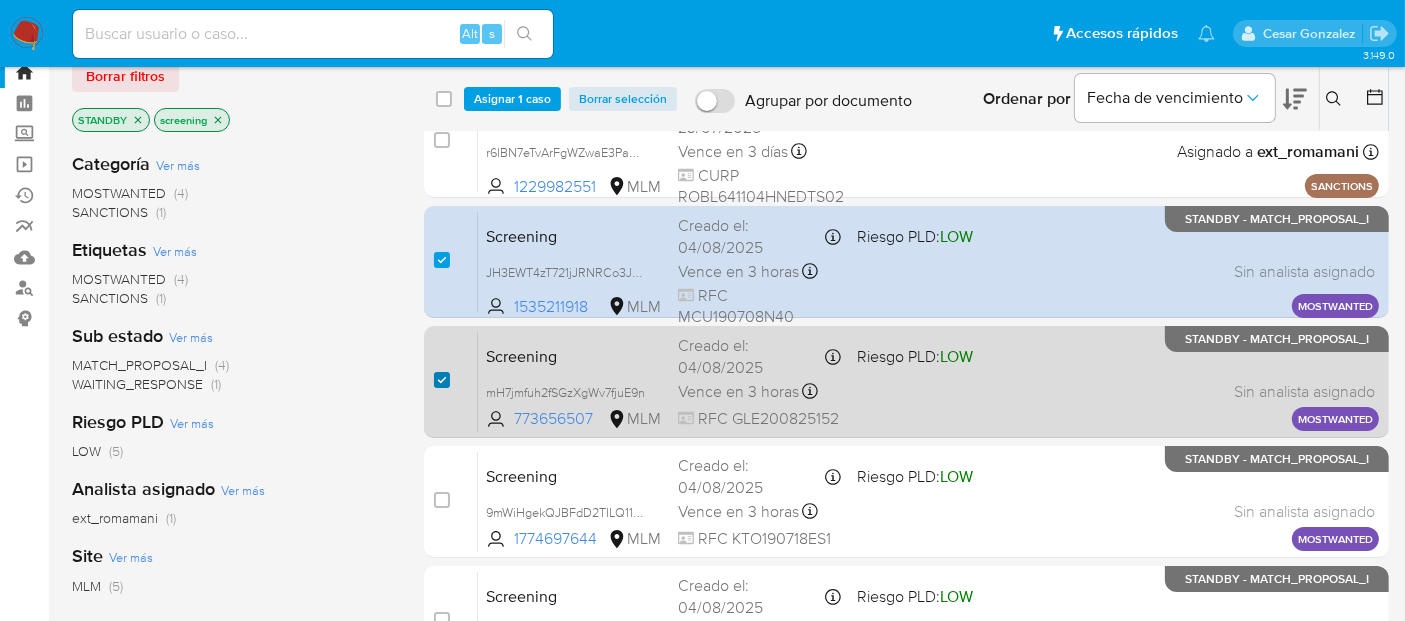 checkbox on "true" 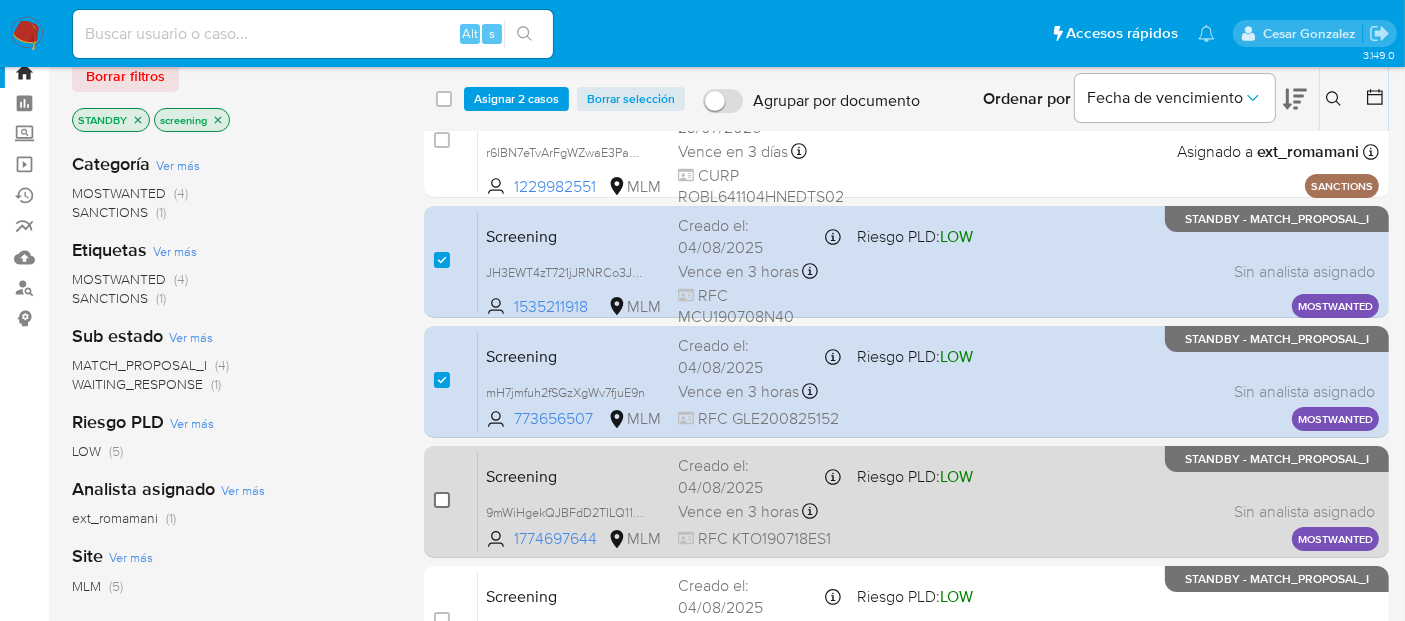 click at bounding box center (442, 500) 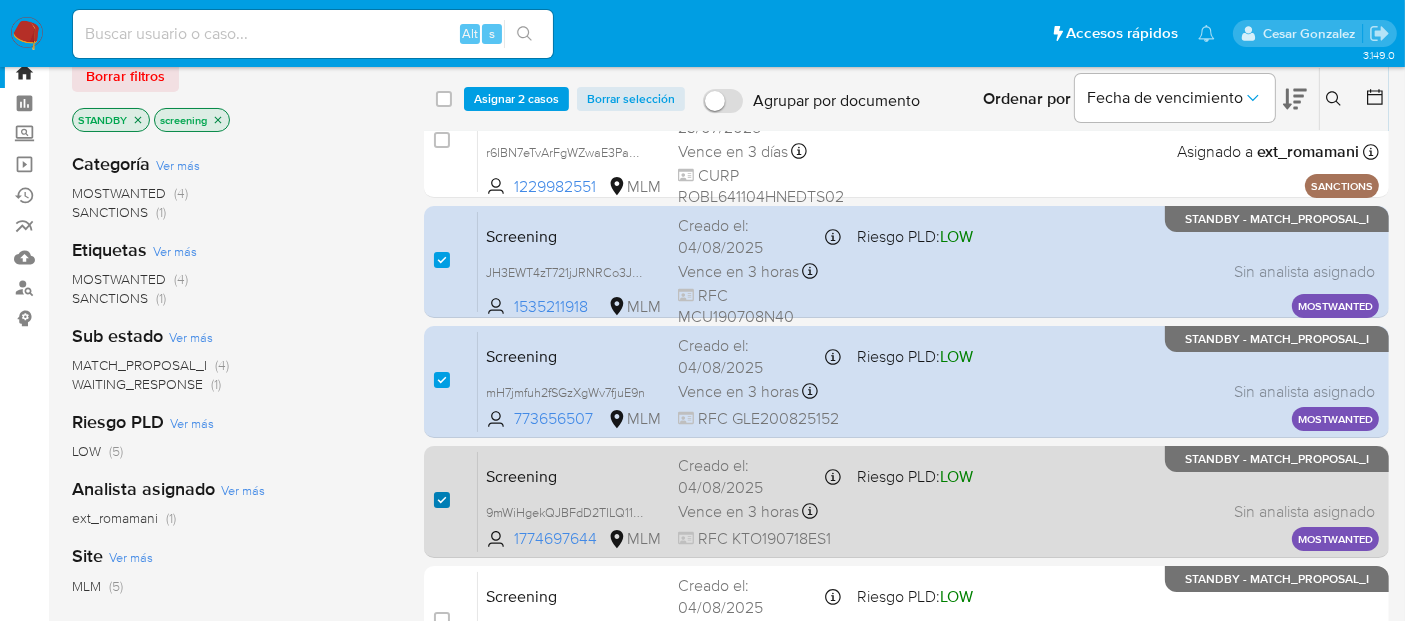 checkbox on "true" 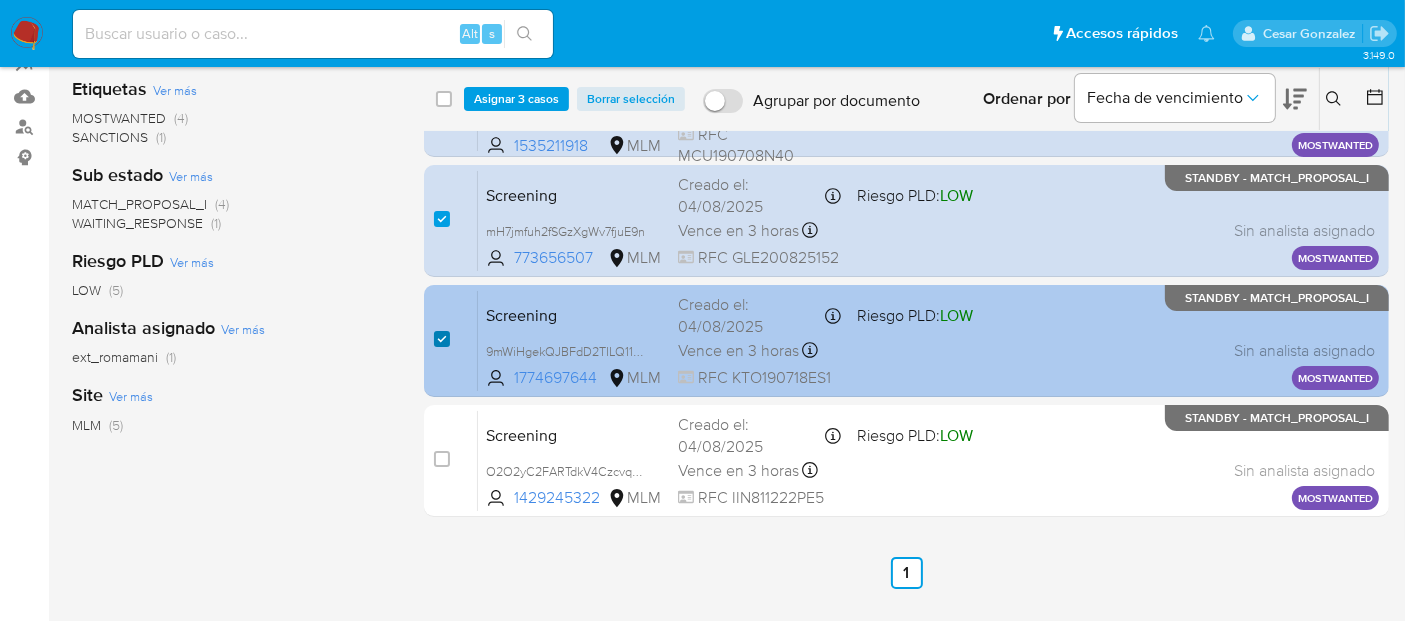 scroll, scrollTop: 227, scrollLeft: 0, axis: vertical 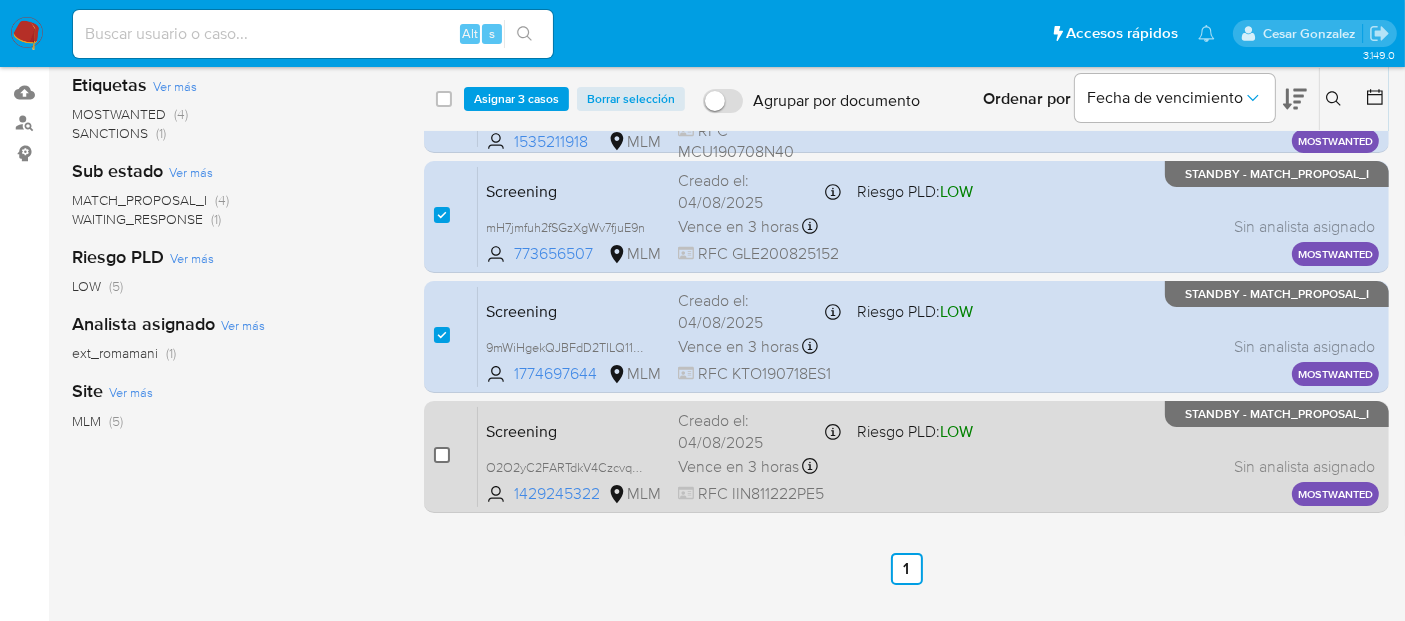 click at bounding box center [442, 455] 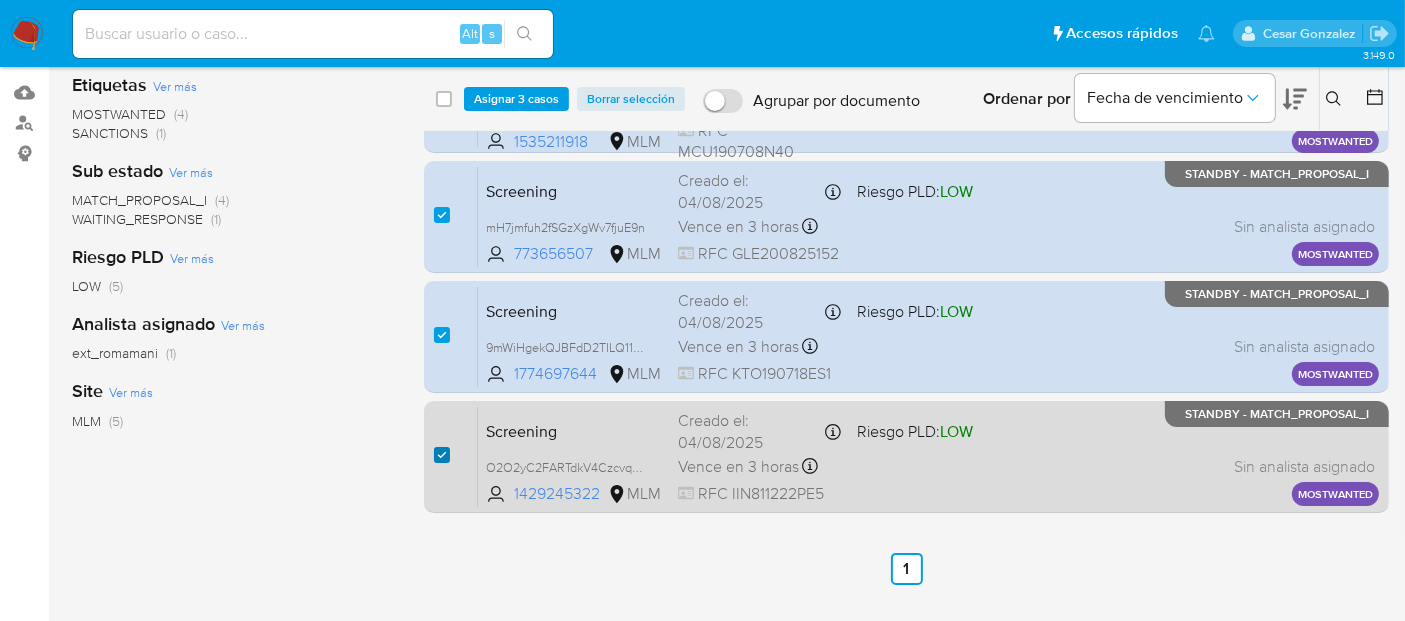 checkbox on "true" 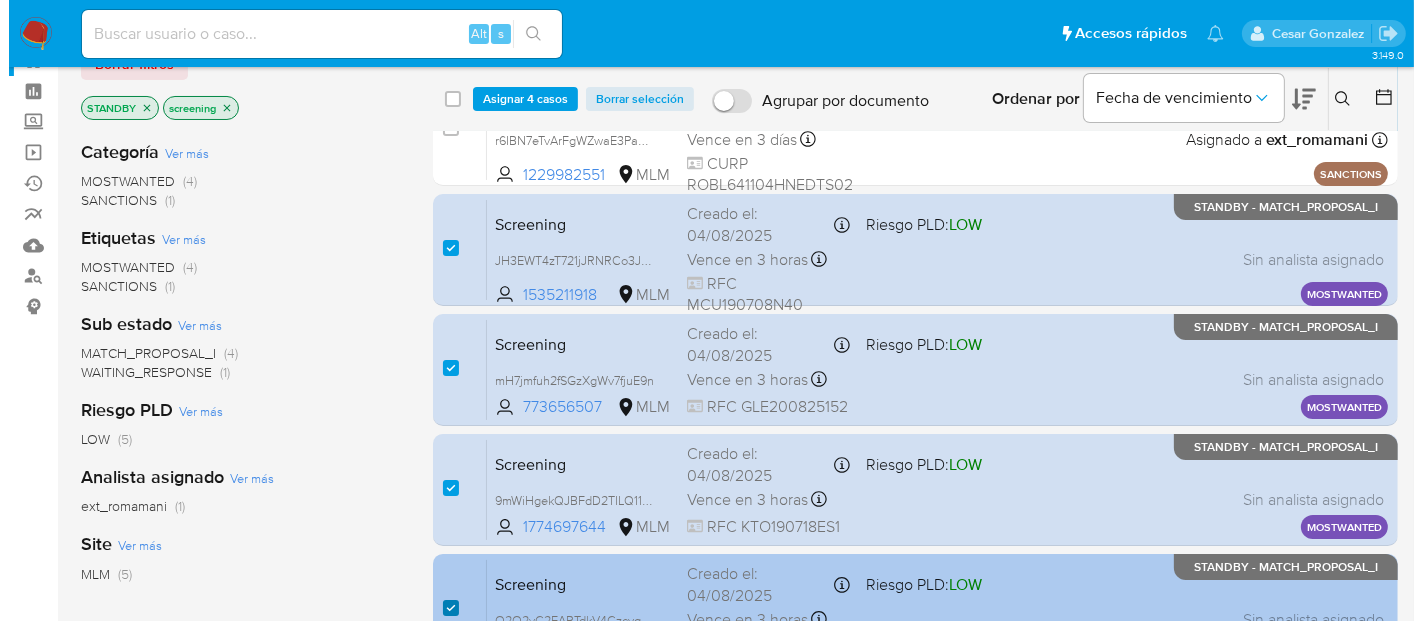 scroll, scrollTop: 72, scrollLeft: 0, axis: vertical 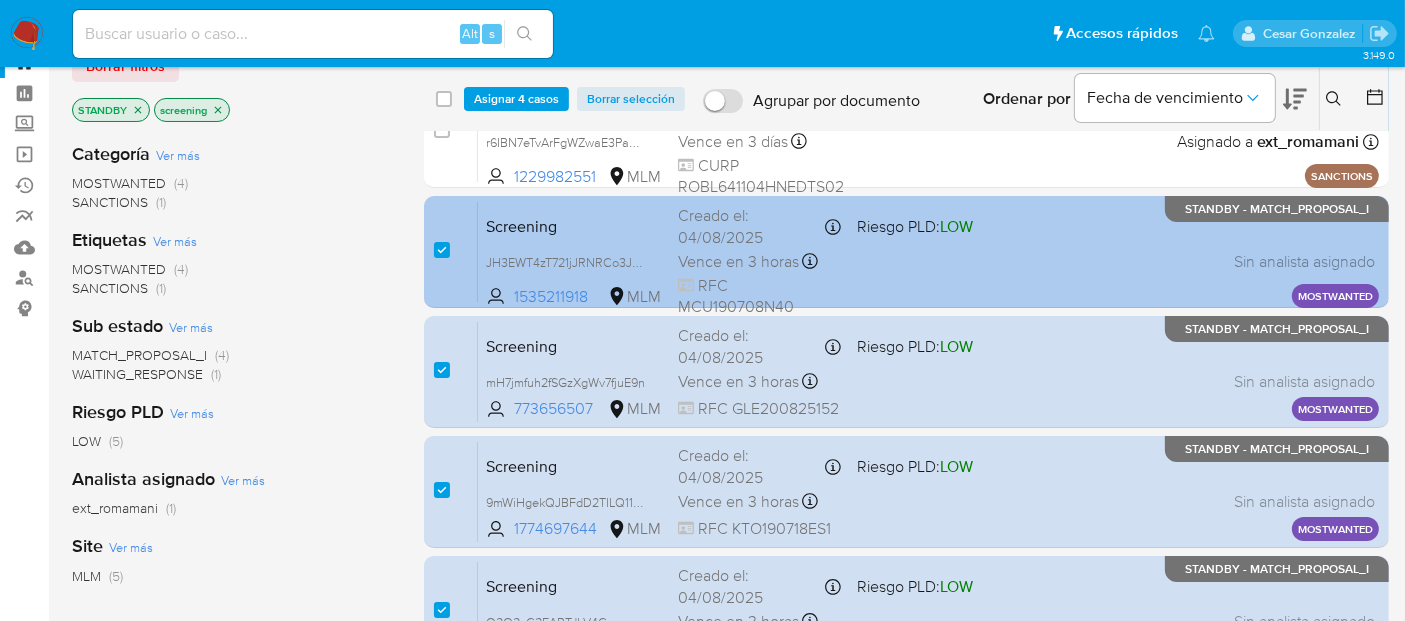 click on "RFC   MCU190708N40" at bounding box center (759, 296) 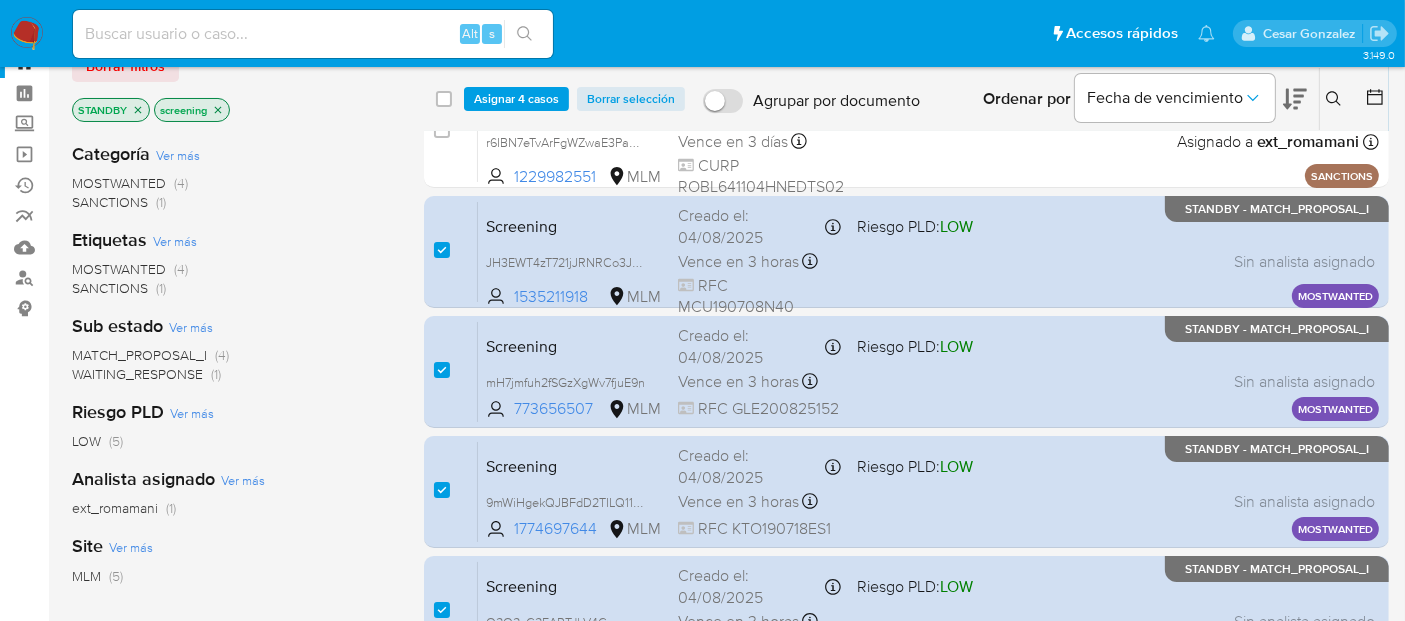 click on "Asignar 4 casos" at bounding box center [516, 99] 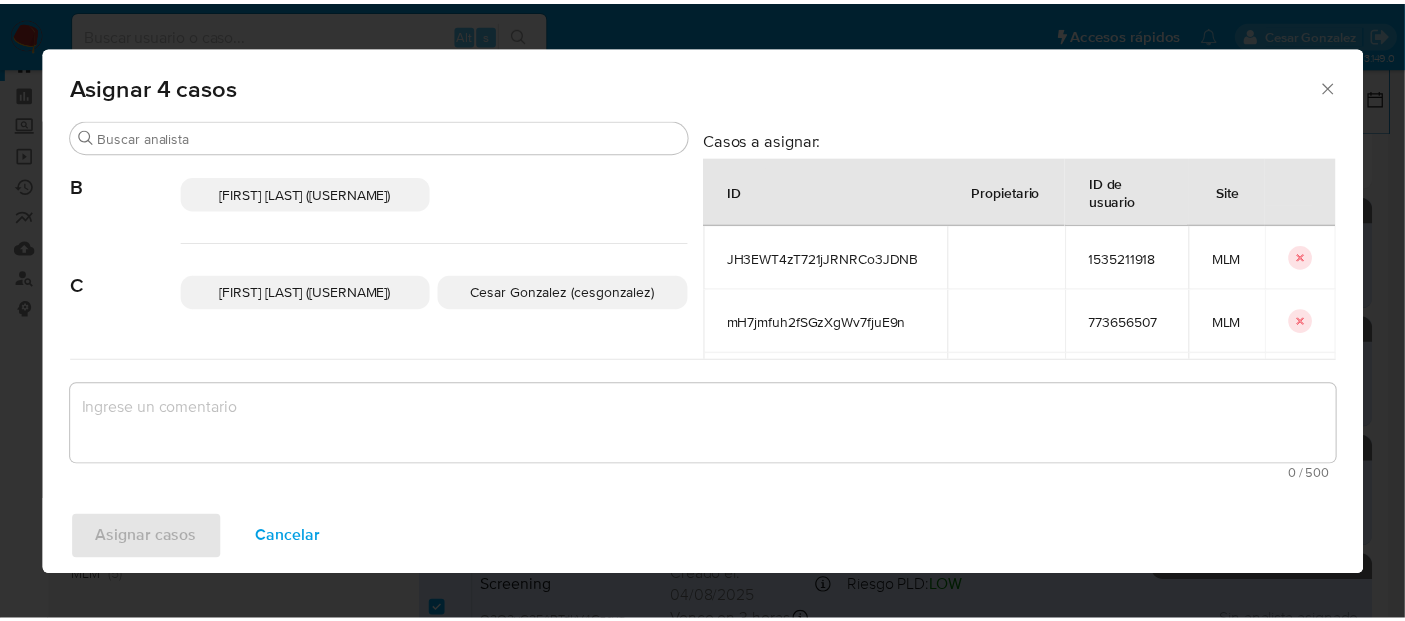 scroll, scrollTop: 184, scrollLeft: 0, axis: vertical 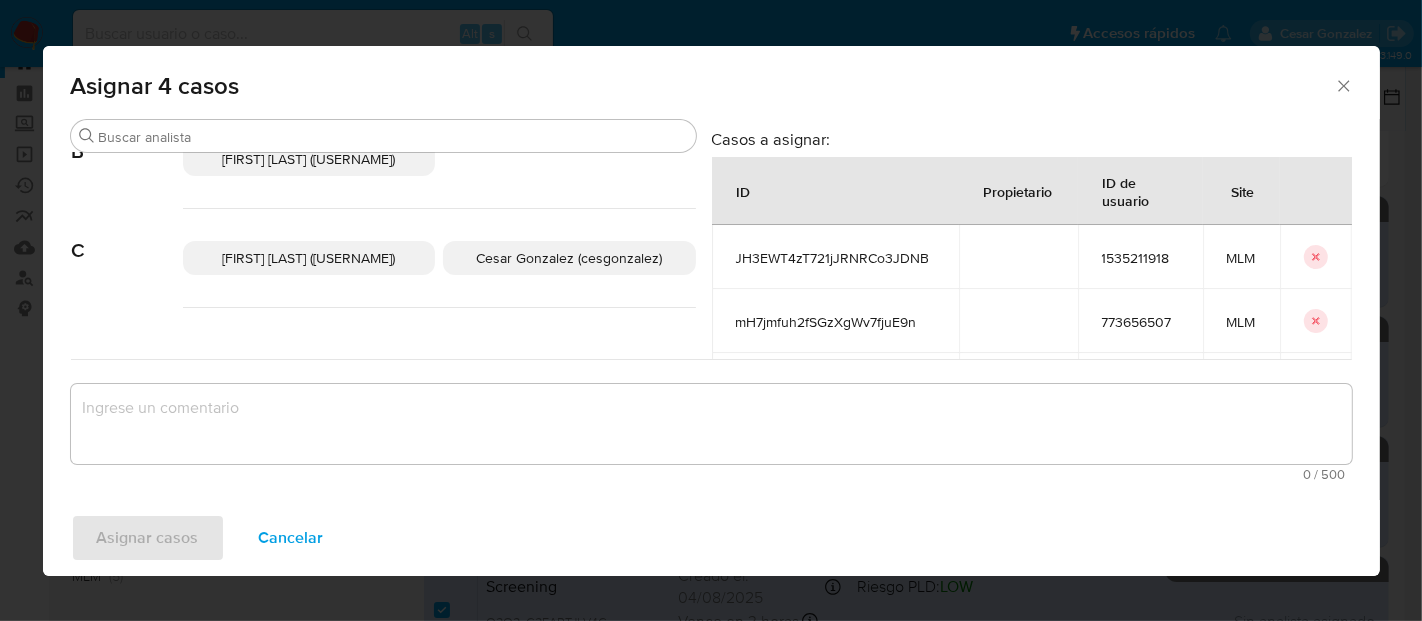 click on "Cesar Gonzalez (cesgonzalez)" at bounding box center (569, 258) 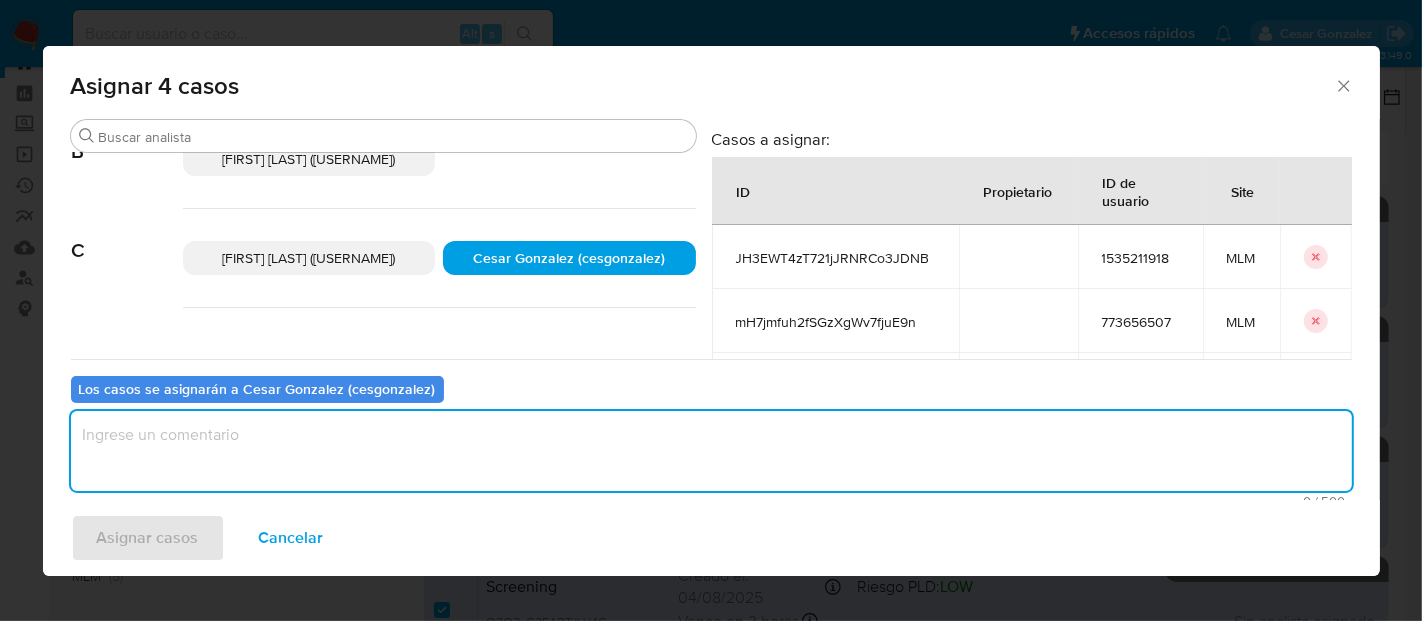 click at bounding box center (711, 451) 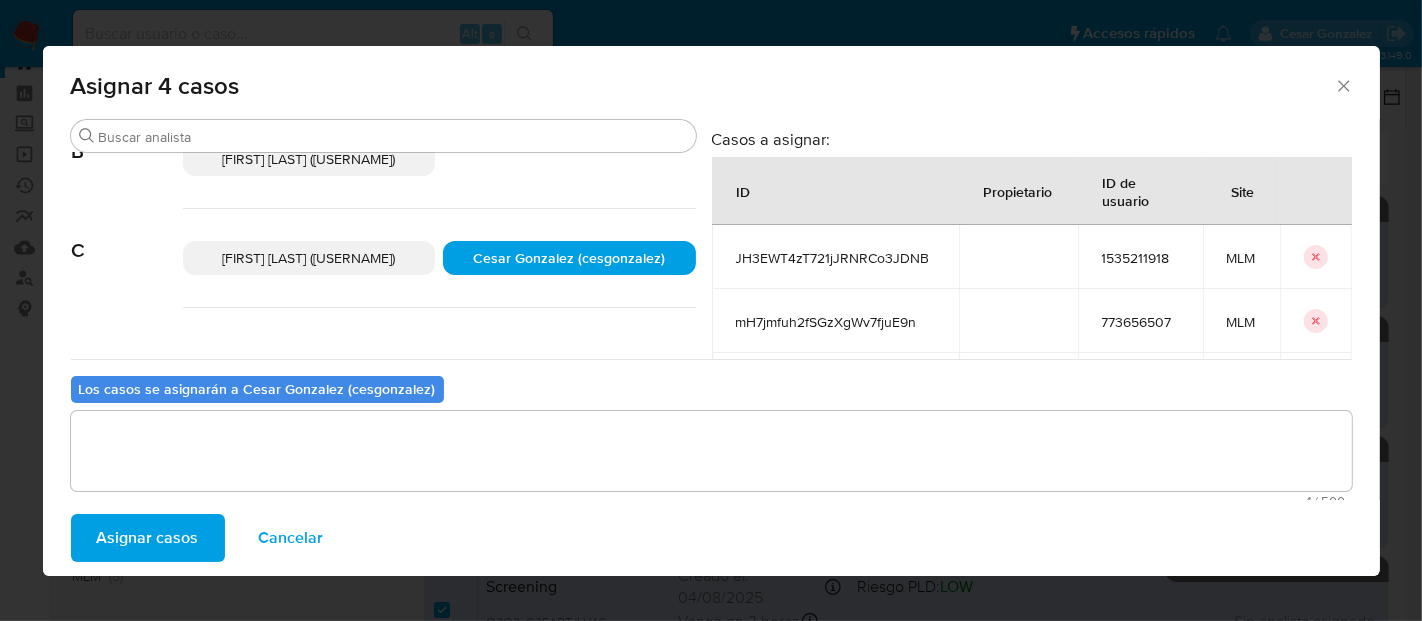 click on "Asignar casos" at bounding box center [148, 538] 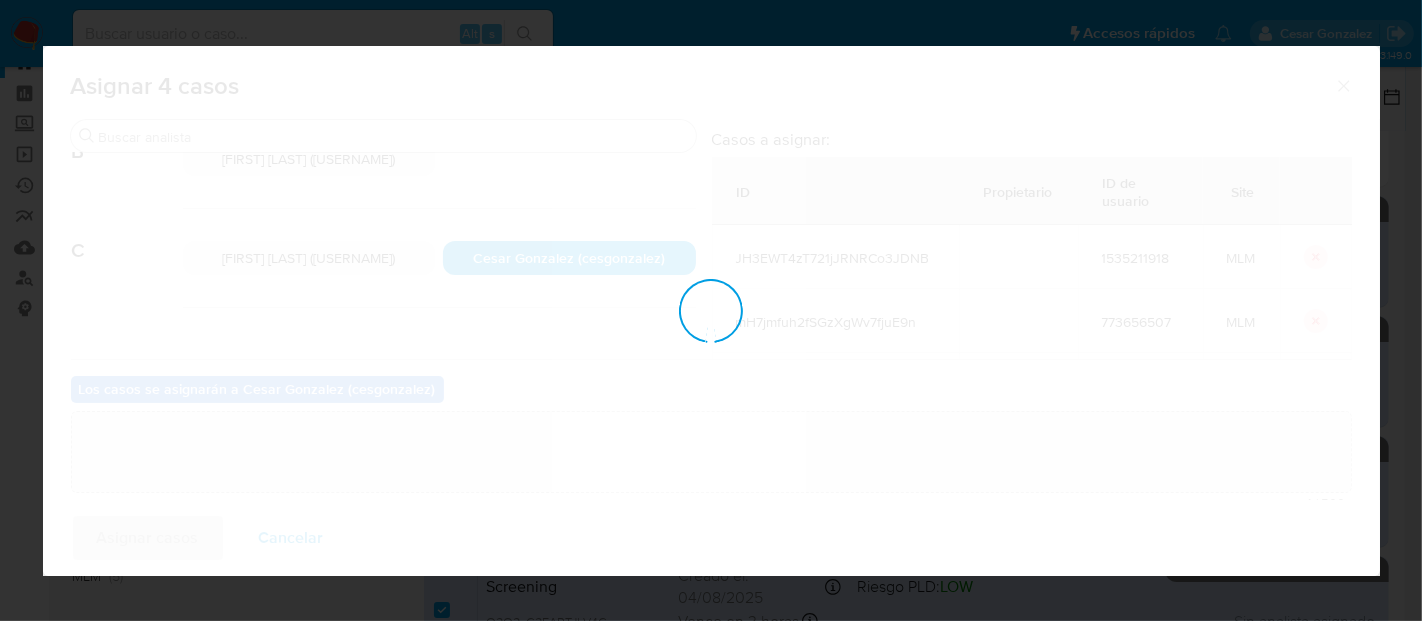 type 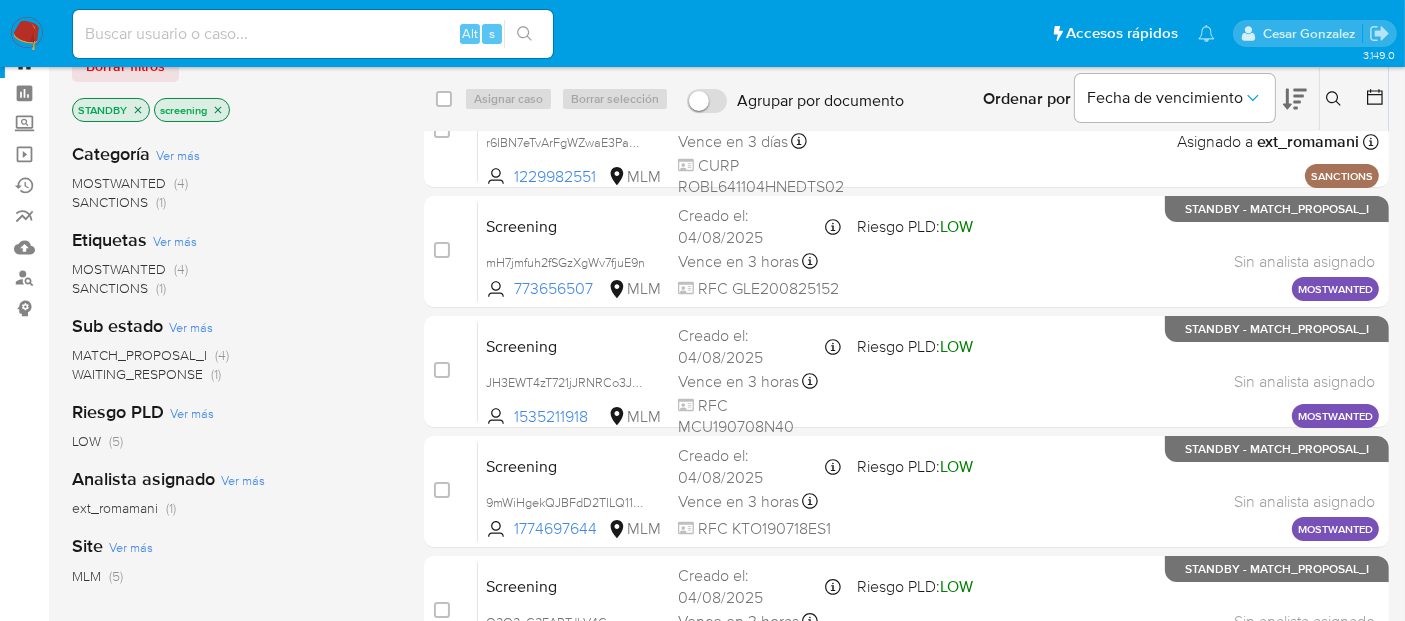 click 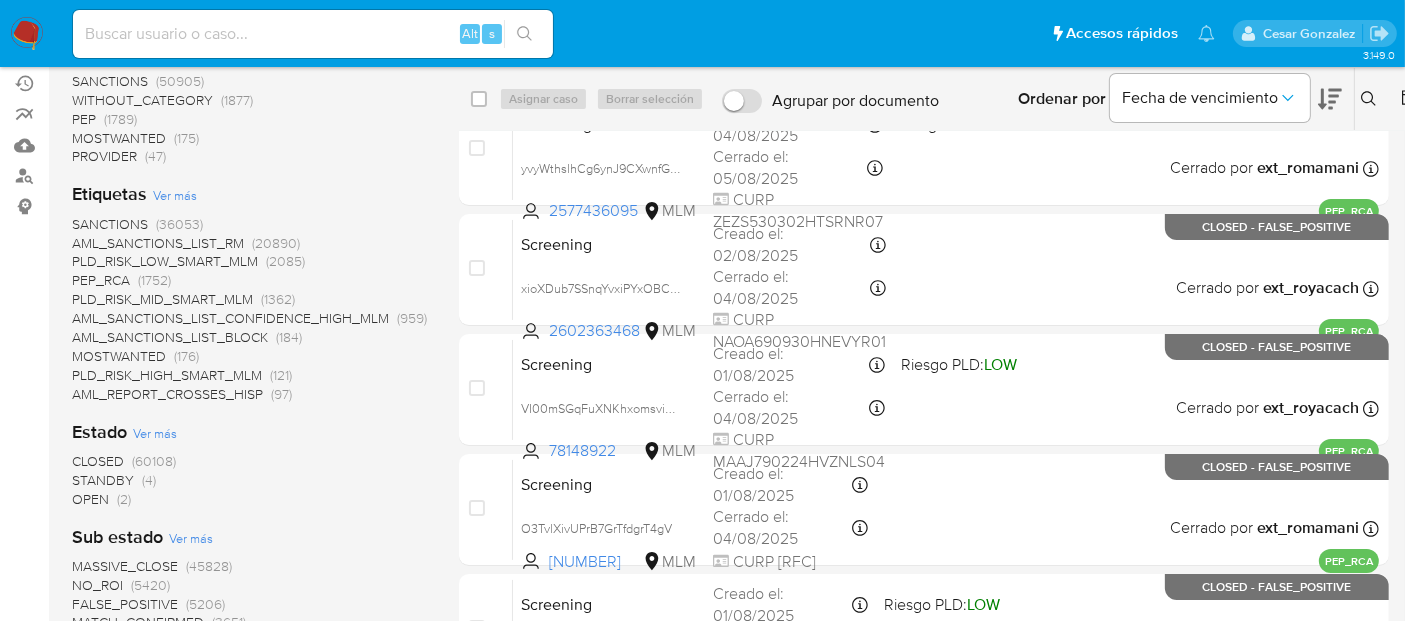 scroll, scrollTop: 177, scrollLeft: 0, axis: vertical 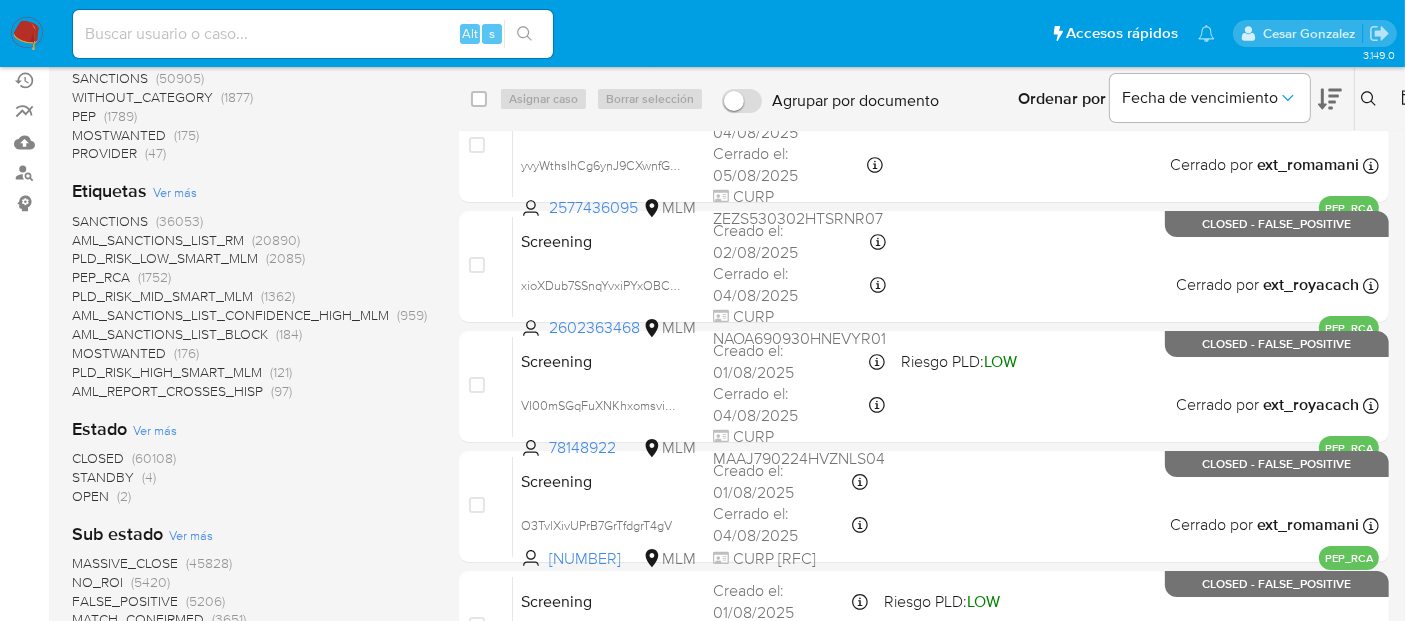 click on "OPEN" at bounding box center (90, 496) 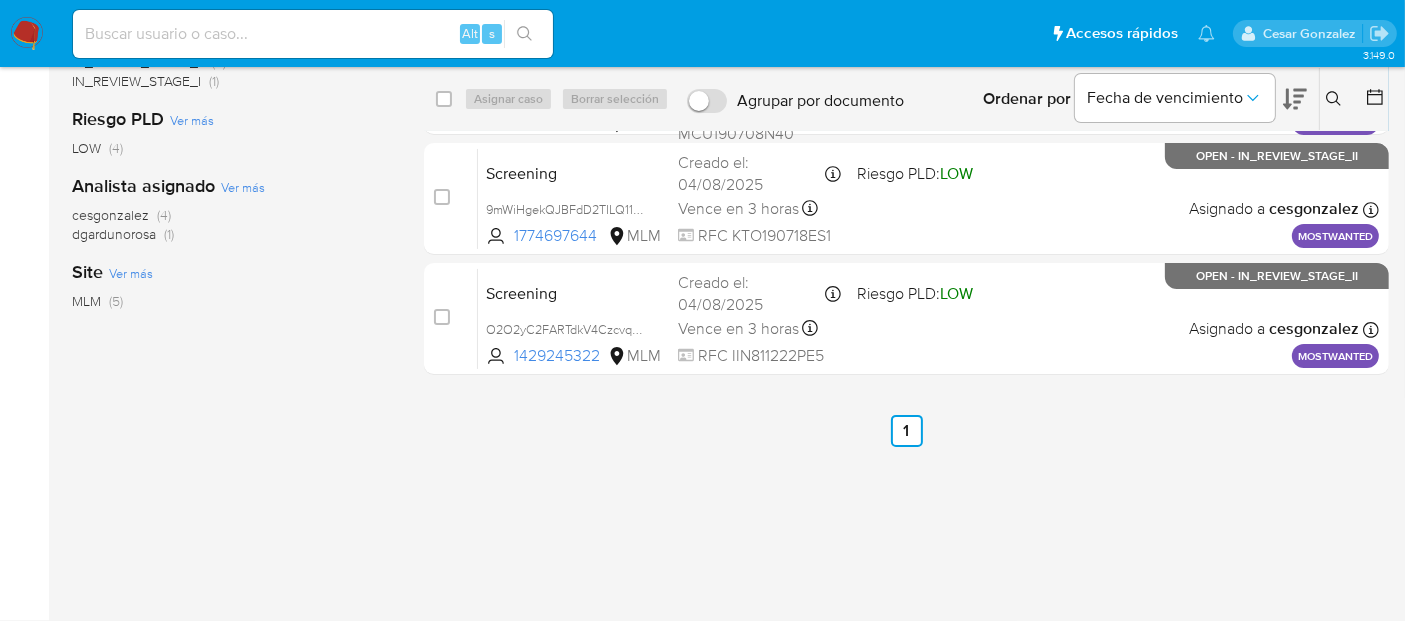 scroll, scrollTop: 0, scrollLeft: 0, axis: both 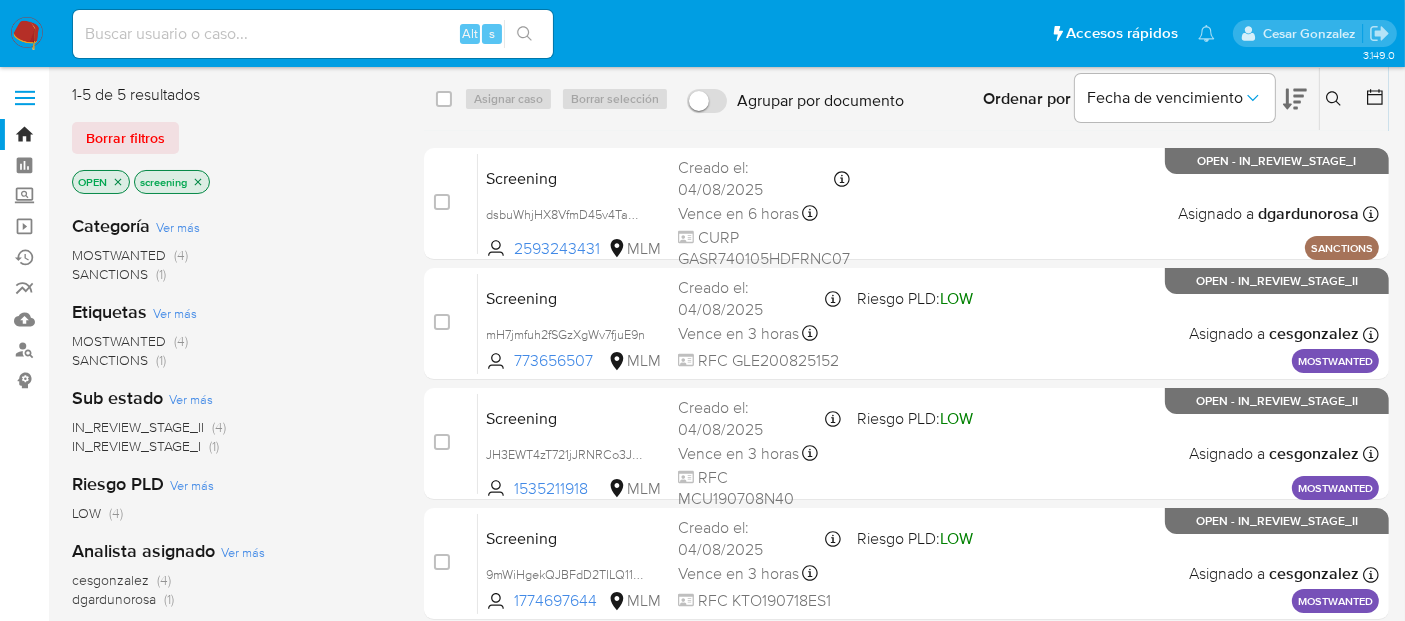 click 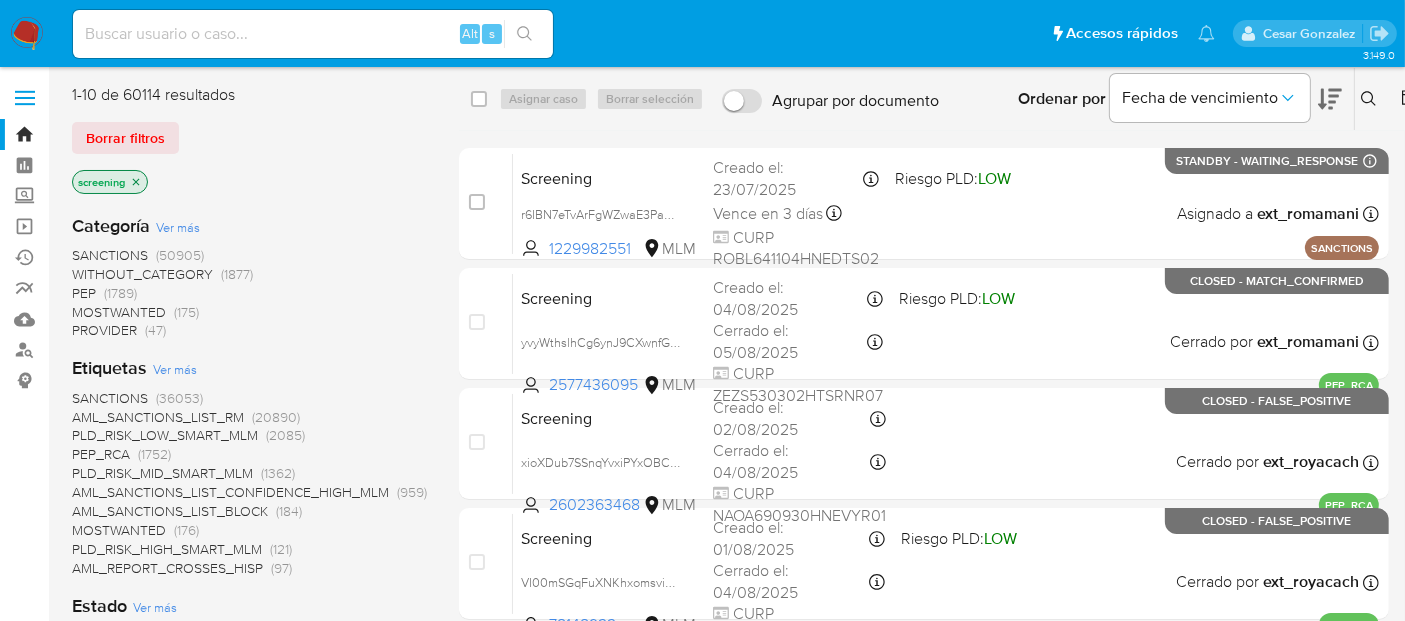 click on "MOSTWANTED" at bounding box center (119, 312) 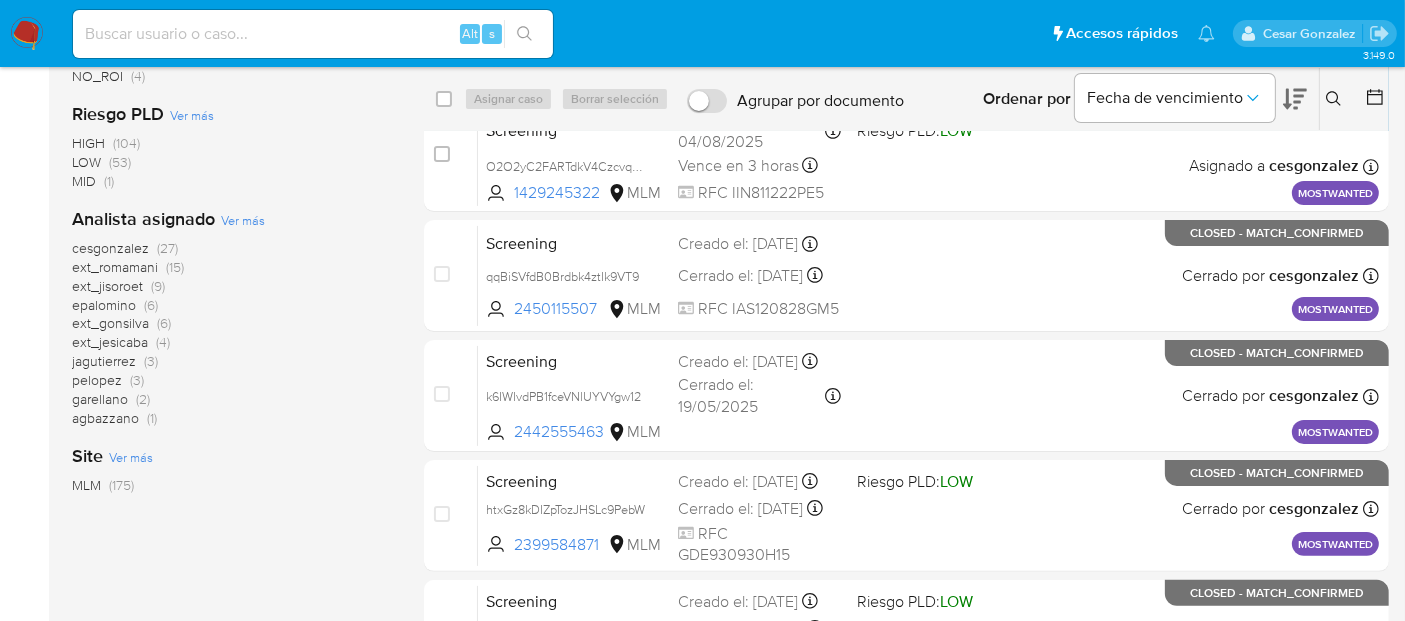 scroll, scrollTop: 408, scrollLeft: 0, axis: vertical 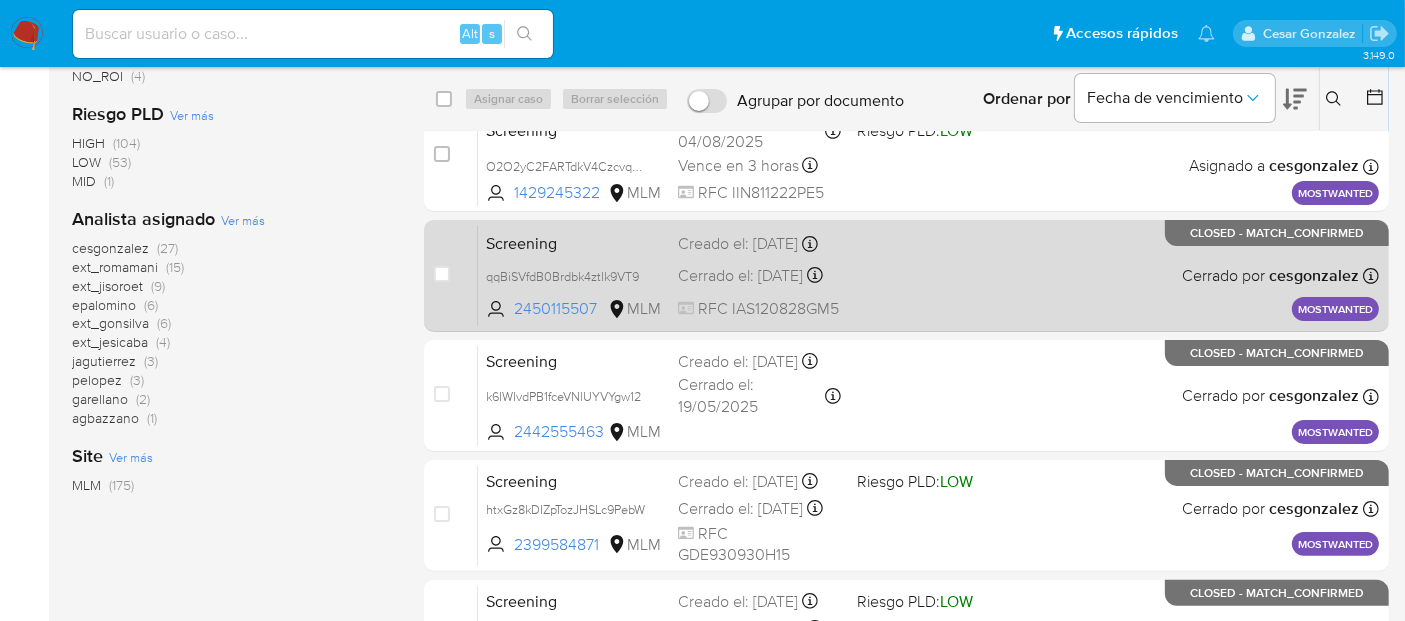click on "RFC   IAS120828GM5" at bounding box center [759, 309] 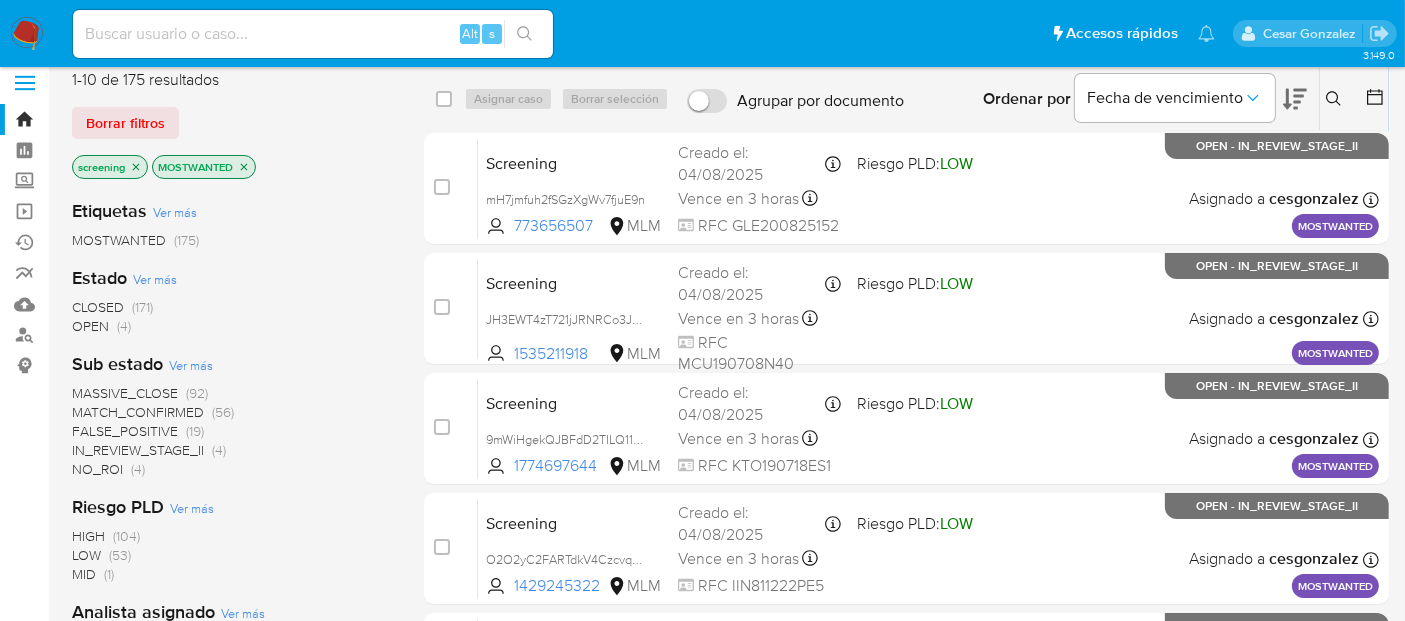 scroll, scrollTop: 0, scrollLeft: 0, axis: both 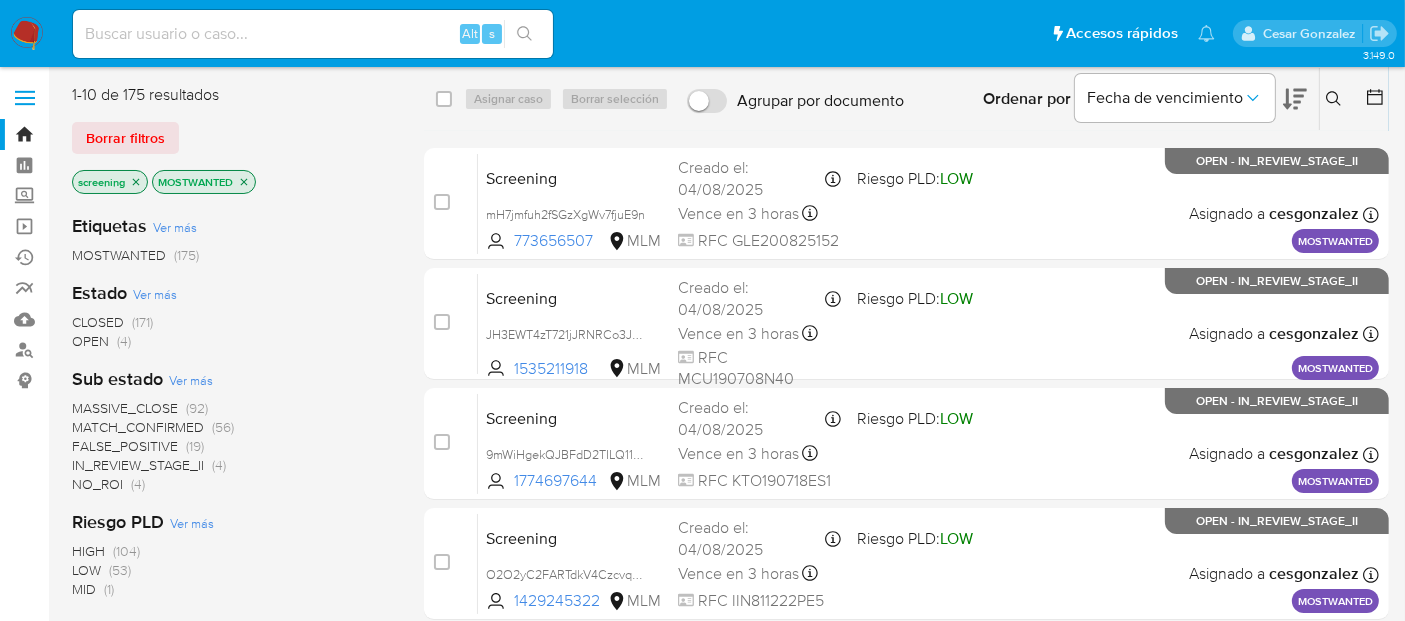 click on "IN_REVIEW_STAGE_II" at bounding box center [138, 465] 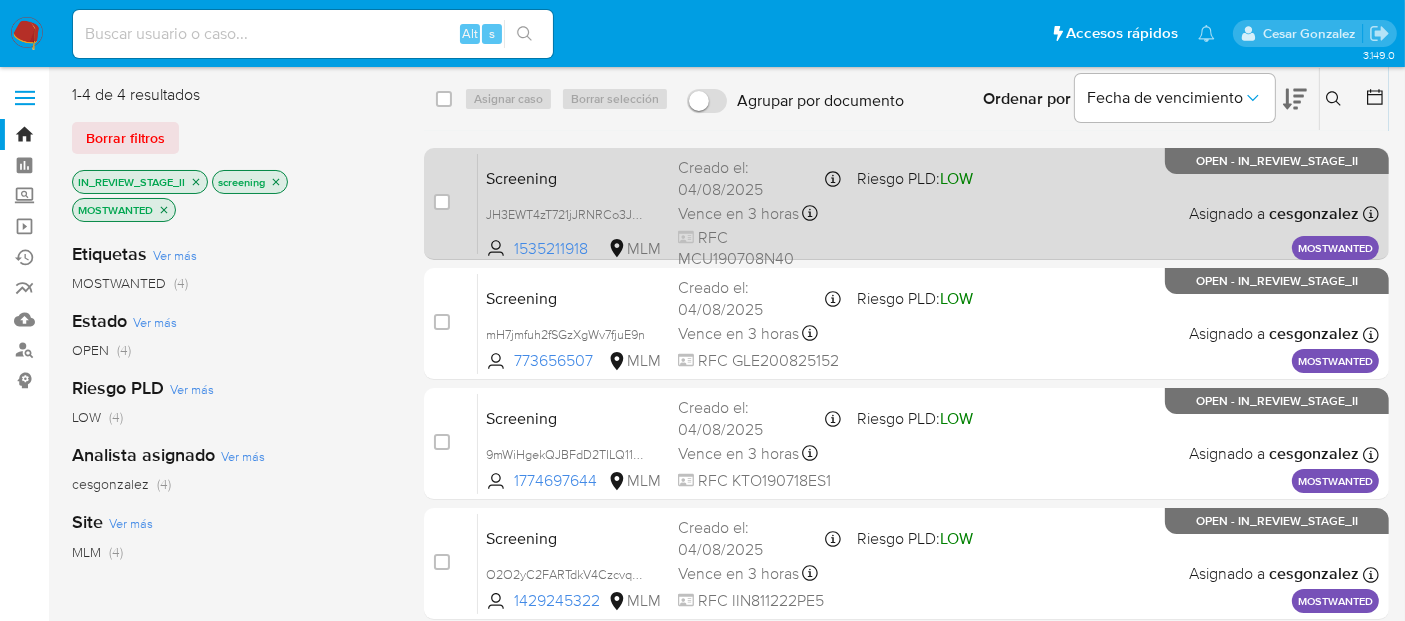 click on "Screening JH3EWT4zT721jJRNRCo3JDNB 1535211918 MLM Riesgo PLD:  LOW Creado el: 04/08/2025   Creado el: 04/08/2025 14:21:57 Vence en 3 horas   Vence el 05/08/2025 14:21:58 RFC   MCU190708N40 Asignado a   cesgonzalez   Asignado el: 05/08/2025 05:22:57 MOSTWANTED OPEN - IN_REVIEW_STAGE_II" at bounding box center (928, 203) 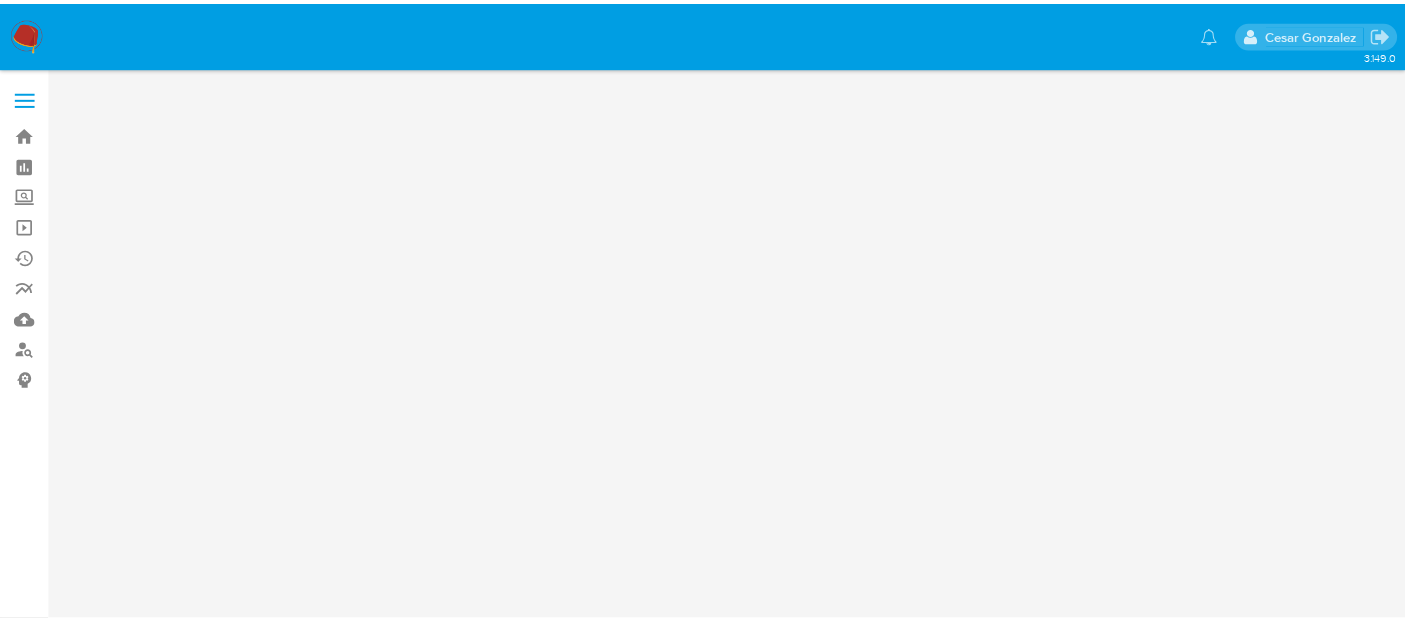 scroll, scrollTop: 0, scrollLeft: 0, axis: both 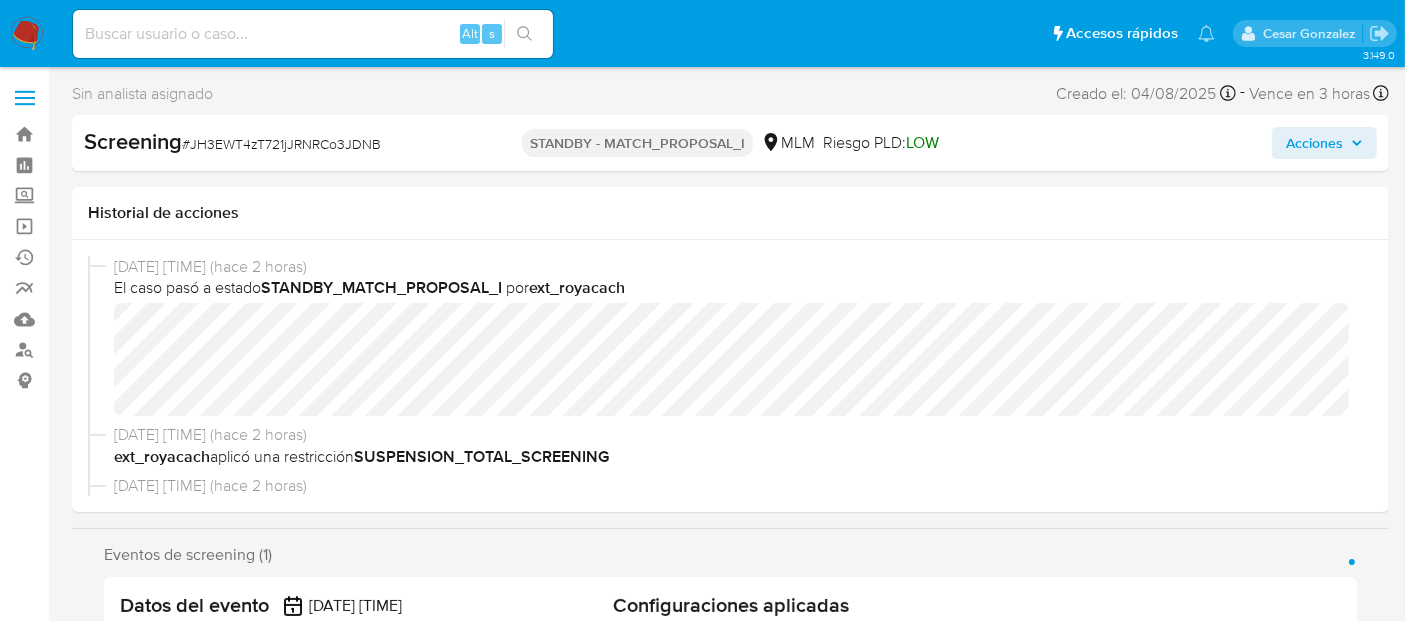select on "10" 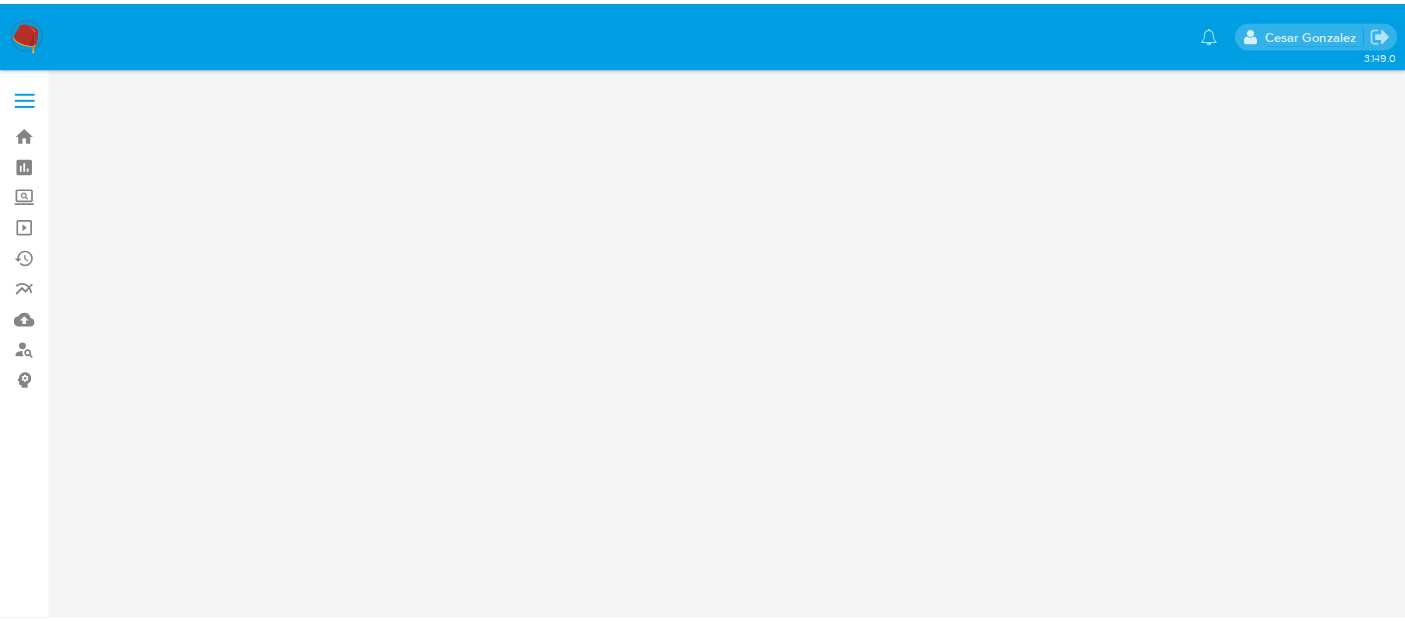 scroll, scrollTop: 0, scrollLeft: 0, axis: both 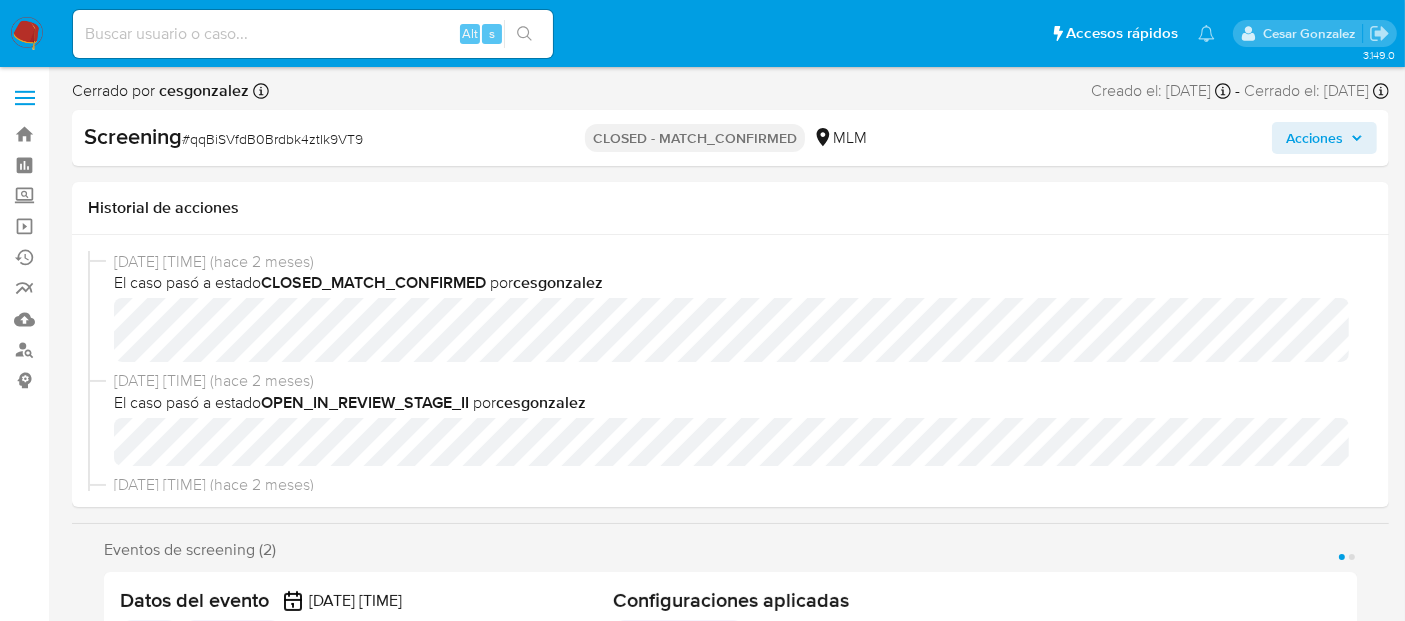 select on "10" 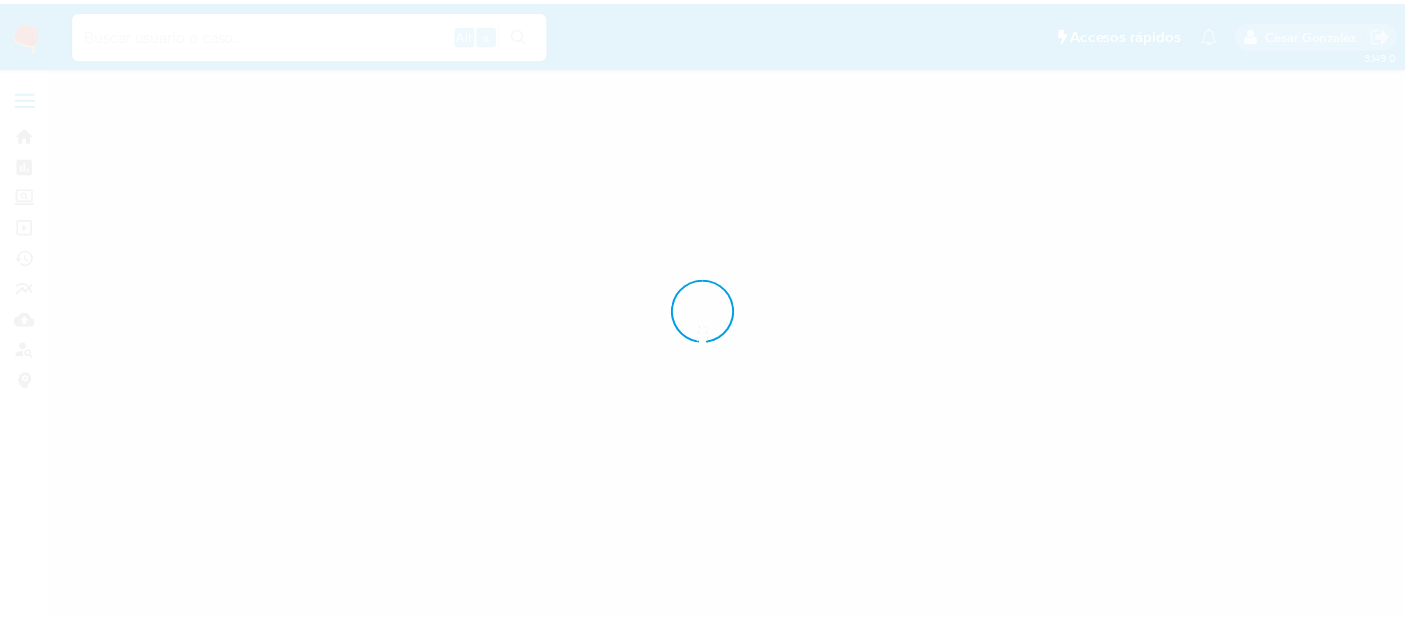 scroll, scrollTop: 0, scrollLeft: 0, axis: both 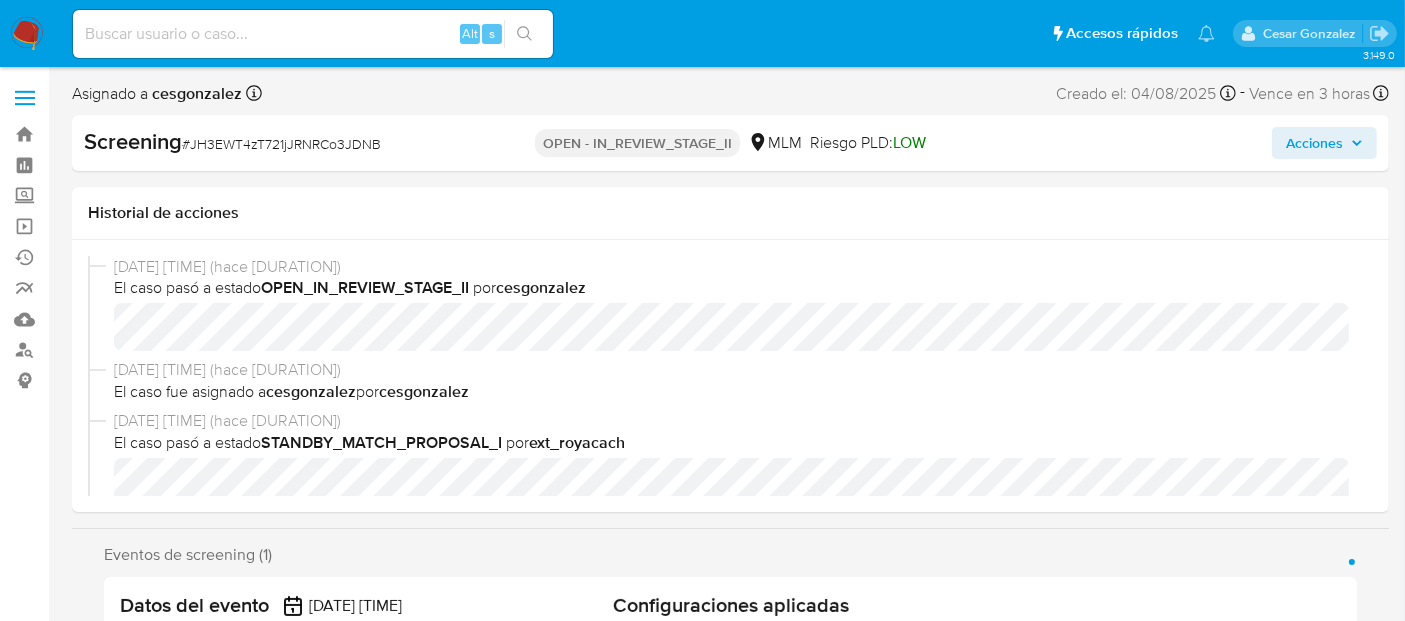 select on "10" 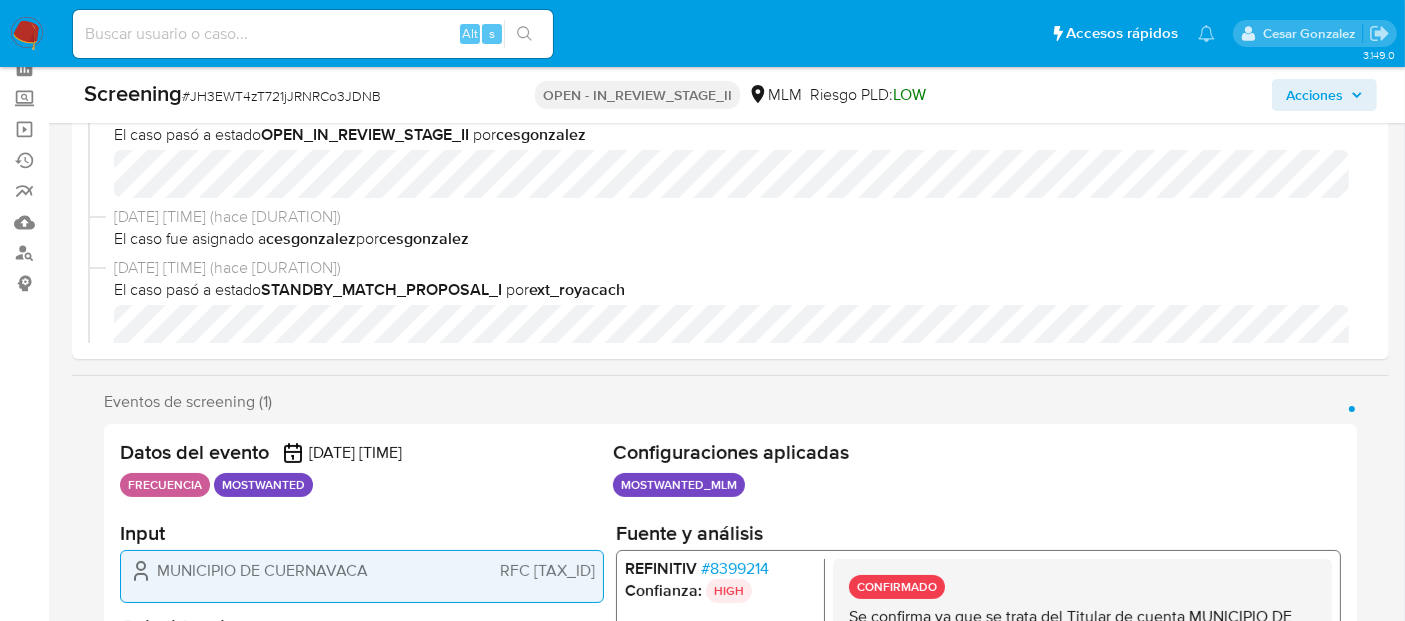 scroll, scrollTop: 97, scrollLeft: 0, axis: vertical 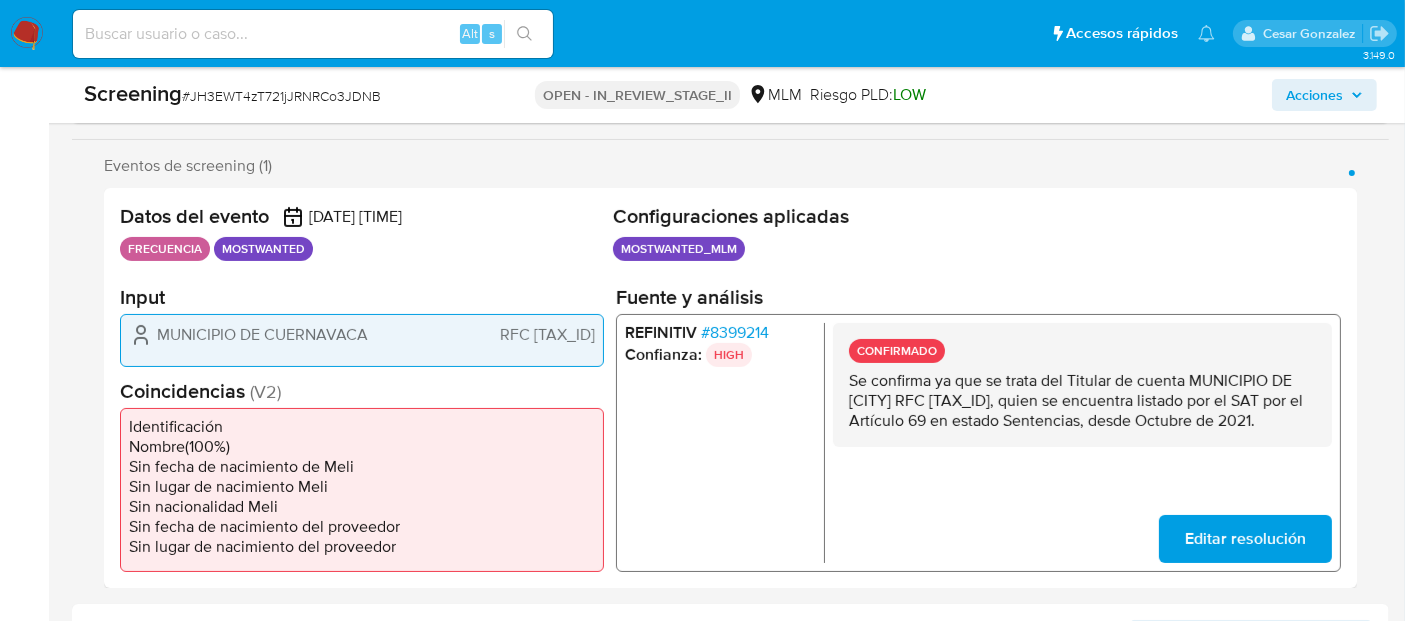 click on "# 8399214" at bounding box center (735, 333) 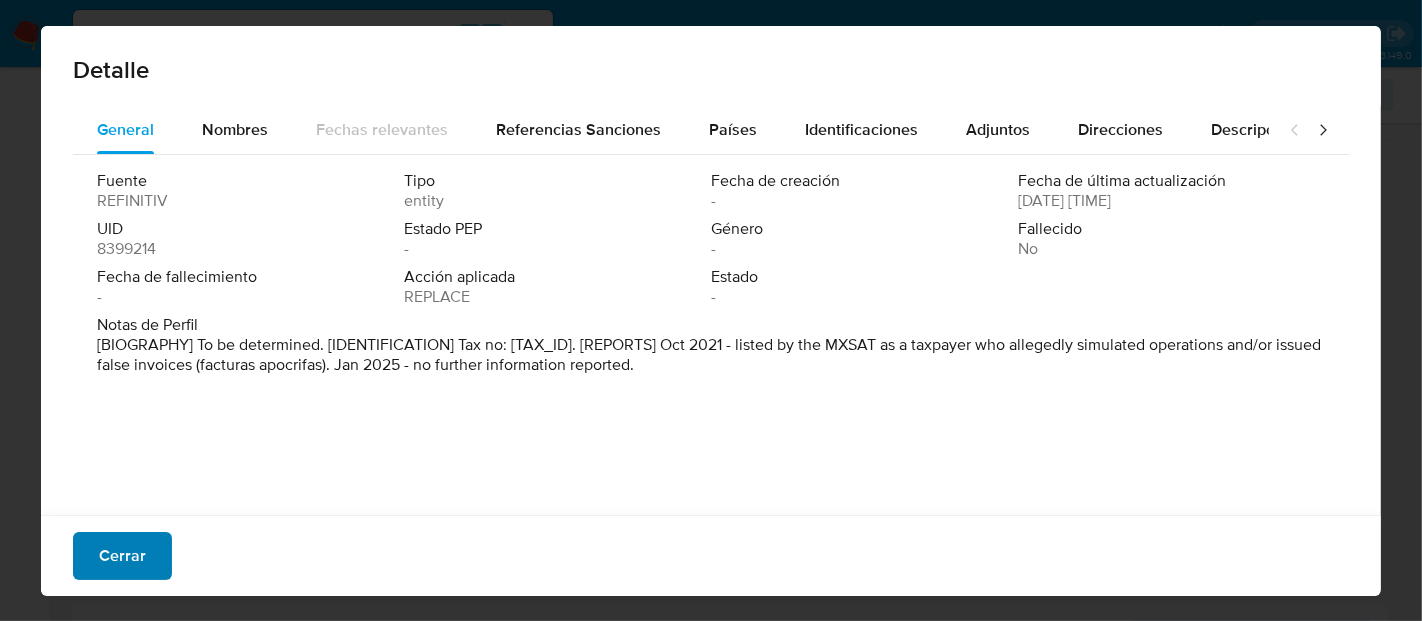 click on "Cerrar" at bounding box center [122, 556] 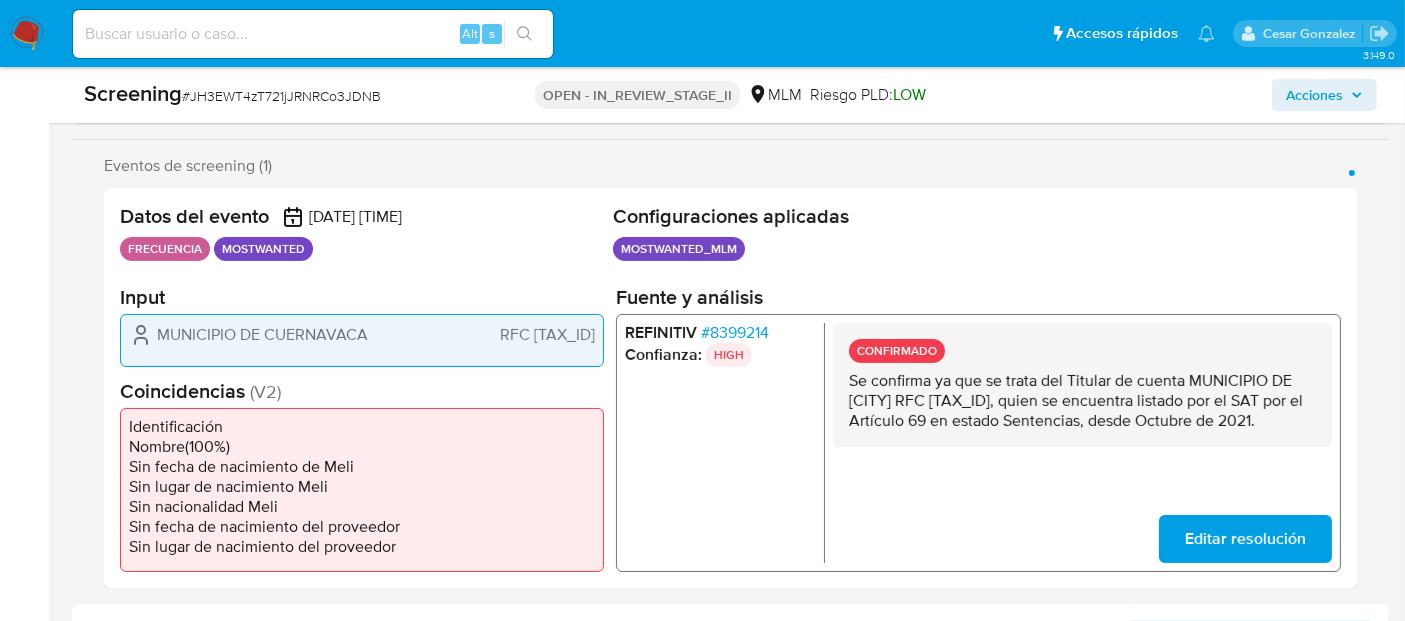click on "# 8399214" at bounding box center [735, 333] 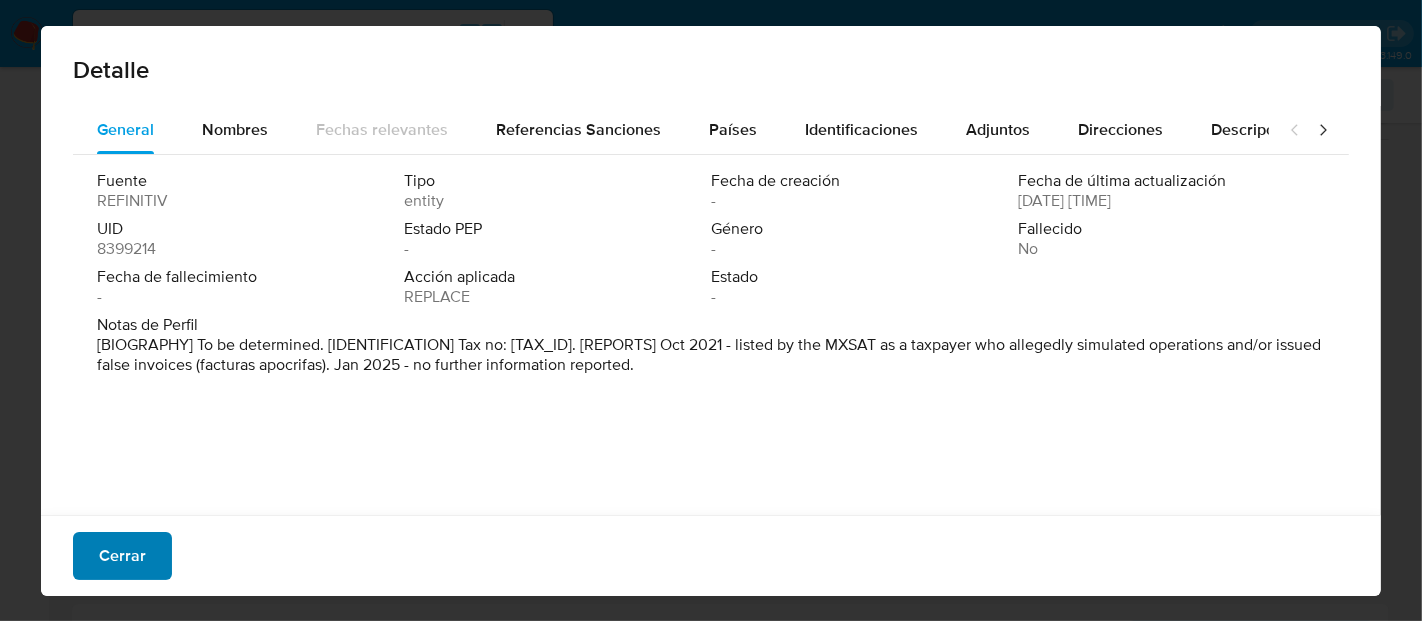 click on "Cerrar" at bounding box center (122, 556) 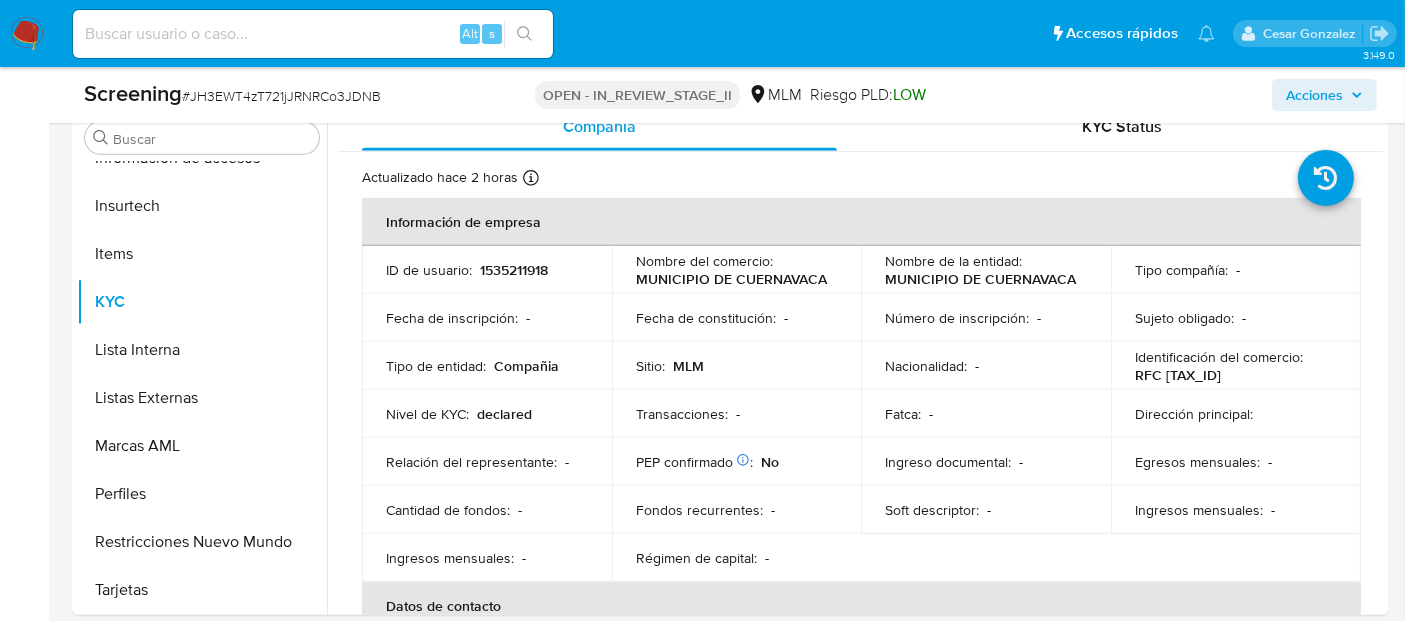 scroll, scrollTop: 923, scrollLeft: 0, axis: vertical 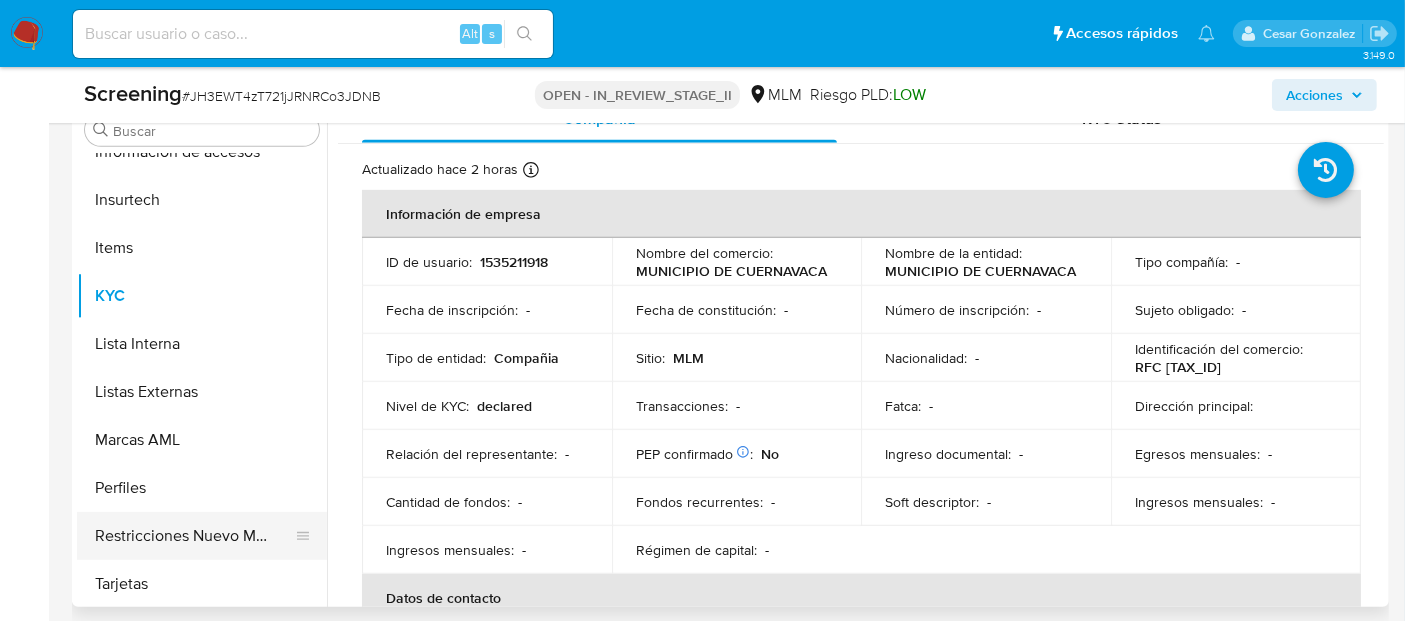 click on "Restricciones Nuevo Mundo" at bounding box center [194, 536] 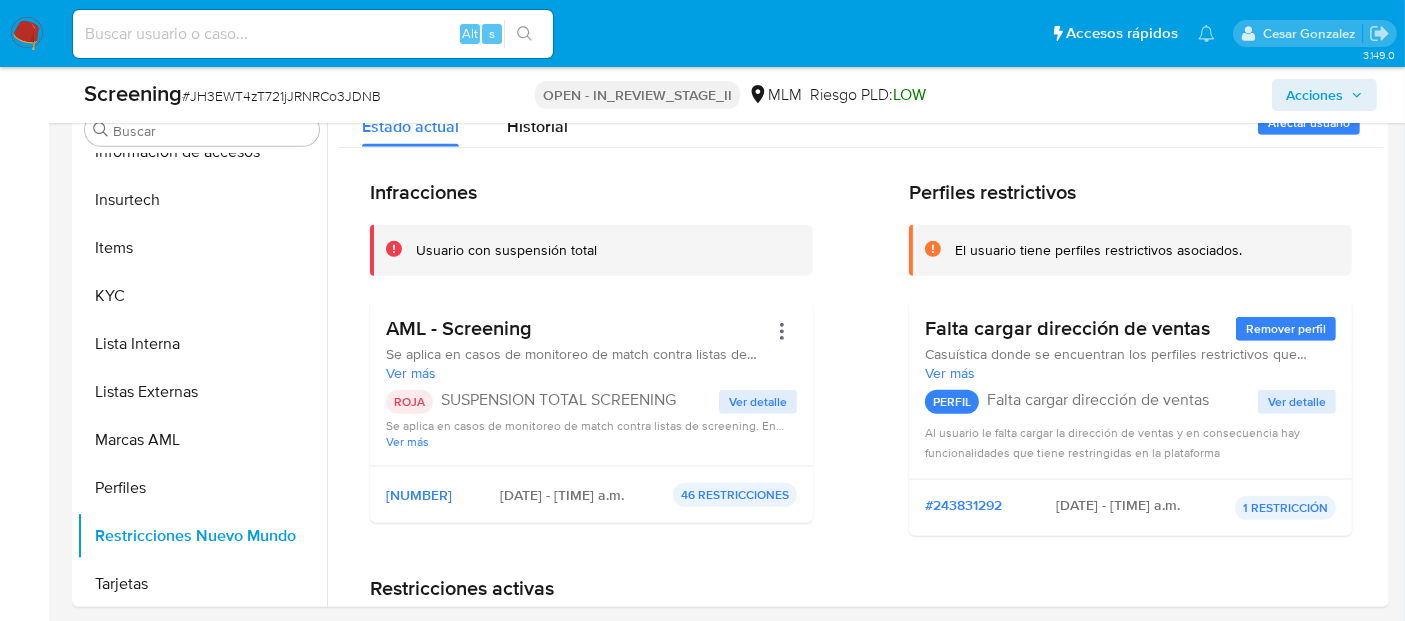 click on "Acciones" at bounding box center [1314, 95] 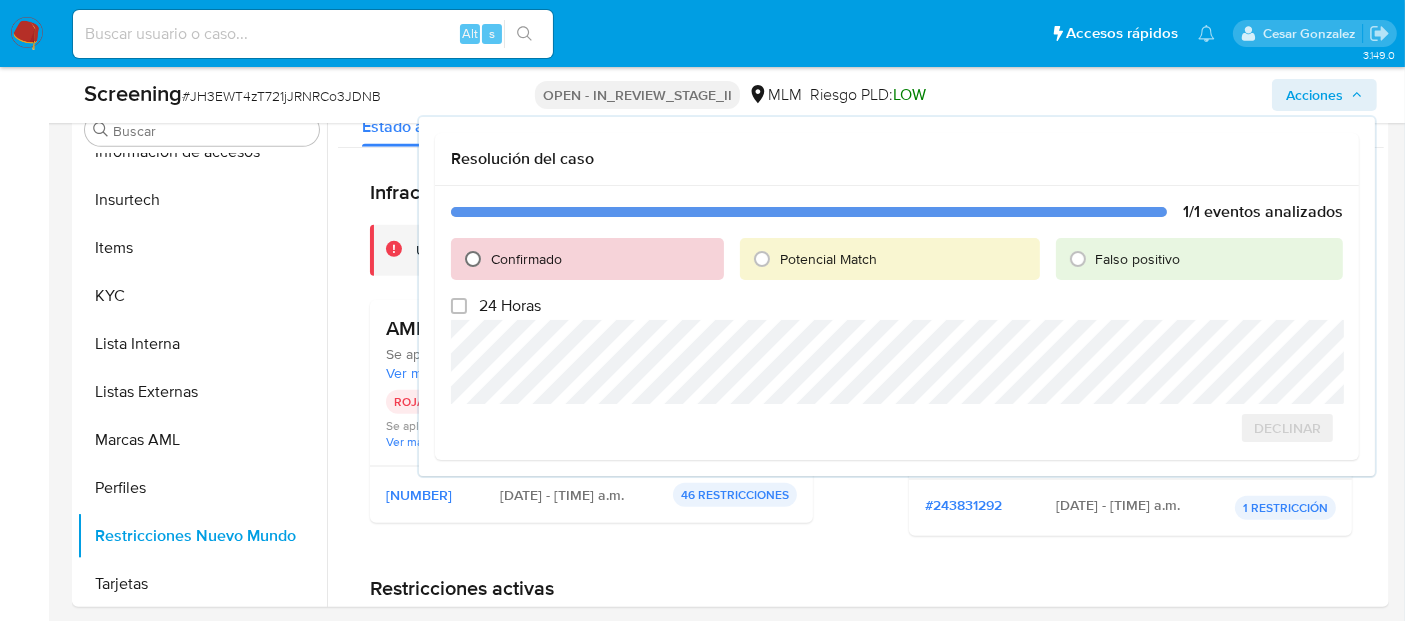 click on "Confirmado" at bounding box center [473, 259] 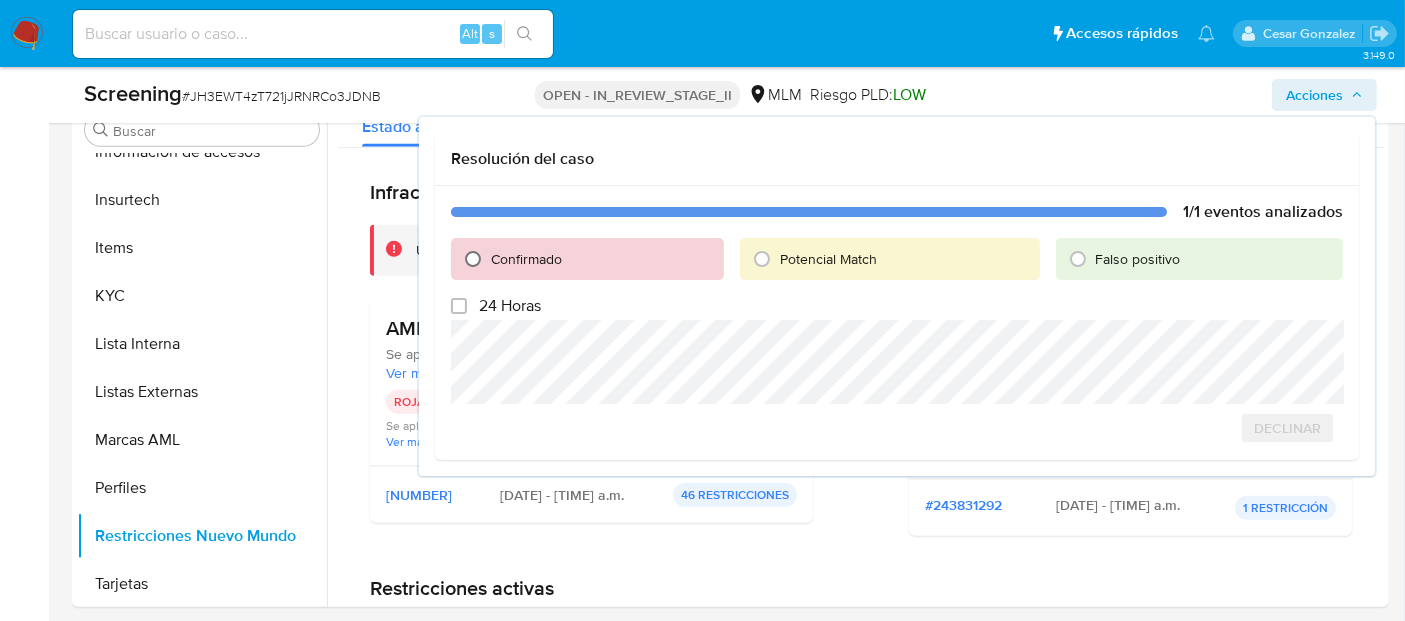 radio on "true" 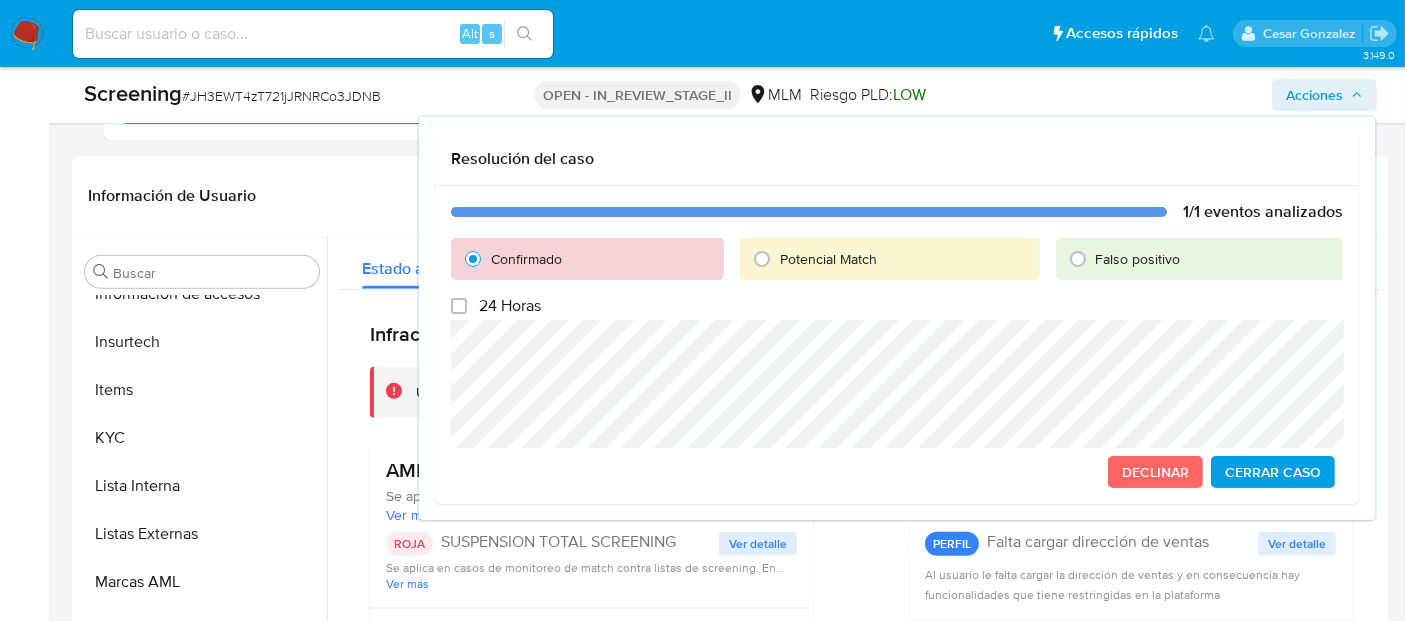 scroll, scrollTop: 770, scrollLeft: 0, axis: vertical 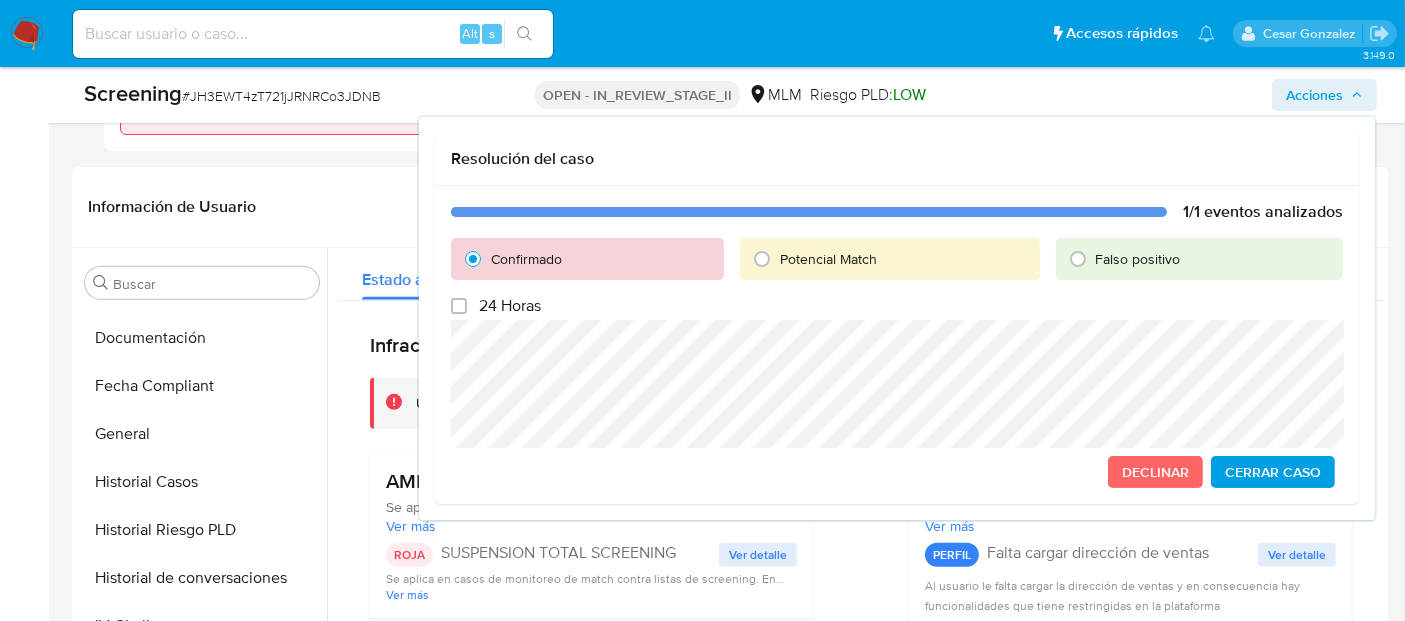 click on "Cerrar Caso" at bounding box center [1273, 472] 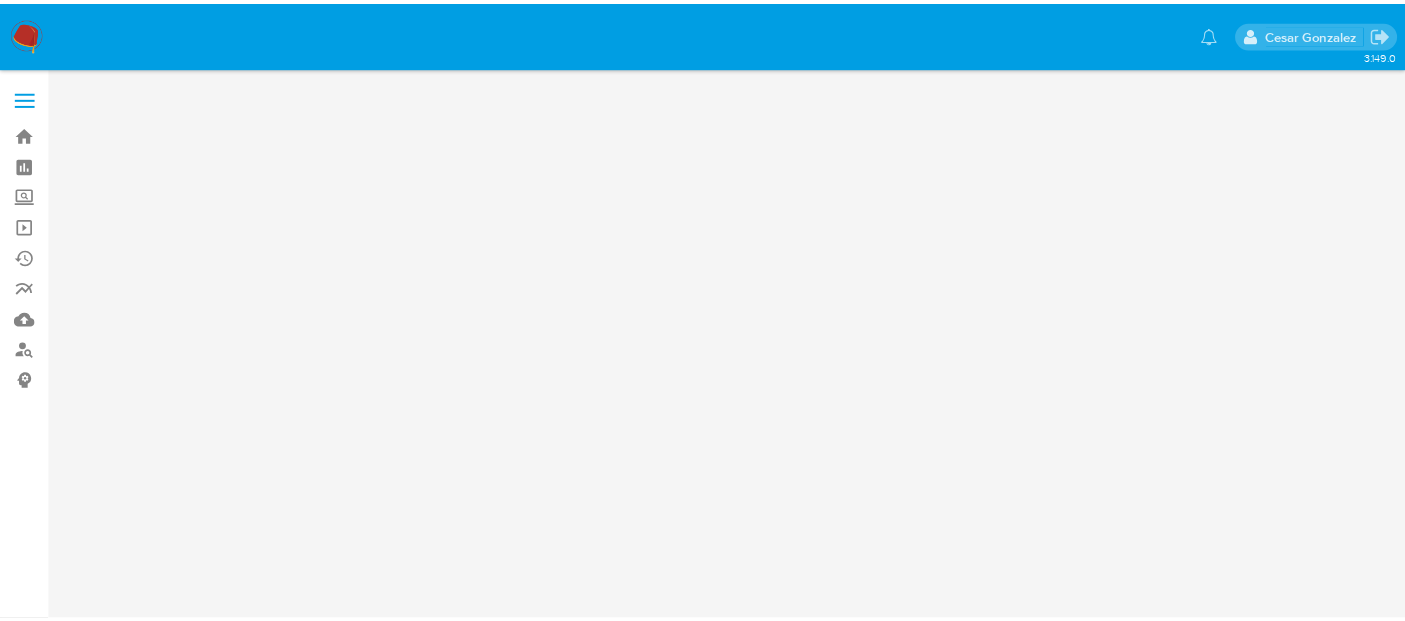 scroll, scrollTop: 0, scrollLeft: 0, axis: both 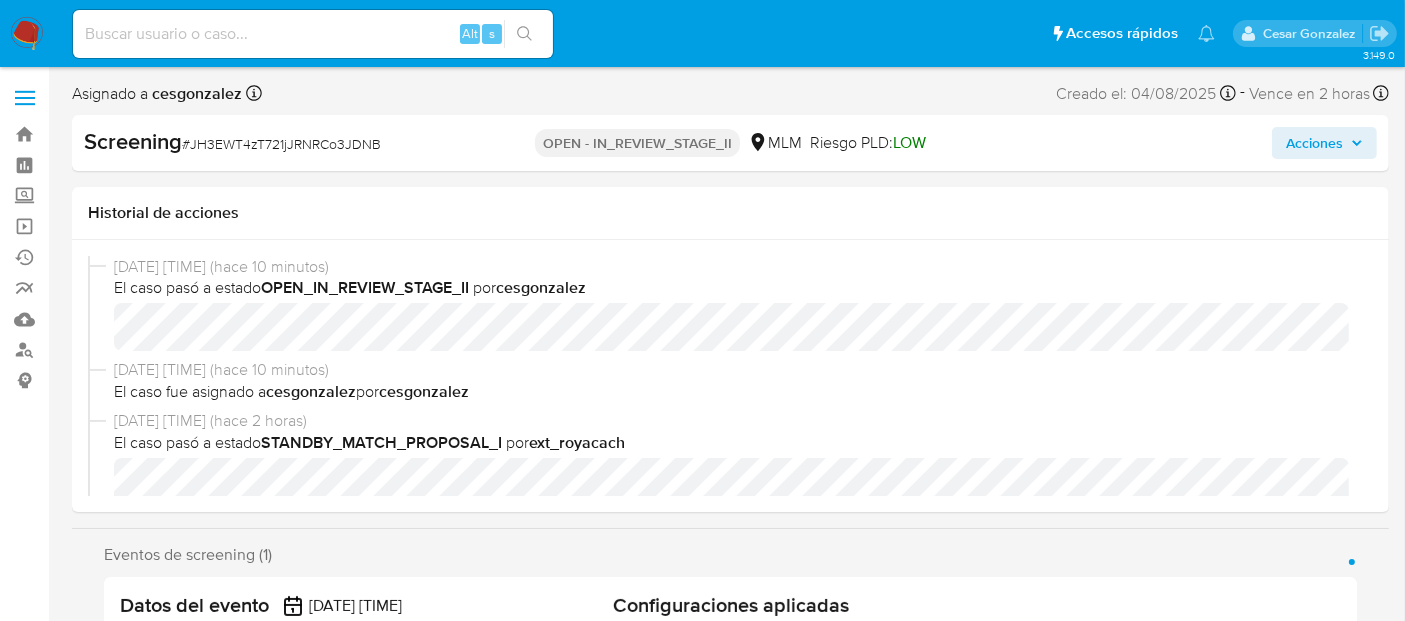 select on "10" 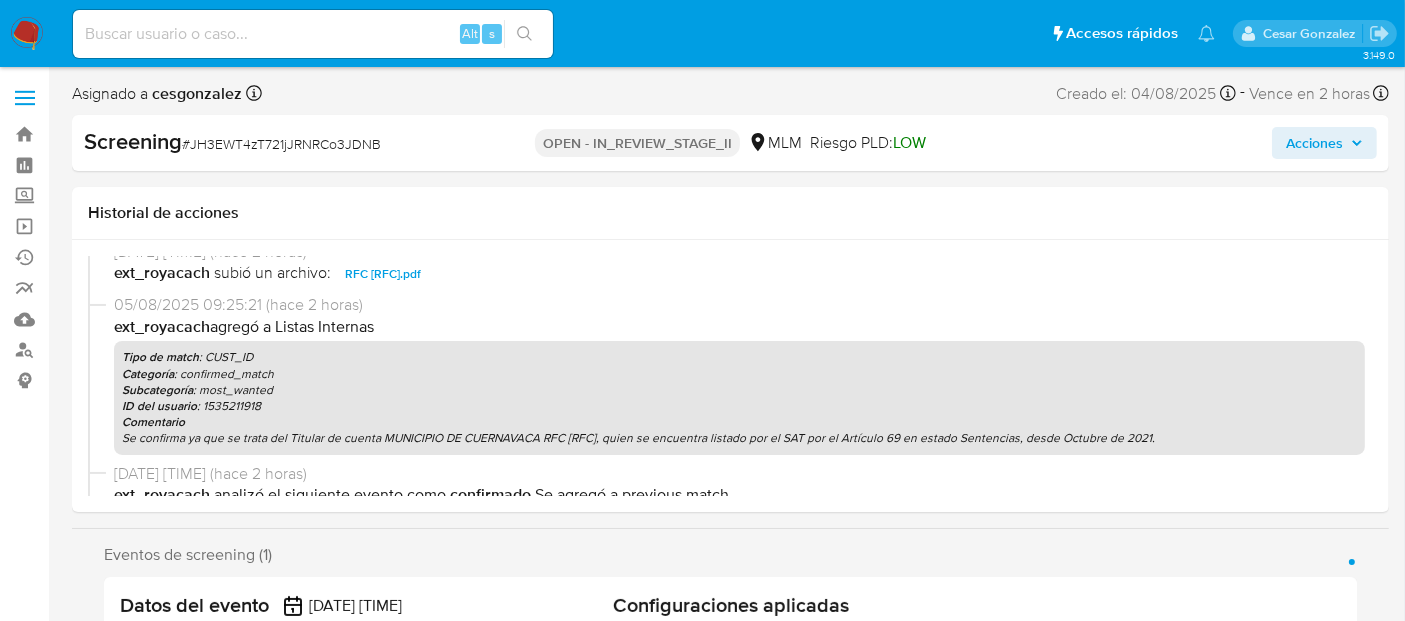 scroll, scrollTop: 568, scrollLeft: 0, axis: vertical 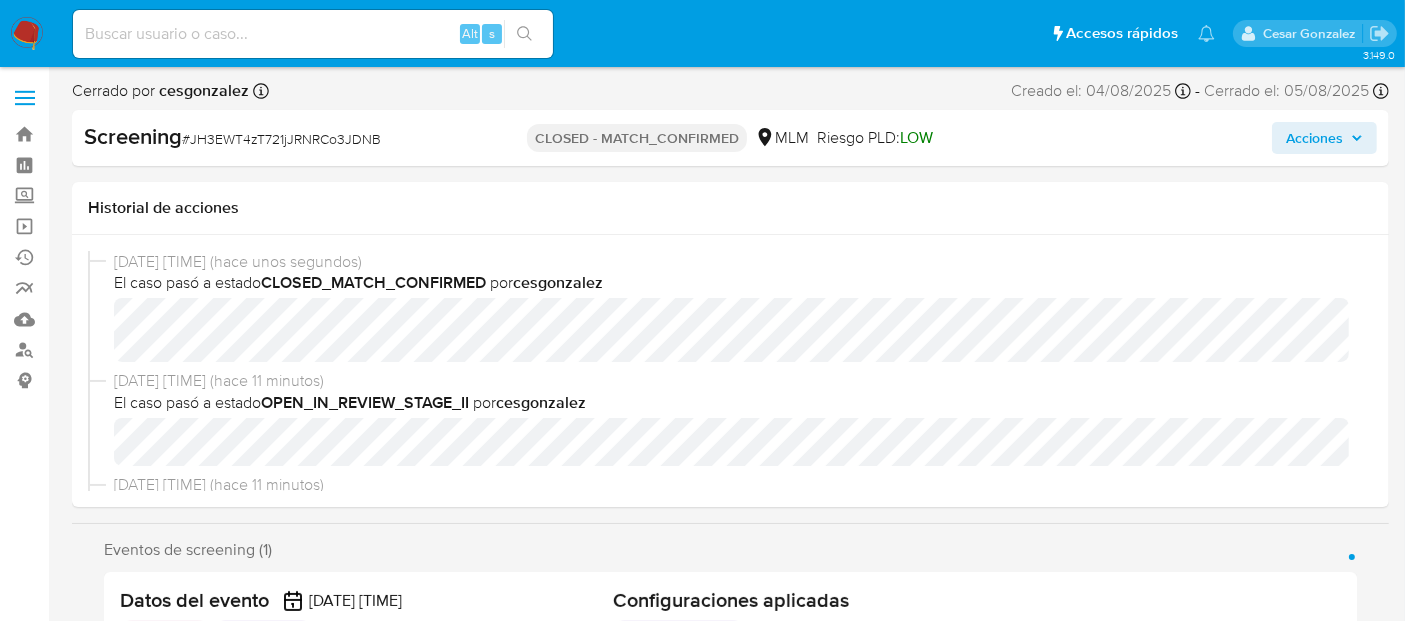 select on "10" 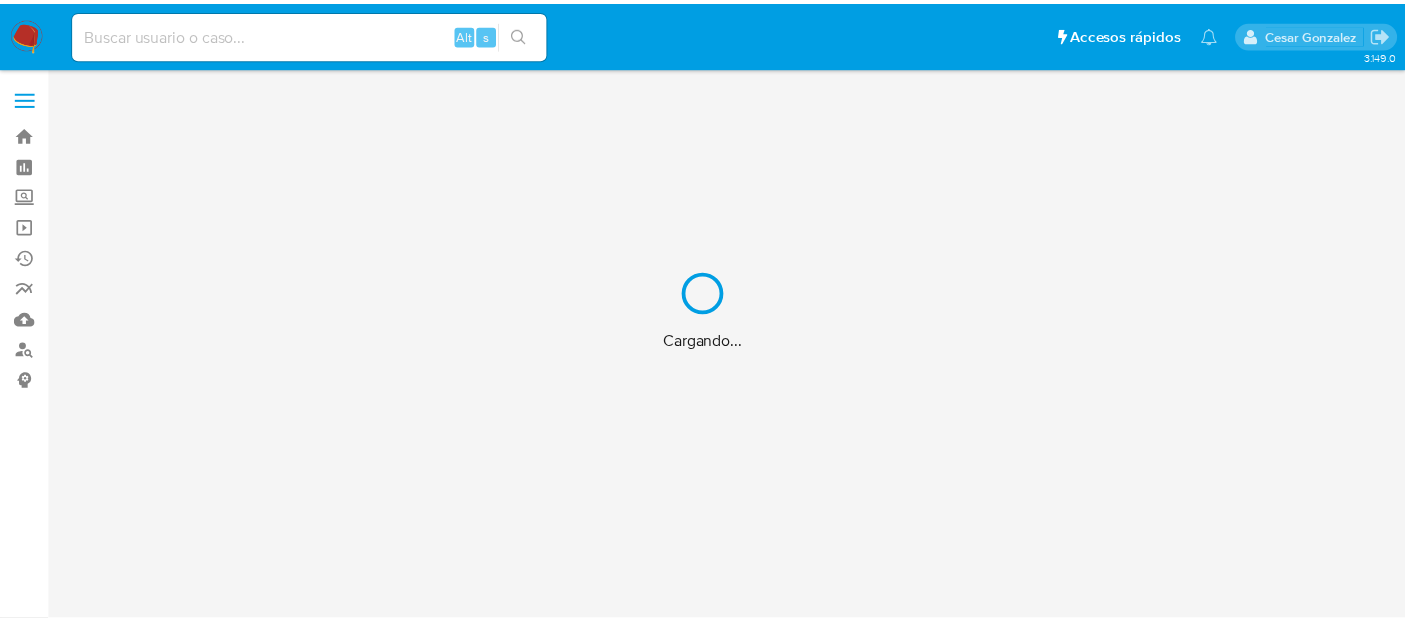 scroll, scrollTop: 0, scrollLeft: 0, axis: both 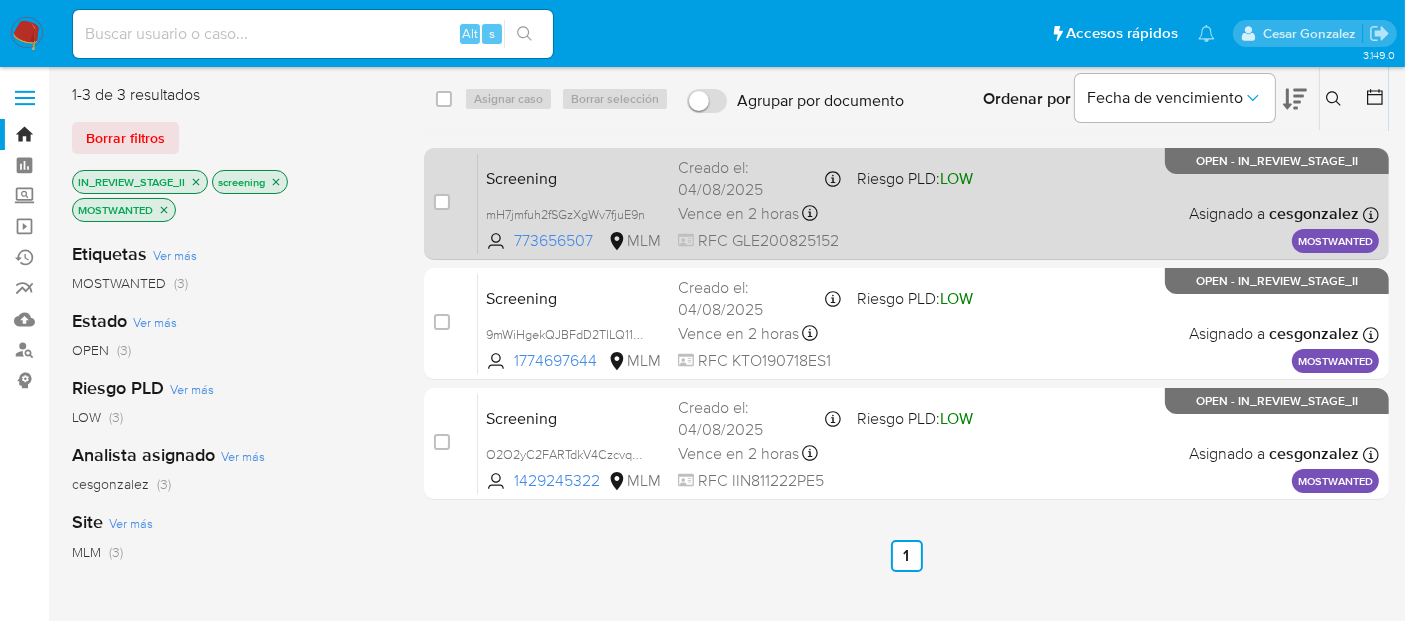 click on "Creado el: 04/08/2025   Creado el: 04/08/2025 14:21:57" at bounding box center [759, 178] 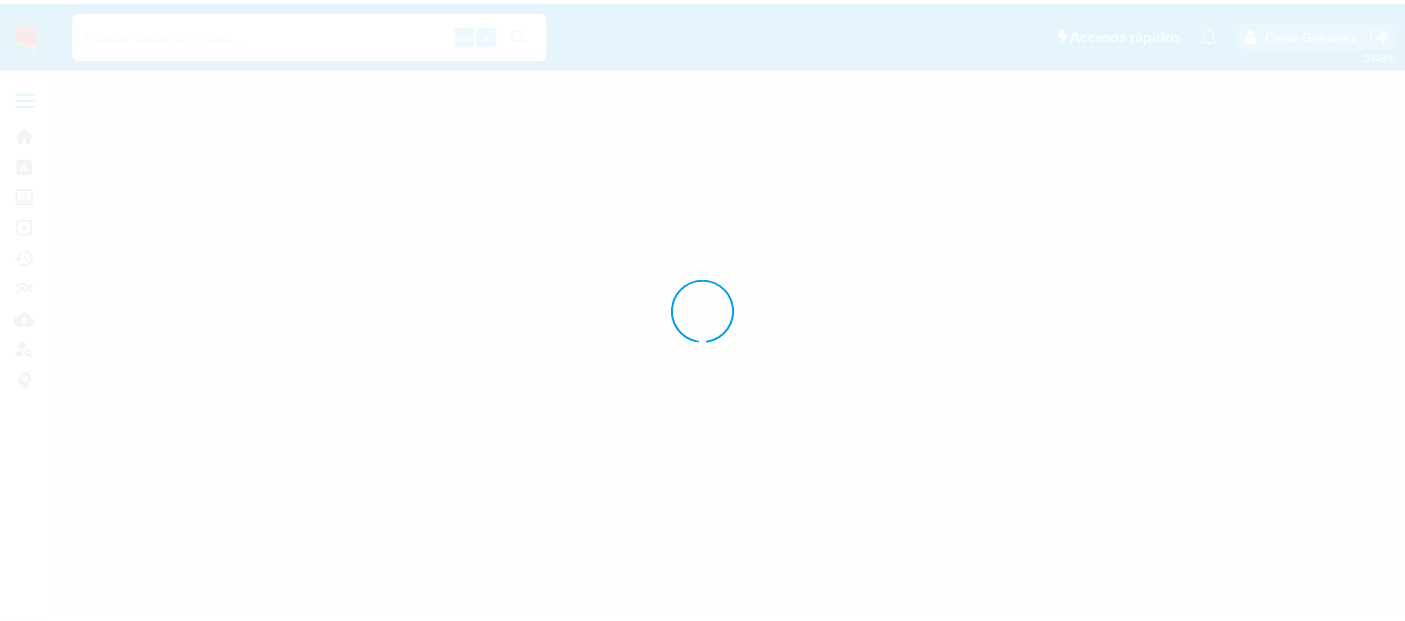 scroll, scrollTop: 0, scrollLeft: 0, axis: both 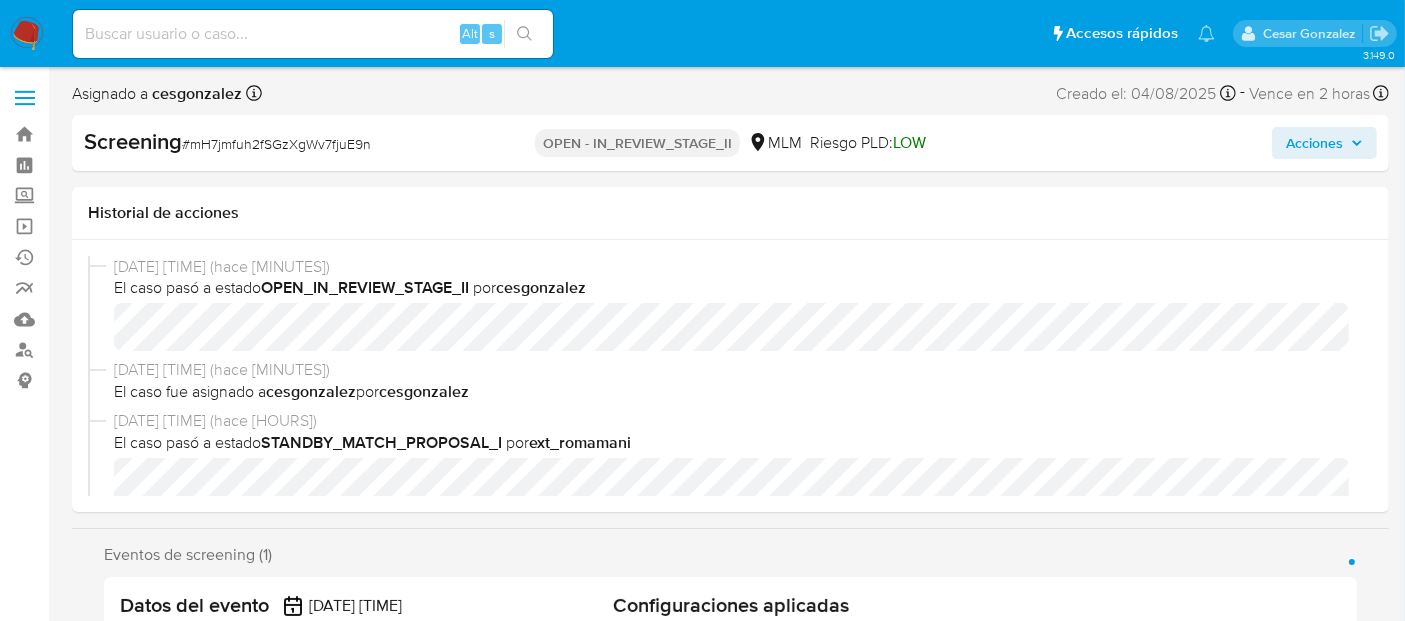 select on "10" 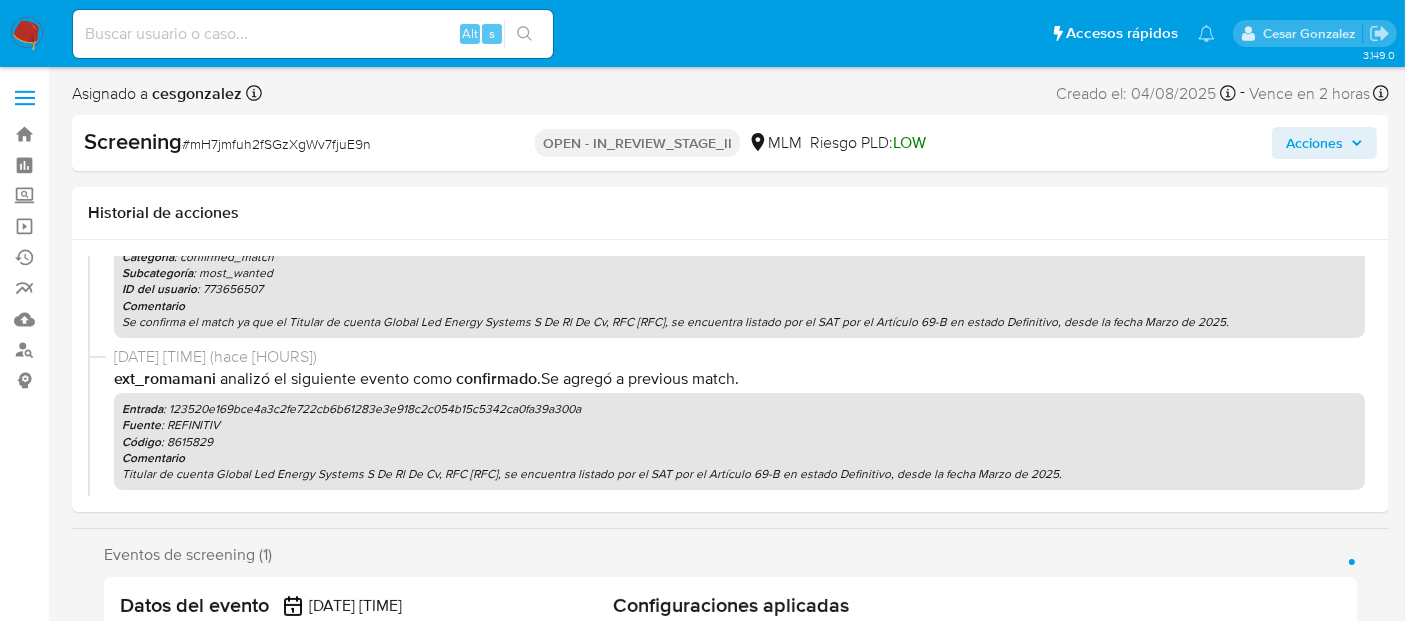 scroll, scrollTop: 769, scrollLeft: 0, axis: vertical 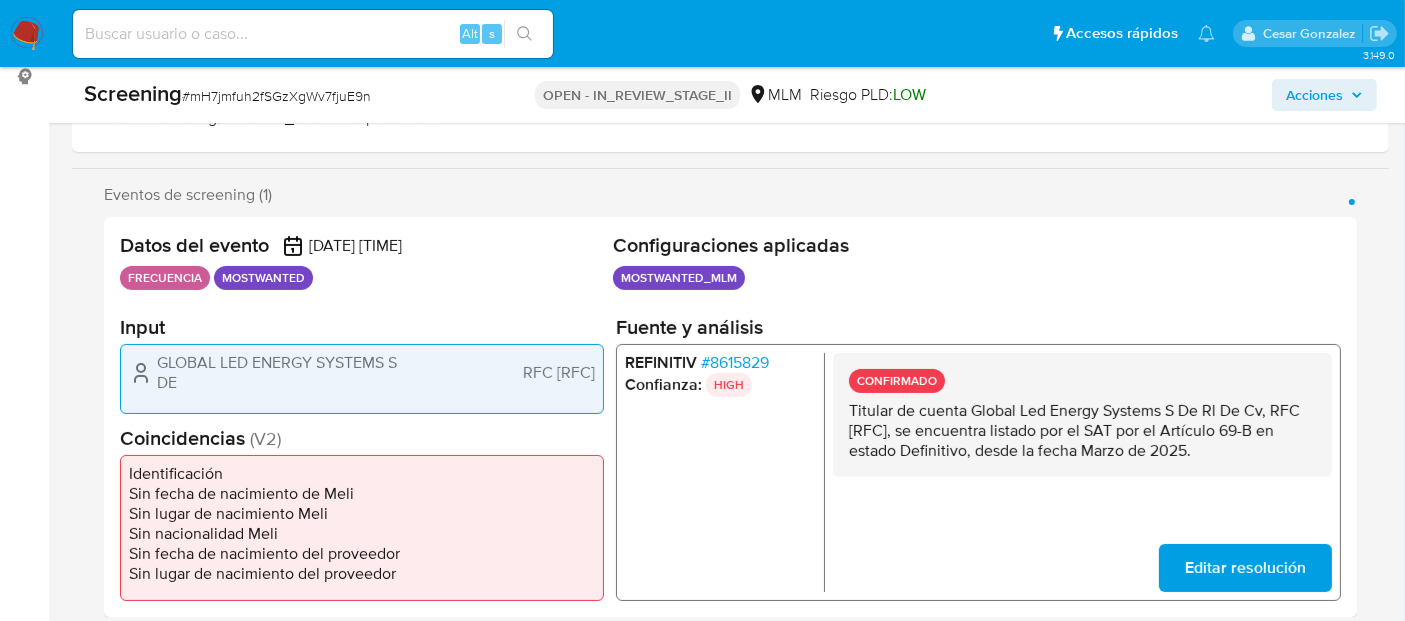 click on "# [NUMBER]" at bounding box center (735, 363) 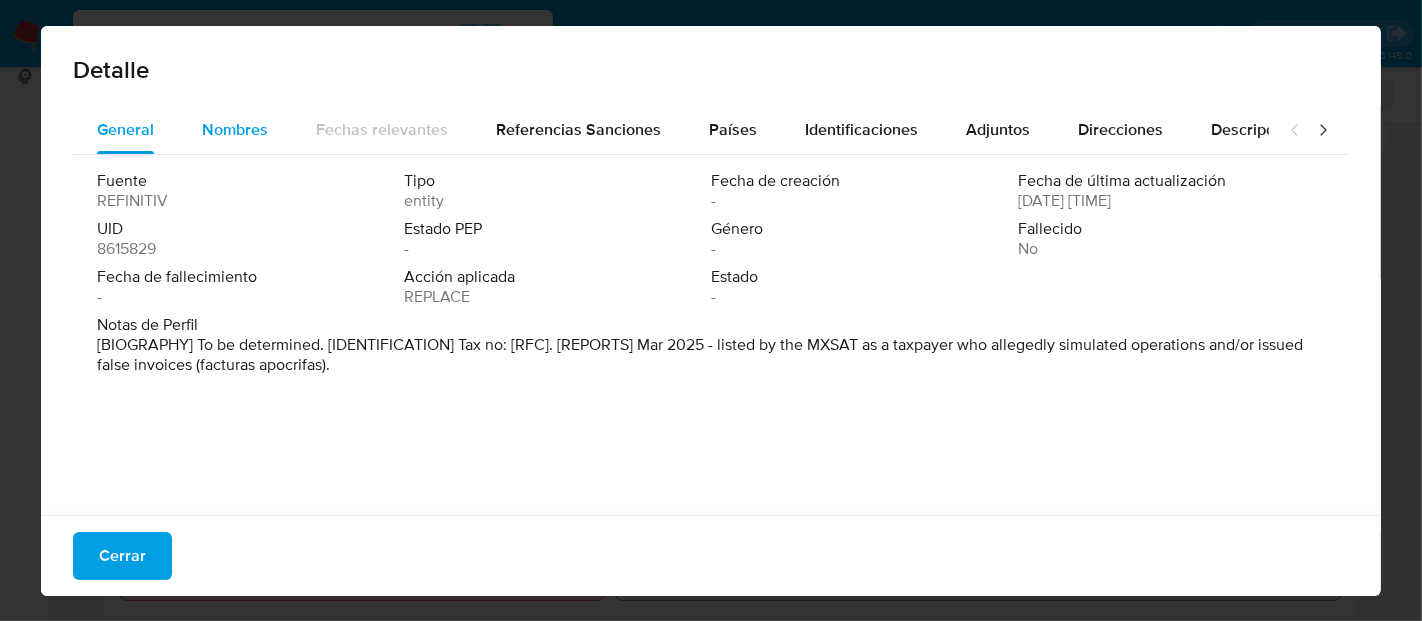 click on "Nombres" at bounding box center (235, 129) 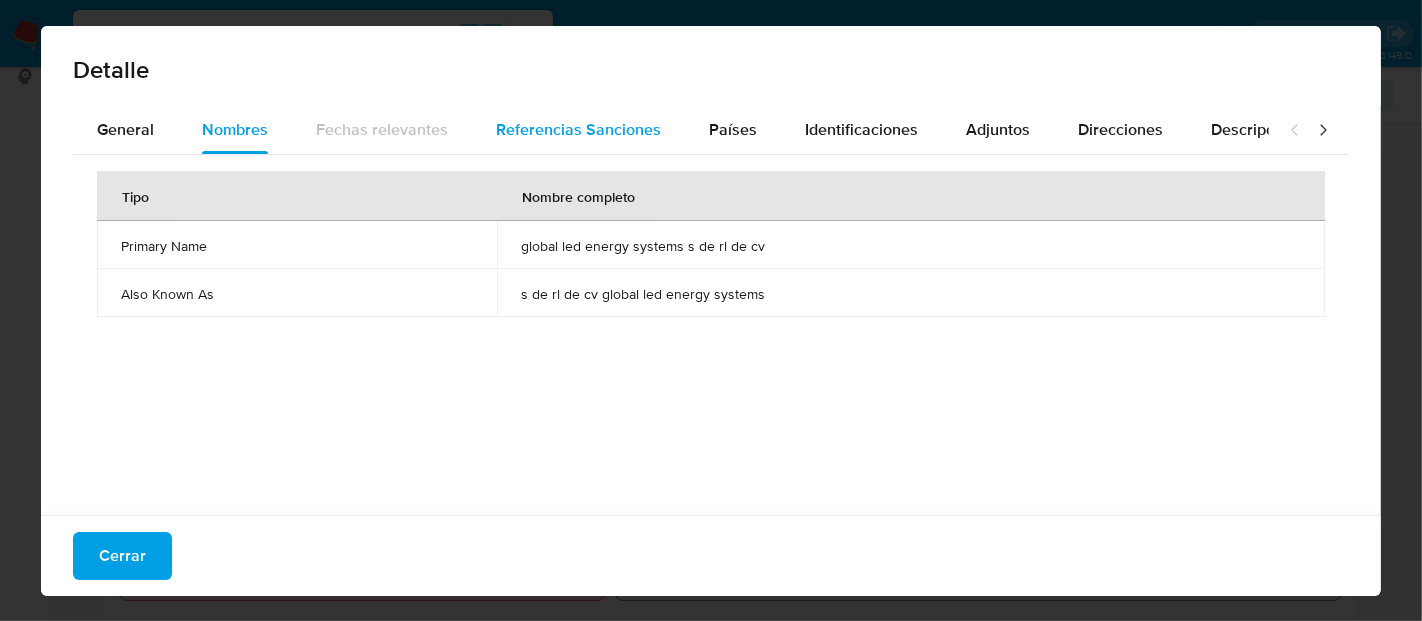 click on "Referencias Sanciones" at bounding box center [578, 130] 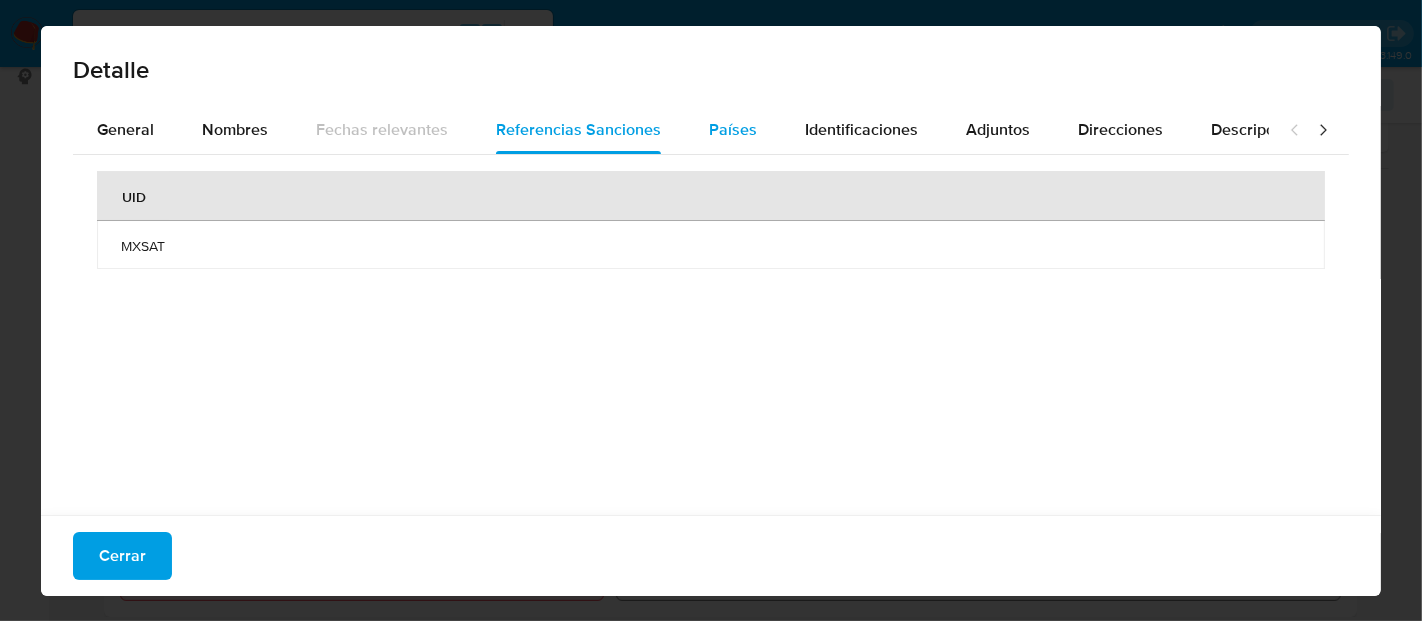 click on "Países" at bounding box center [733, 129] 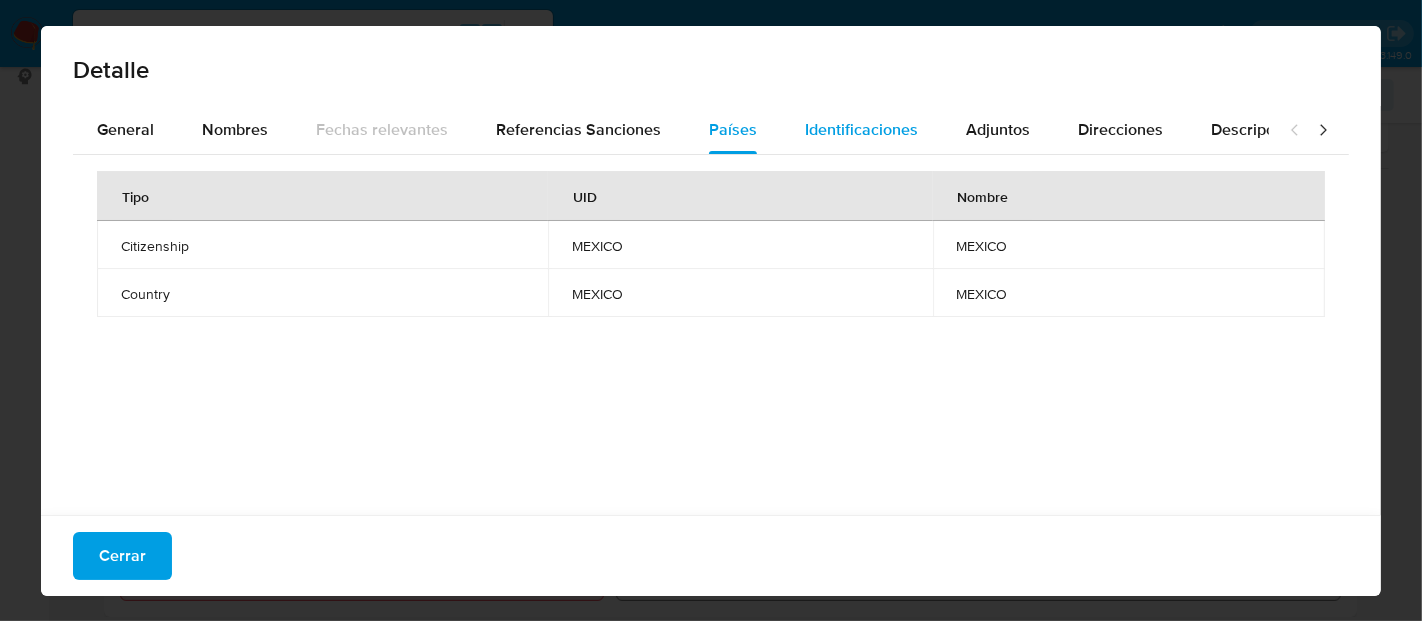 click on "Identificaciones" at bounding box center (861, 129) 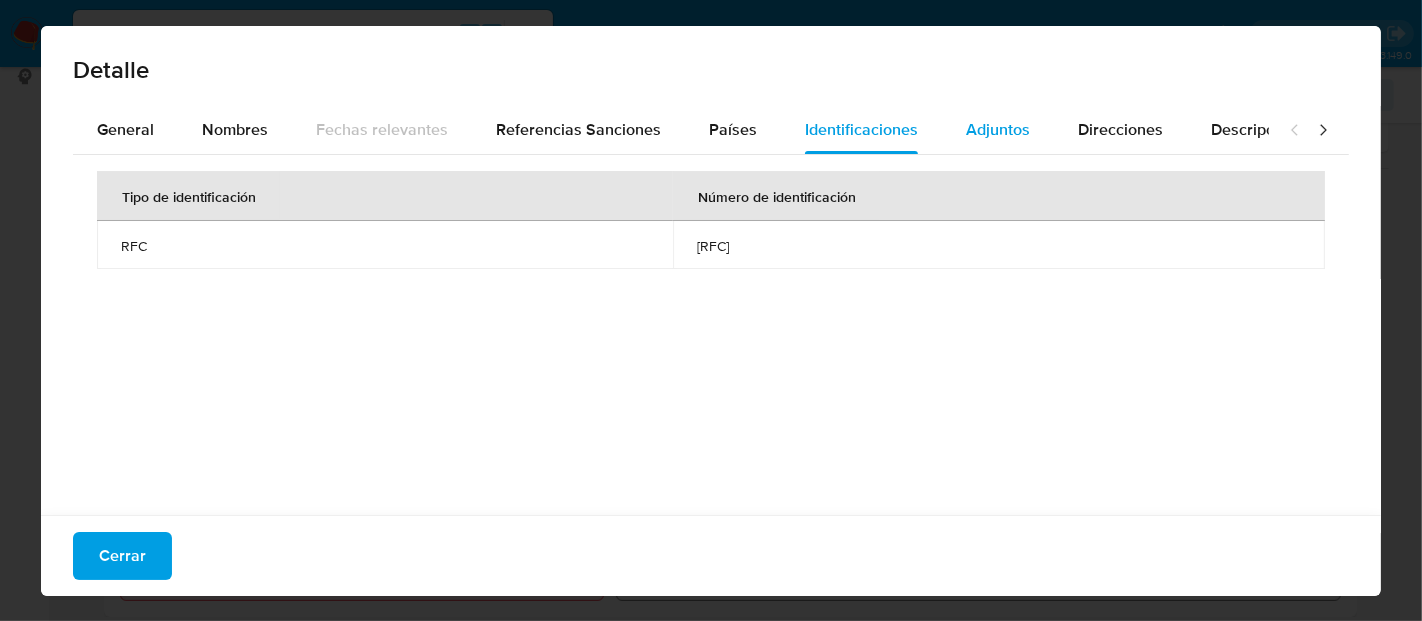 click on "Adjuntos" at bounding box center (998, 130) 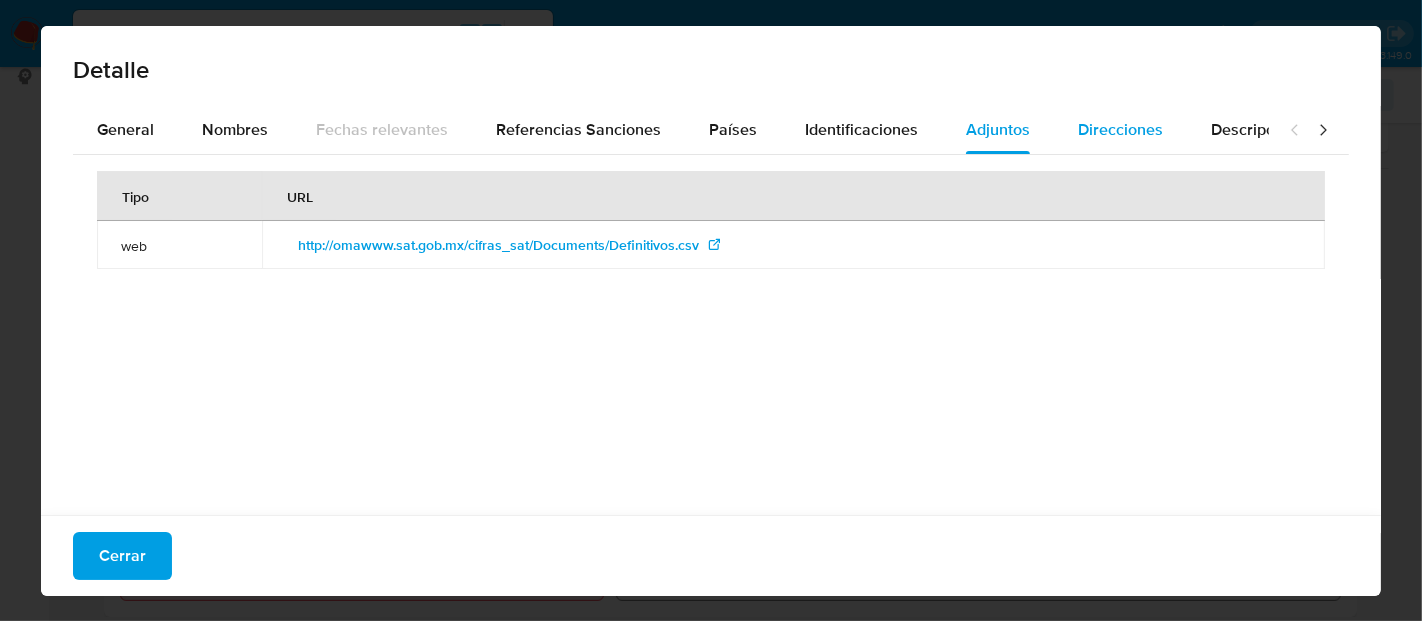 click on "Direcciones" at bounding box center [1120, 129] 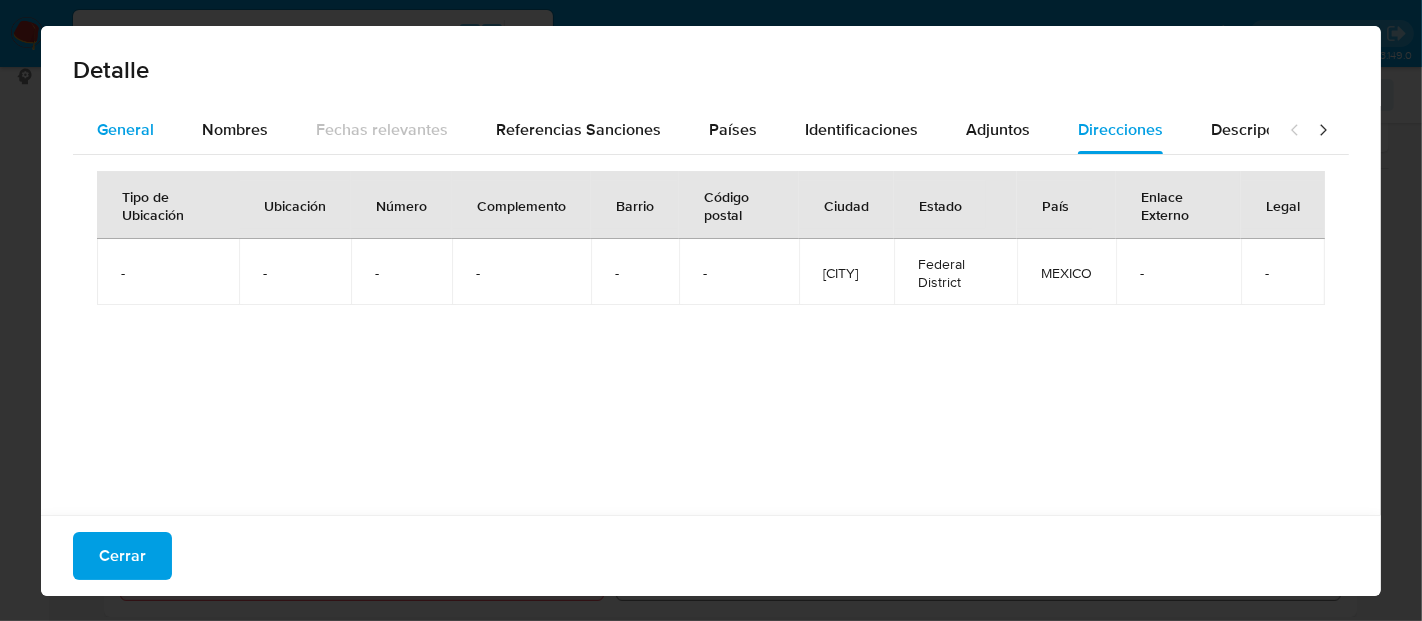 click on "General" at bounding box center [125, 130] 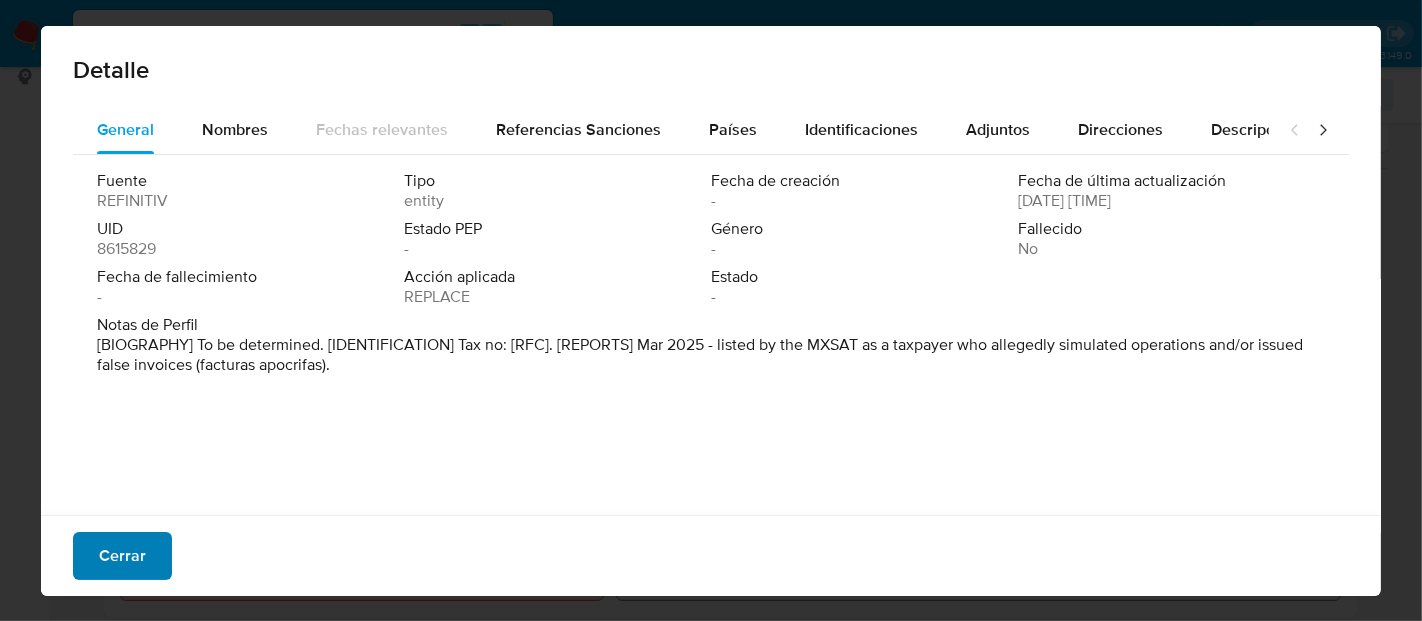 click on "Cerrar" at bounding box center [122, 556] 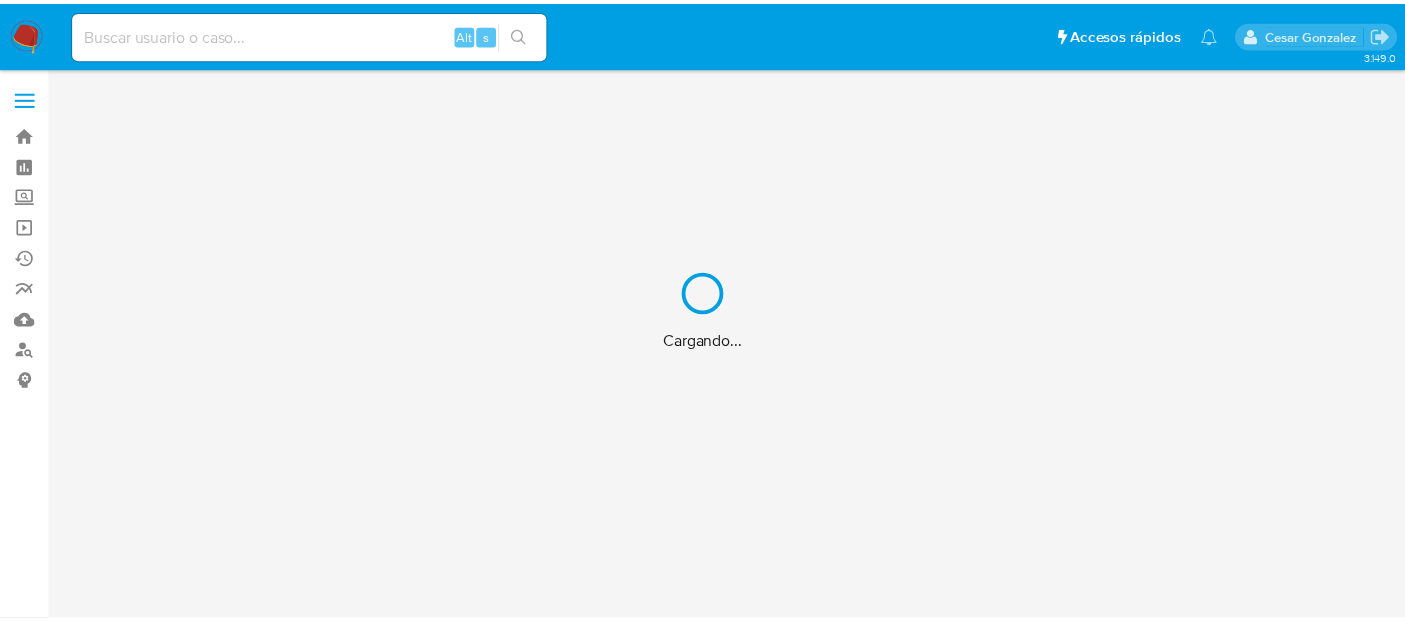 scroll, scrollTop: 0, scrollLeft: 0, axis: both 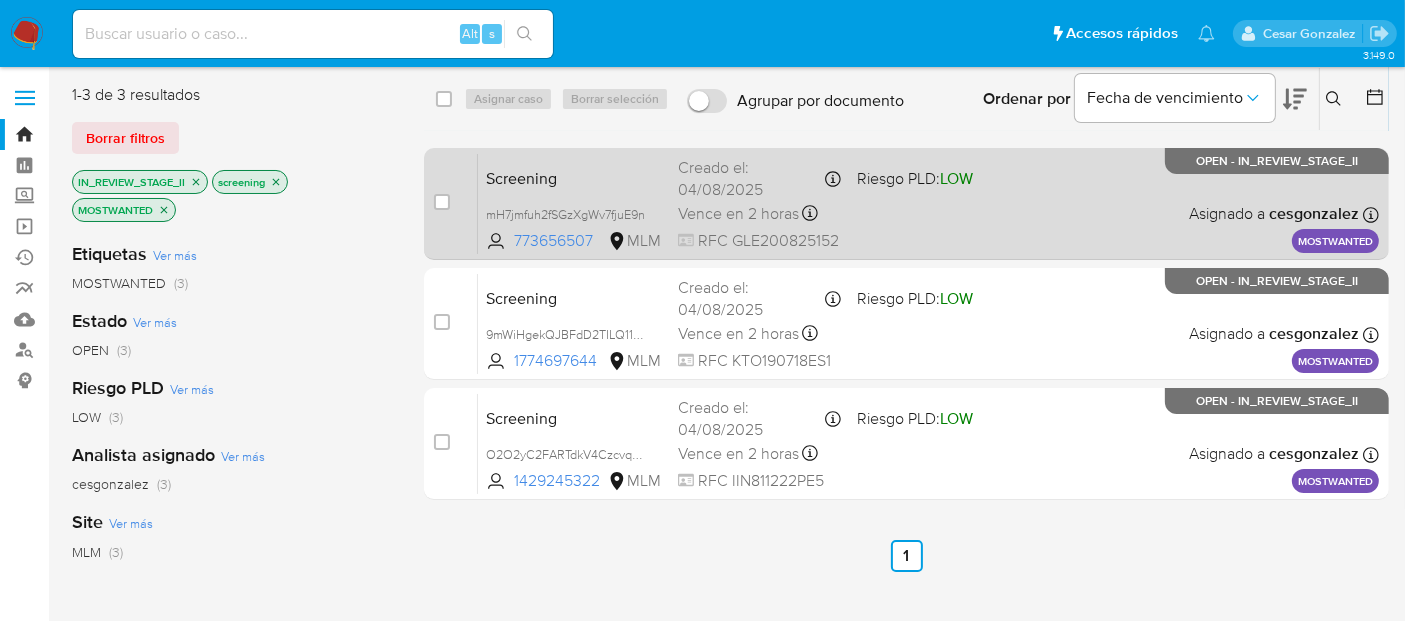 click on "Creado el: 04/08/2025   Creado el: 04/08/2025 14:21:57" at bounding box center (759, 178) 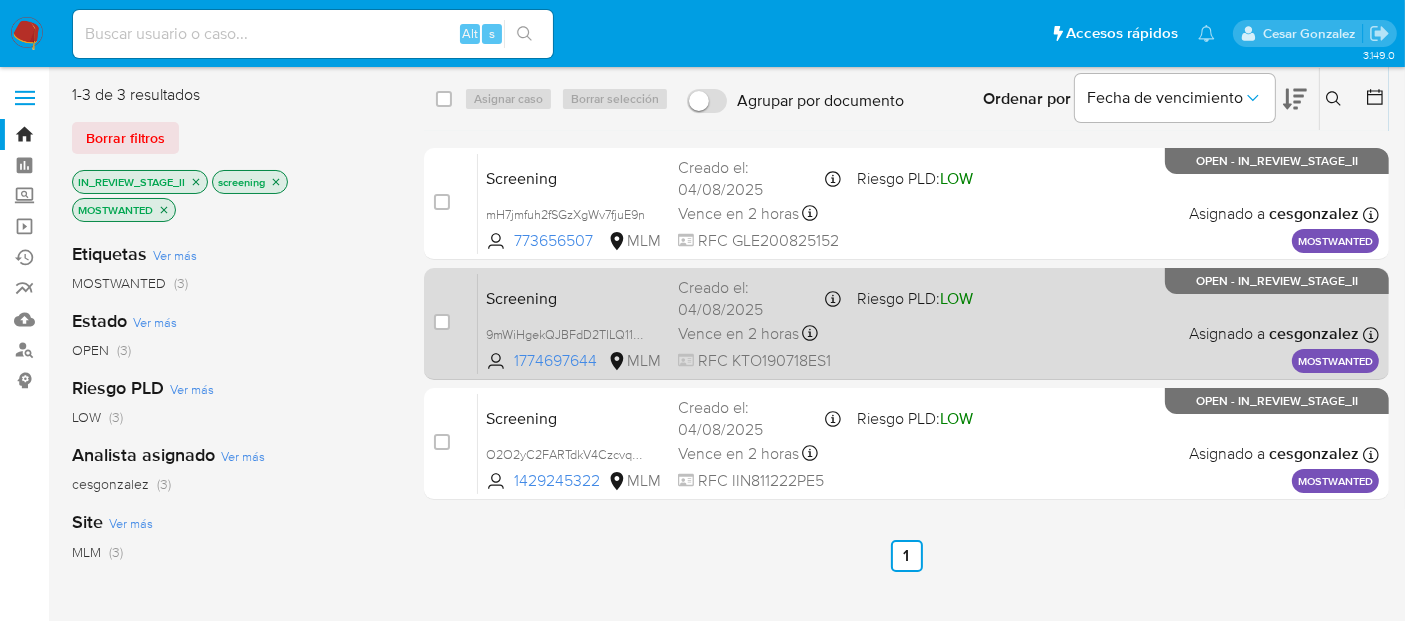 click on "Vence en 2 horas   Vence el 05/08/2025 14:21:57" at bounding box center [759, 333] 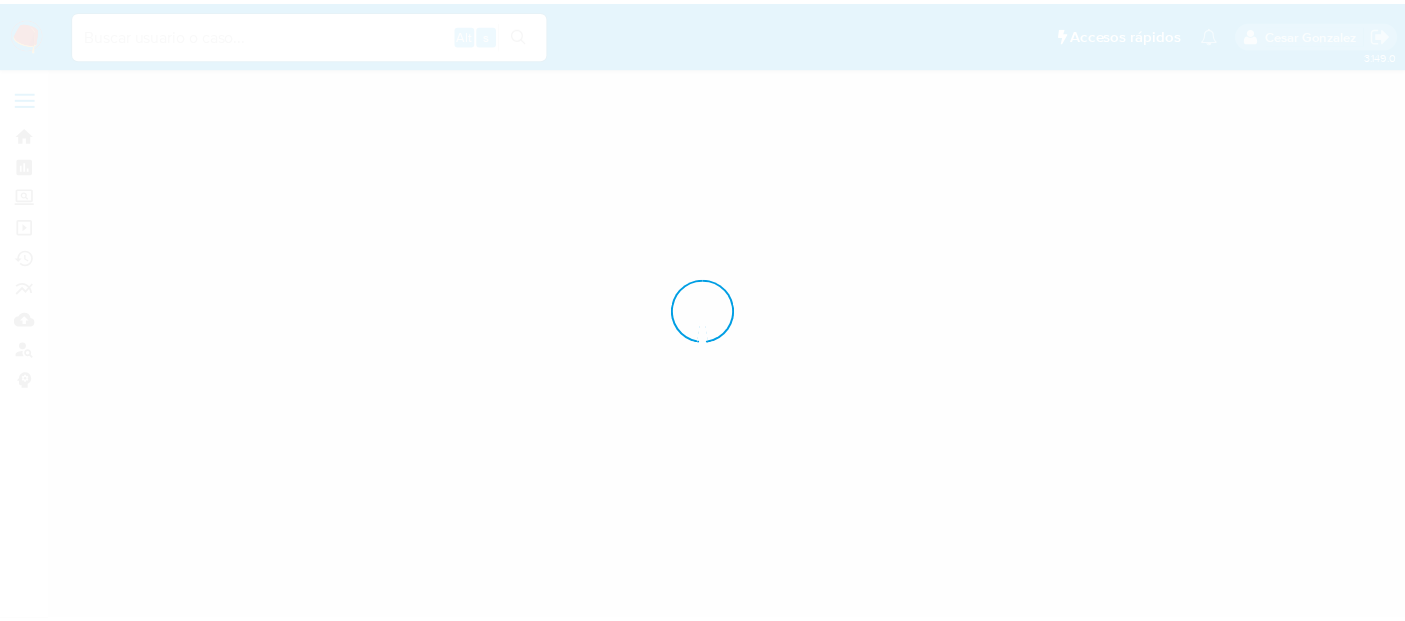 scroll, scrollTop: 0, scrollLeft: 0, axis: both 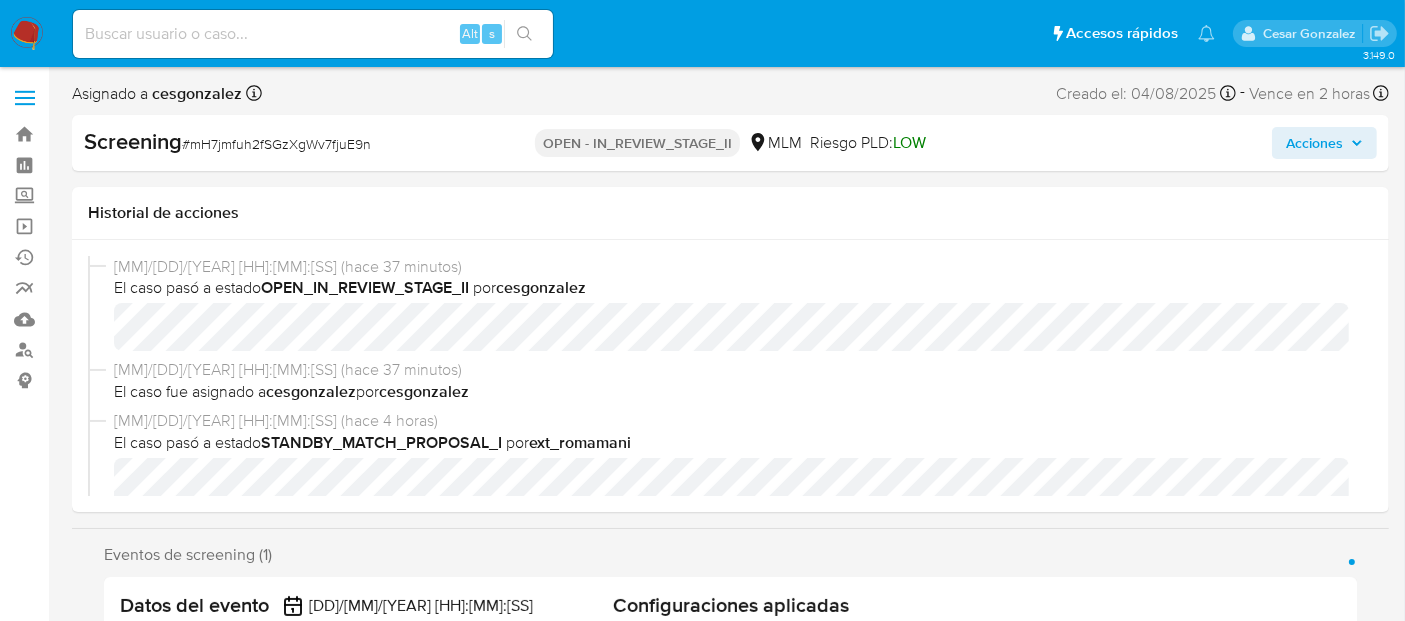 select on "10" 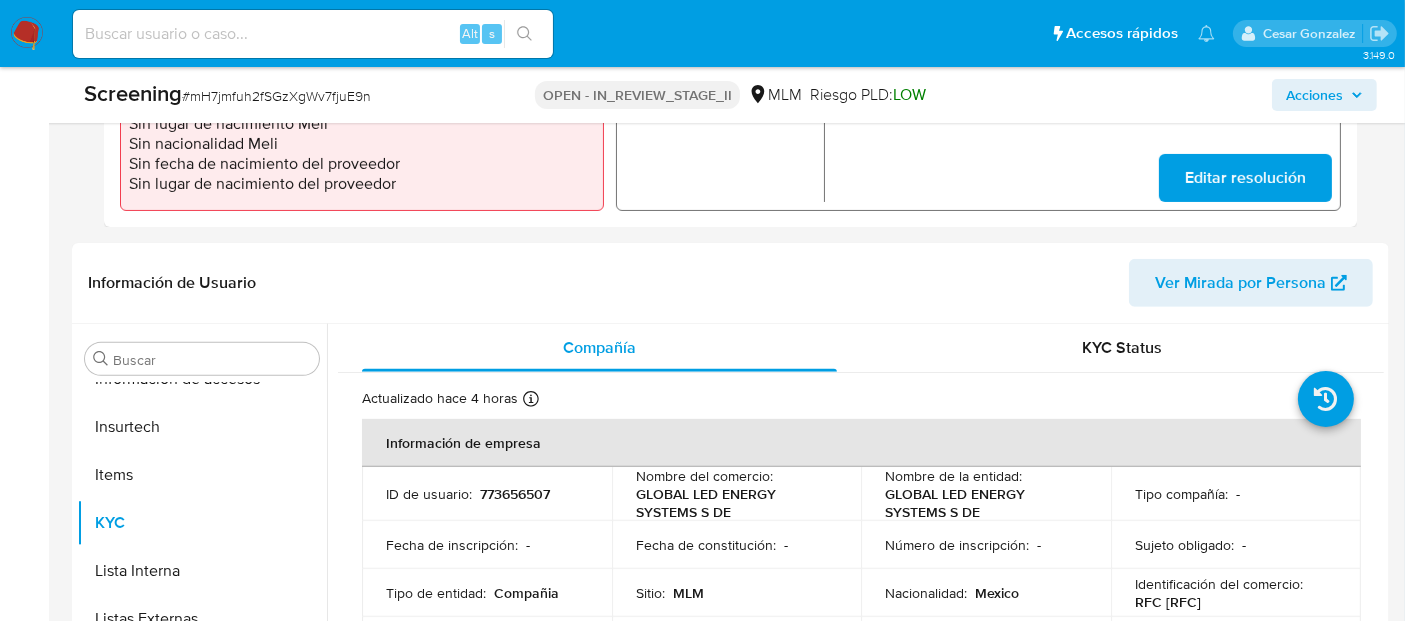 scroll, scrollTop: 702, scrollLeft: 0, axis: vertical 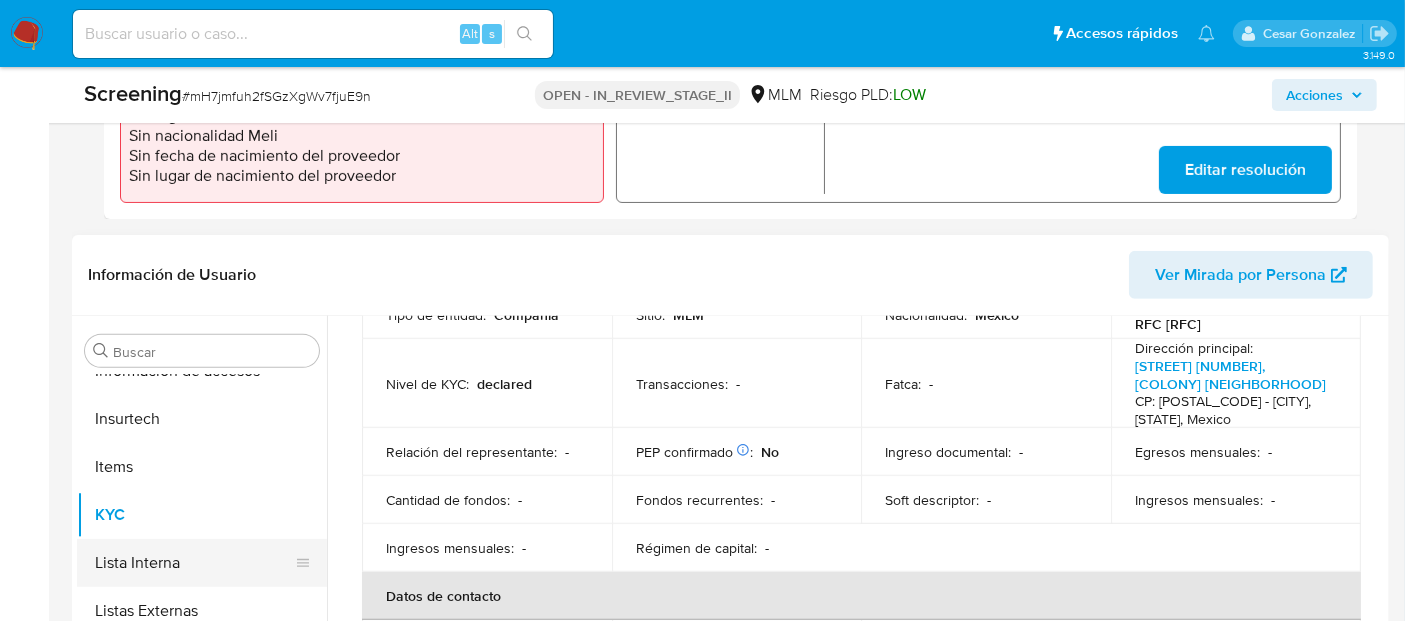 click on "Lista Interna" at bounding box center (194, 563) 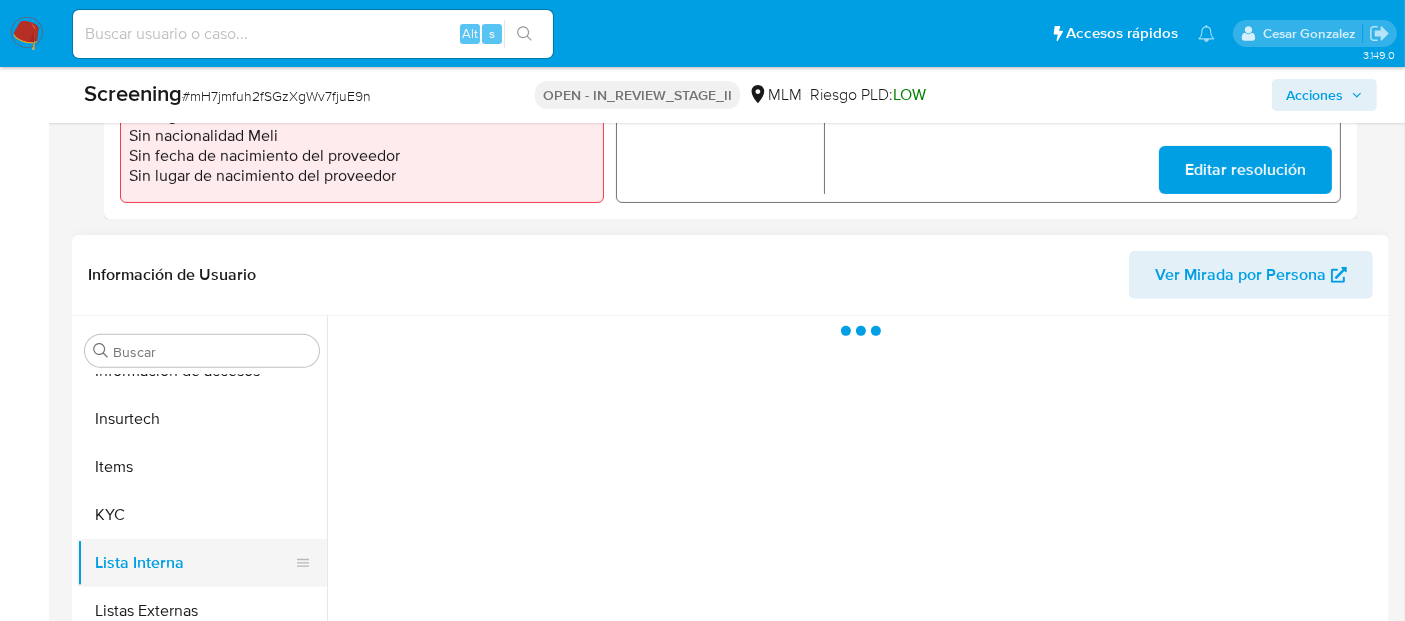 scroll, scrollTop: 0, scrollLeft: 0, axis: both 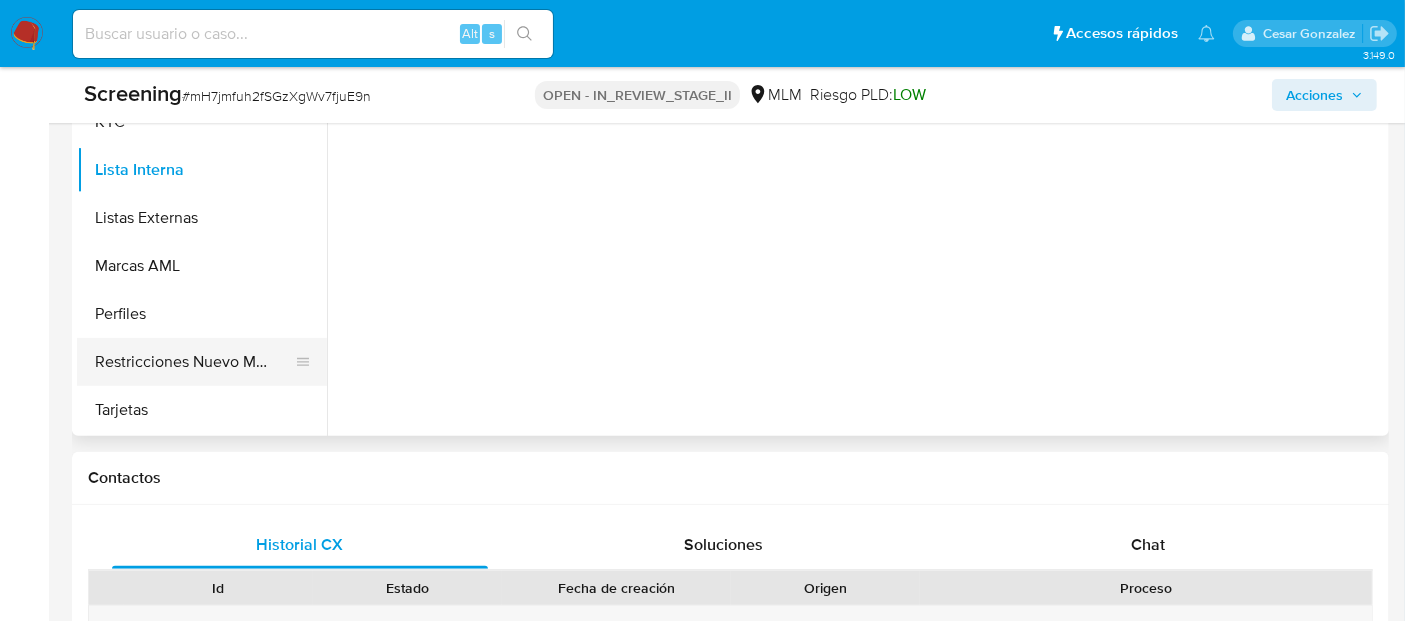 click on "Restricciones Nuevo Mundo" at bounding box center (194, 362) 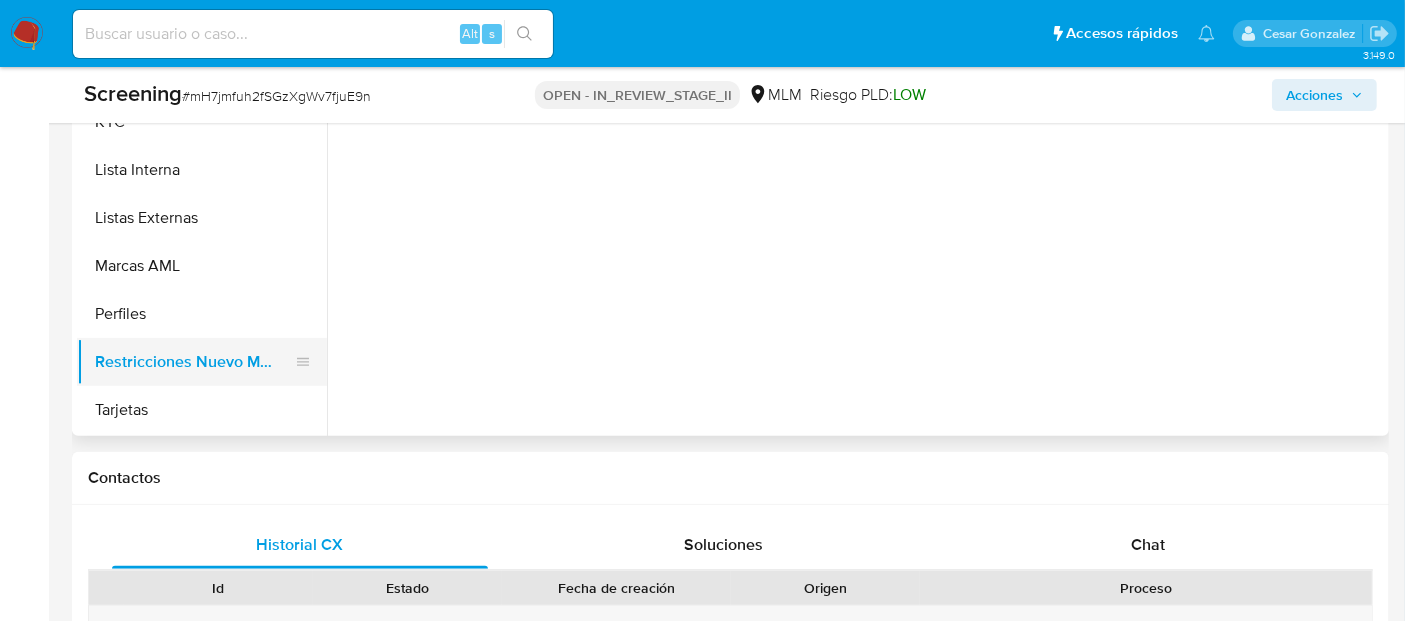 click on "Restricciones Nuevo Mundo" at bounding box center (194, 362) 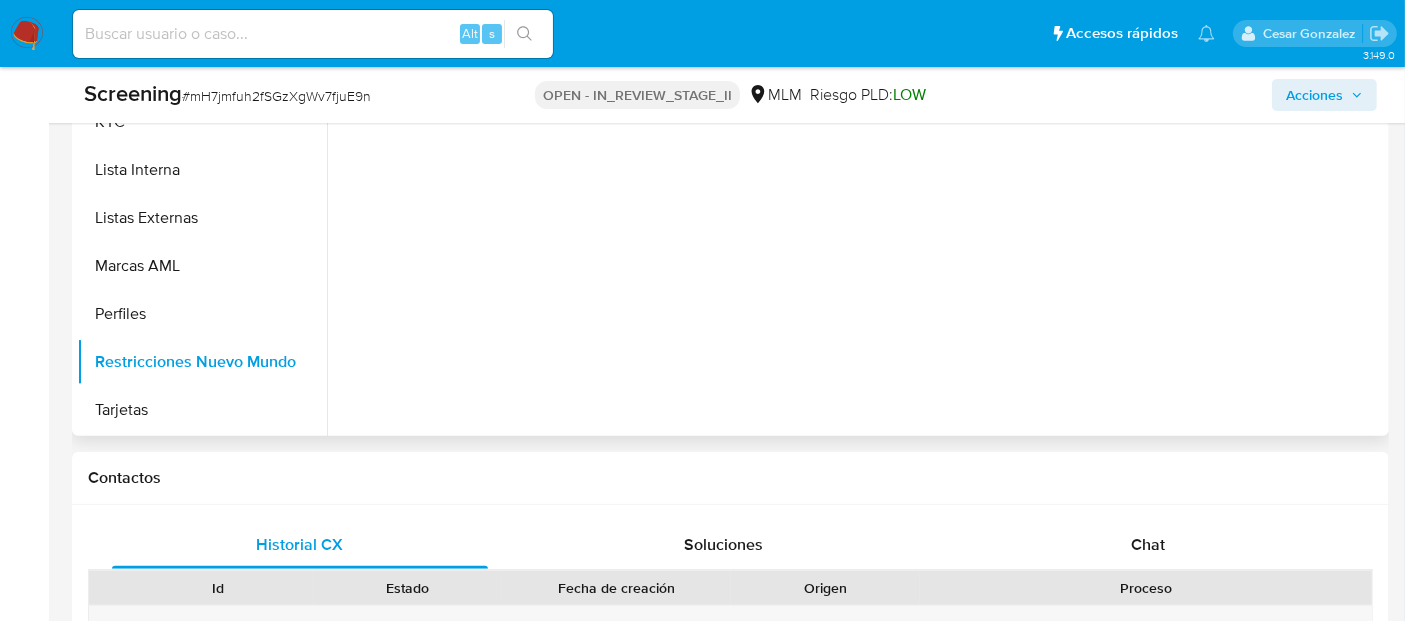scroll, scrollTop: 796, scrollLeft: 0, axis: vertical 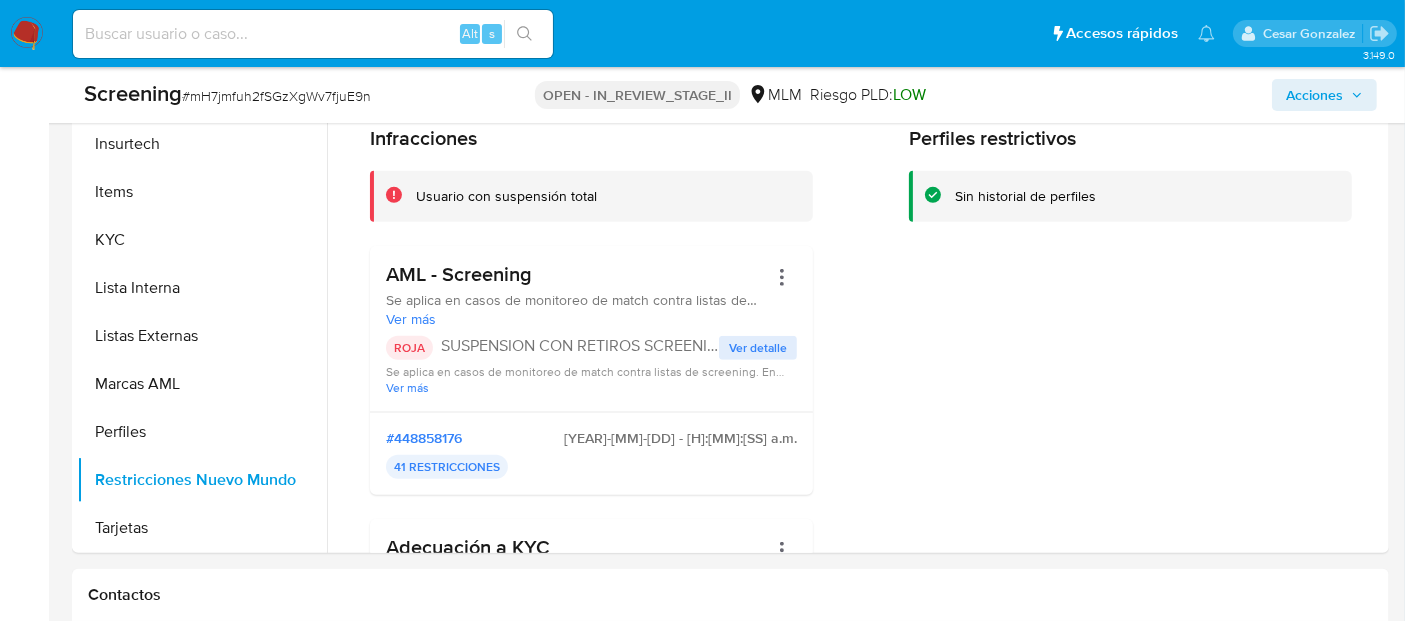 click on "Acciones" at bounding box center [1314, 95] 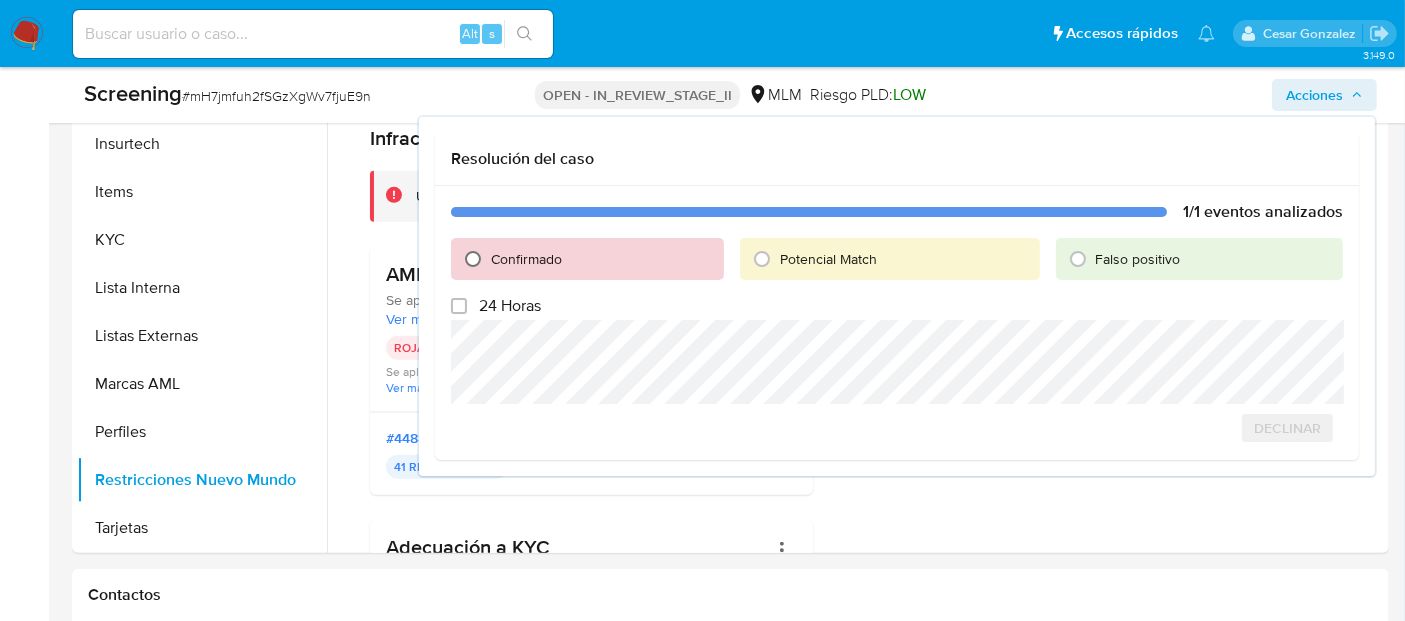 click on "Confirmado" at bounding box center (473, 259) 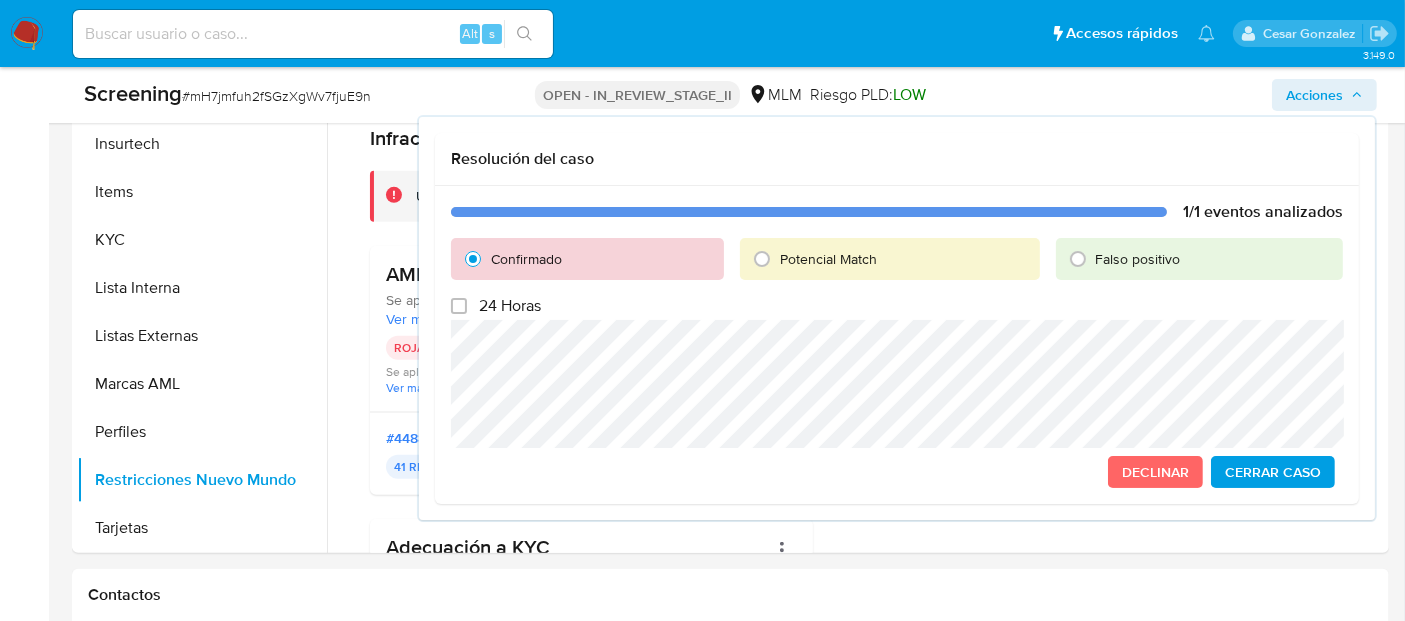 click on "Cerrar Caso" at bounding box center [1273, 472] 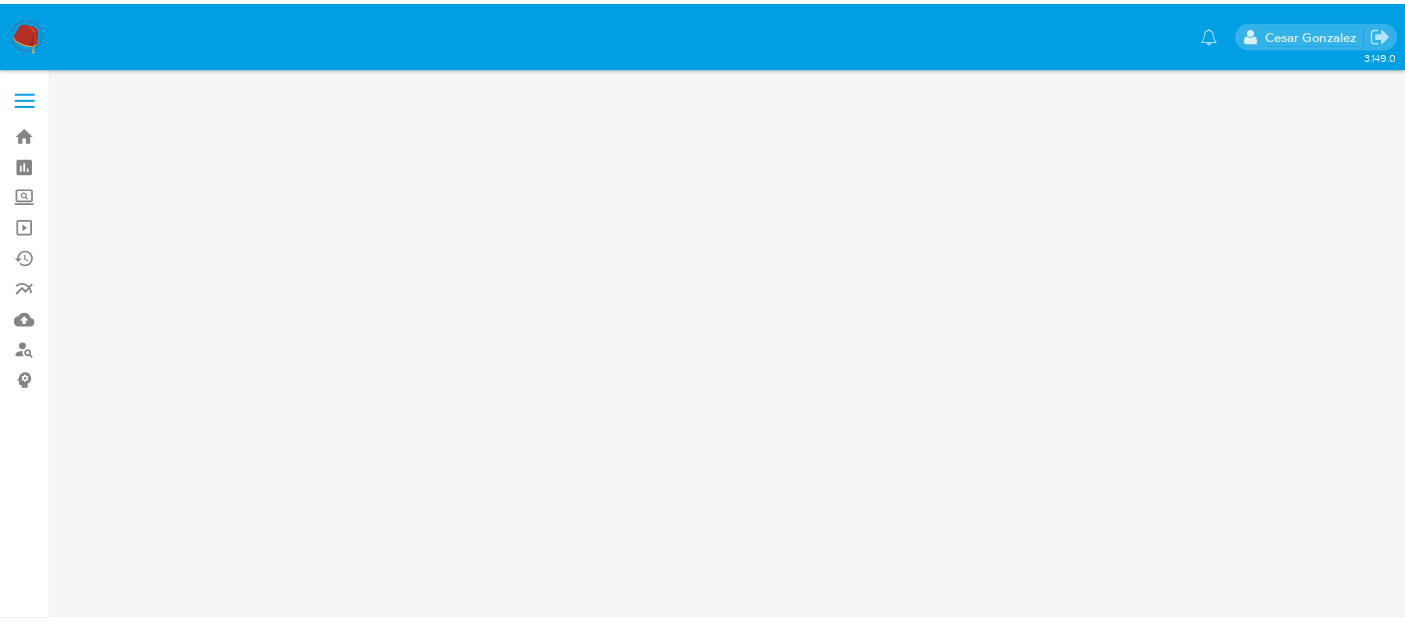 scroll, scrollTop: 0, scrollLeft: 0, axis: both 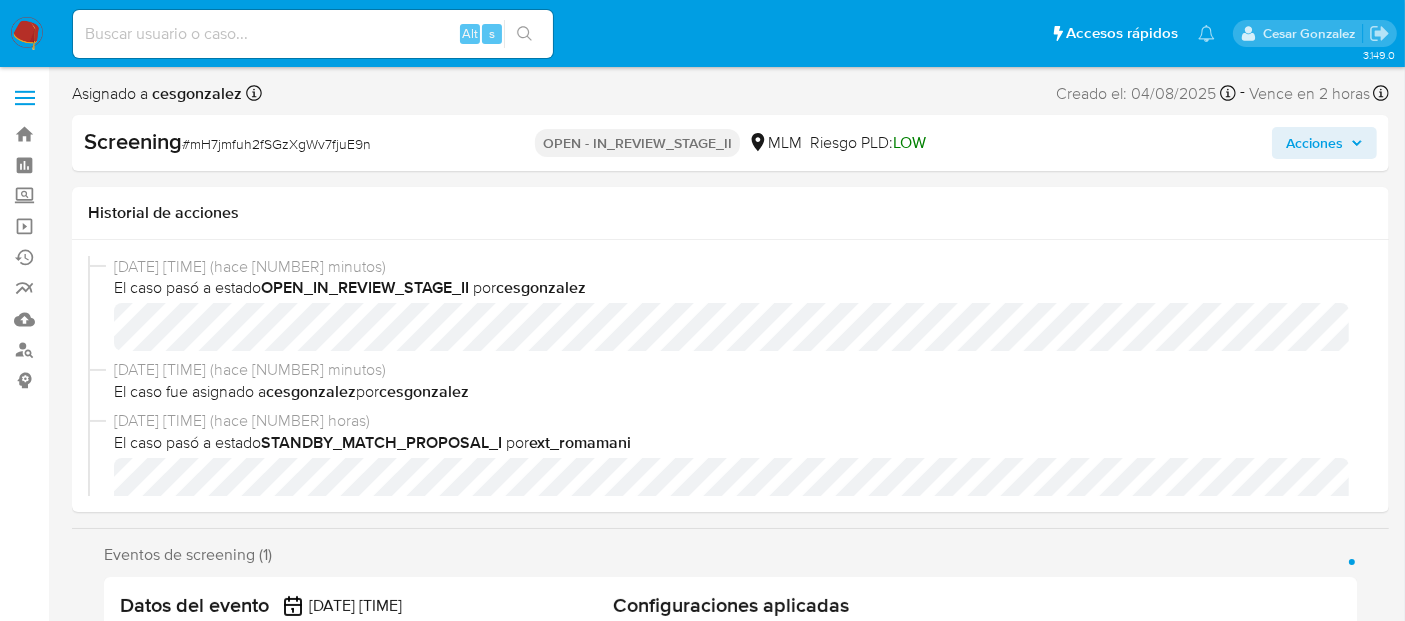 select on "10" 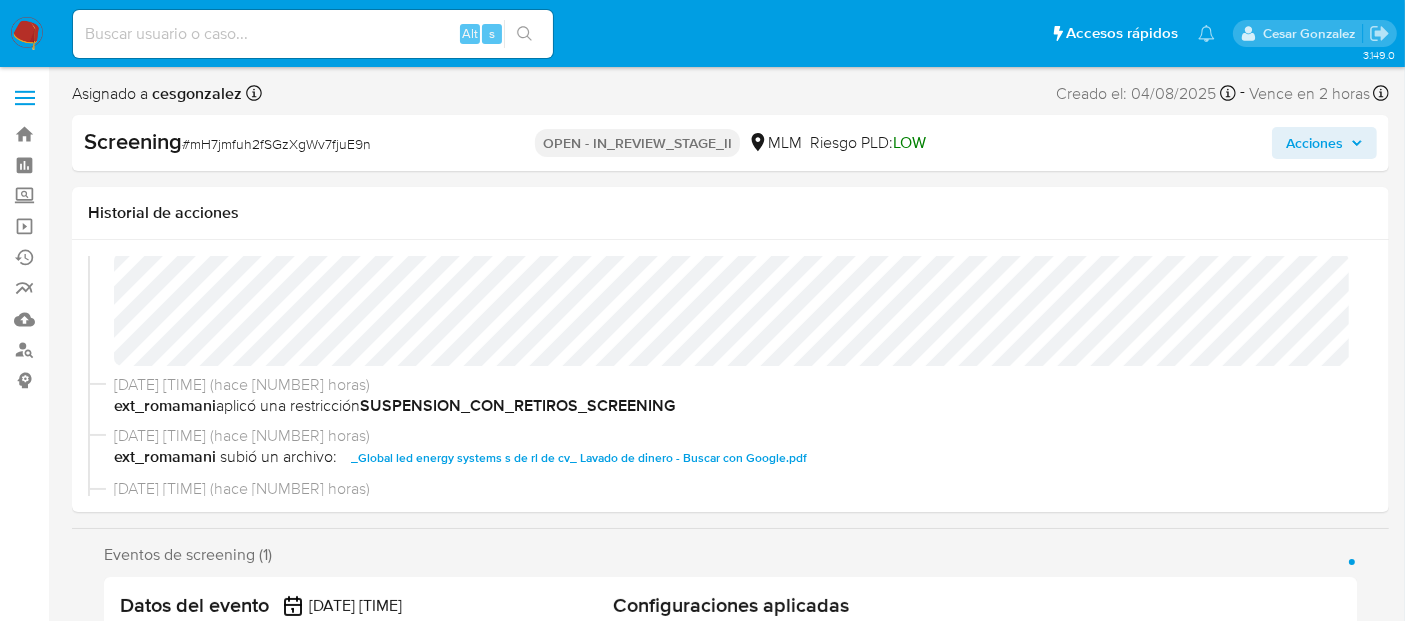 scroll, scrollTop: 204, scrollLeft: 0, axis: vertical 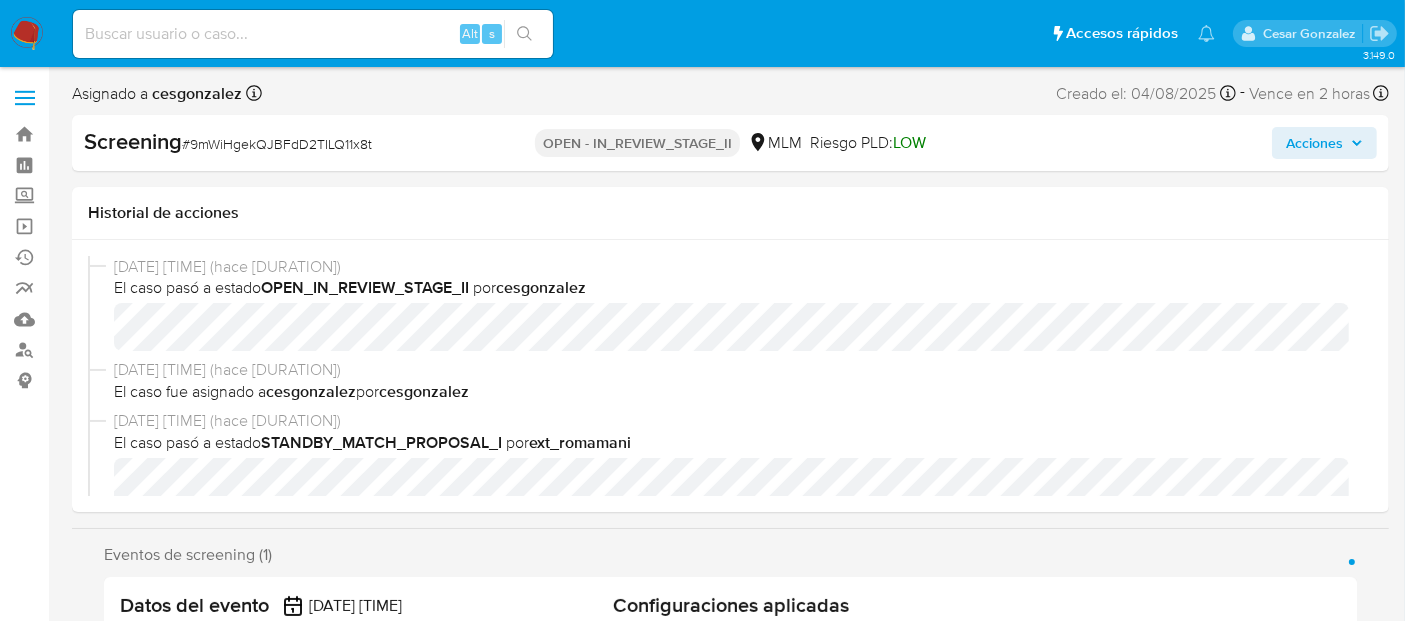 select on "10" 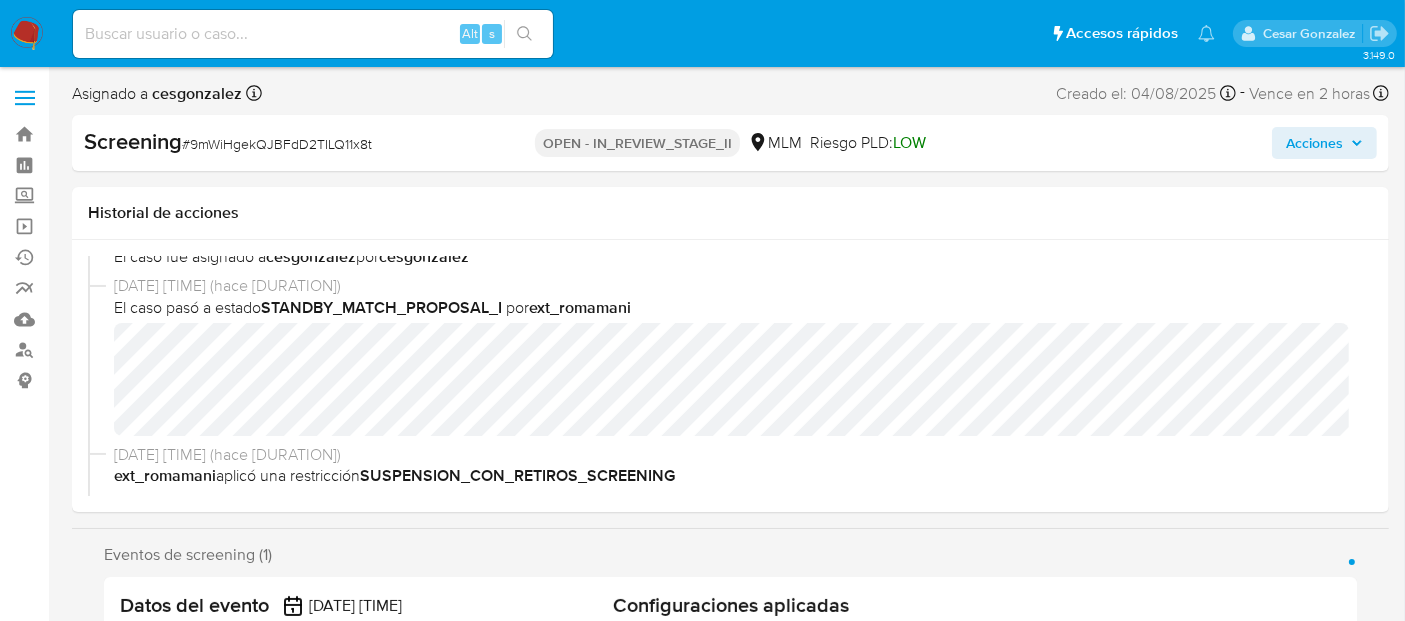 scroll, scrollTop: 135, scrollLeft: 0, axis: vertical 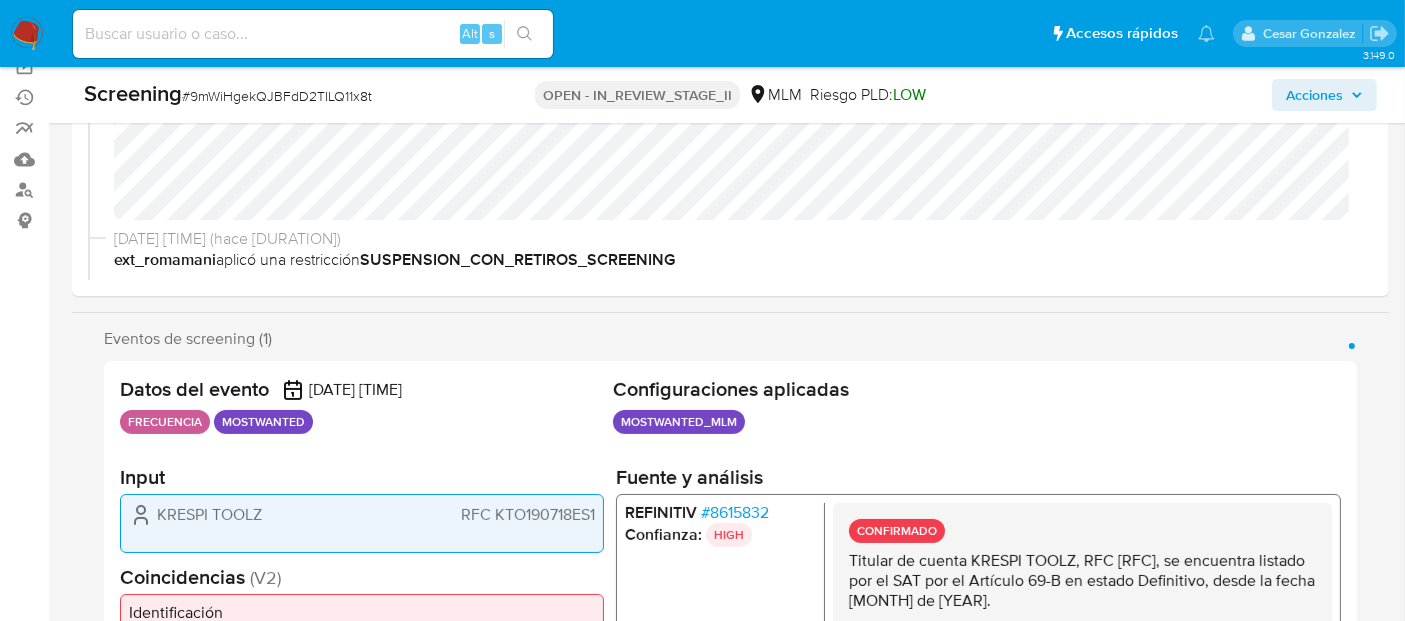click on "# 8615832" at bounding box center (735, 512) 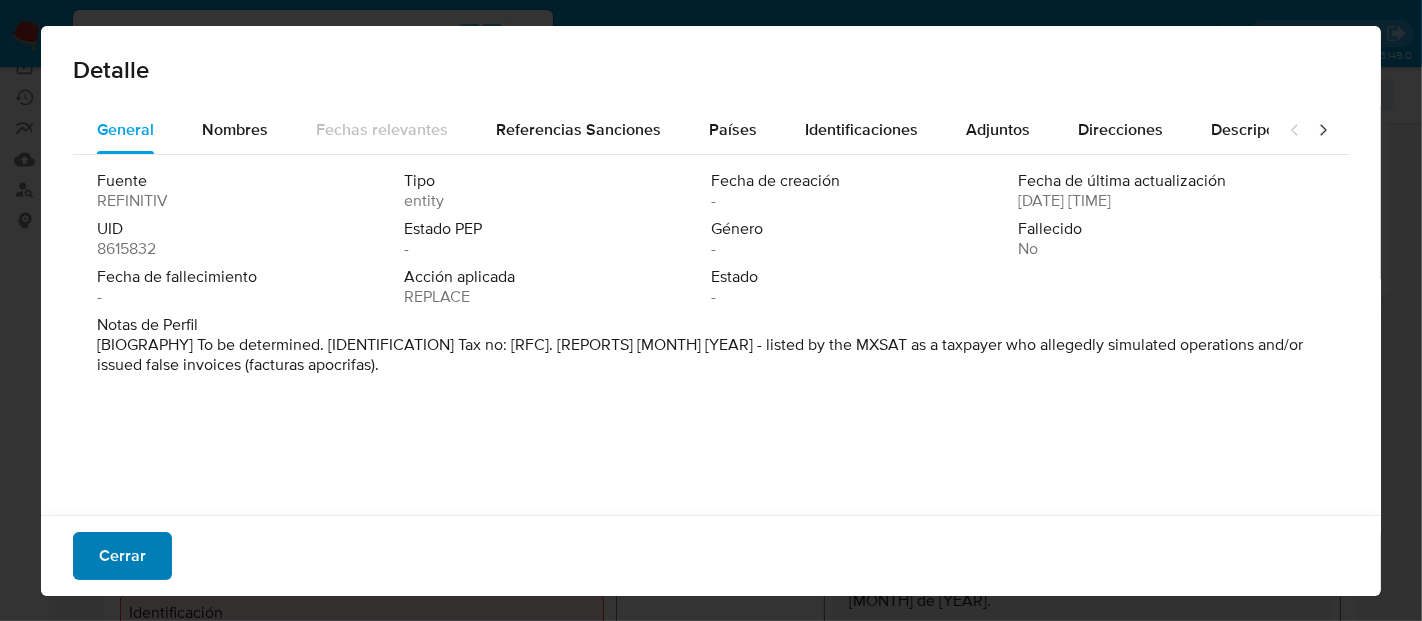 click on "Cerrar" at bounding box center [122, 556] 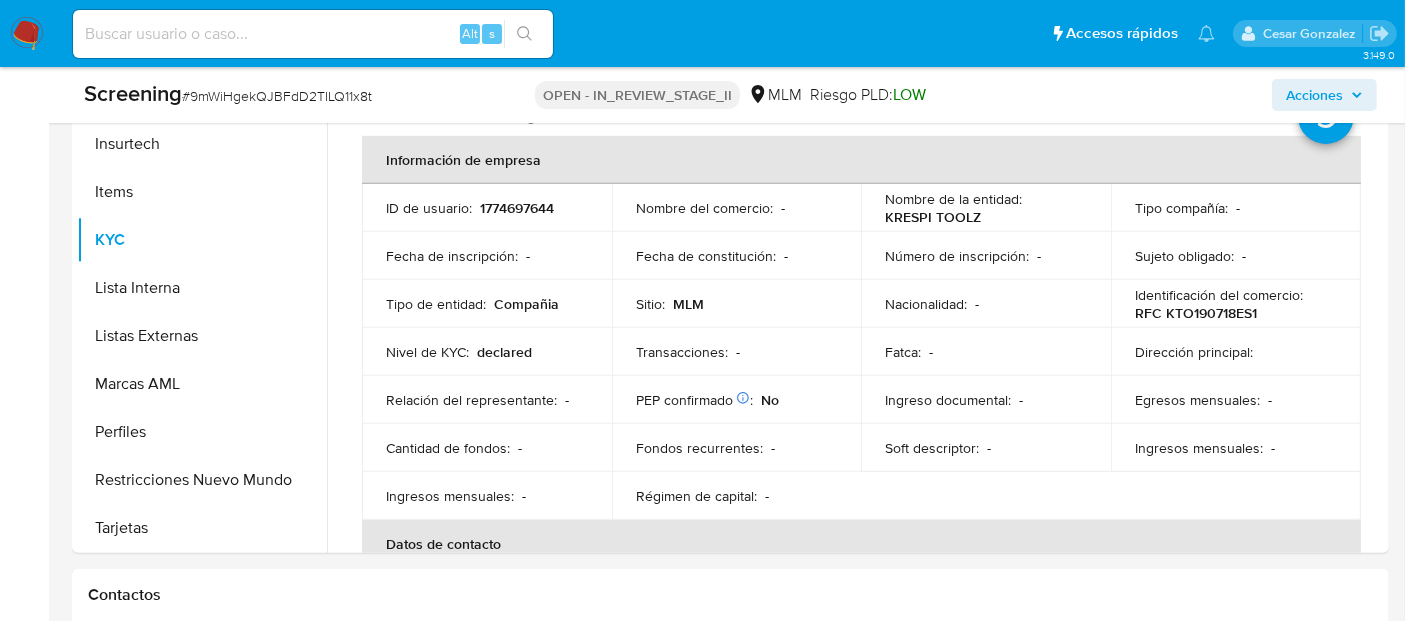 scroll, scrollTop: 951, scrollLeft: 0, axis: vertical 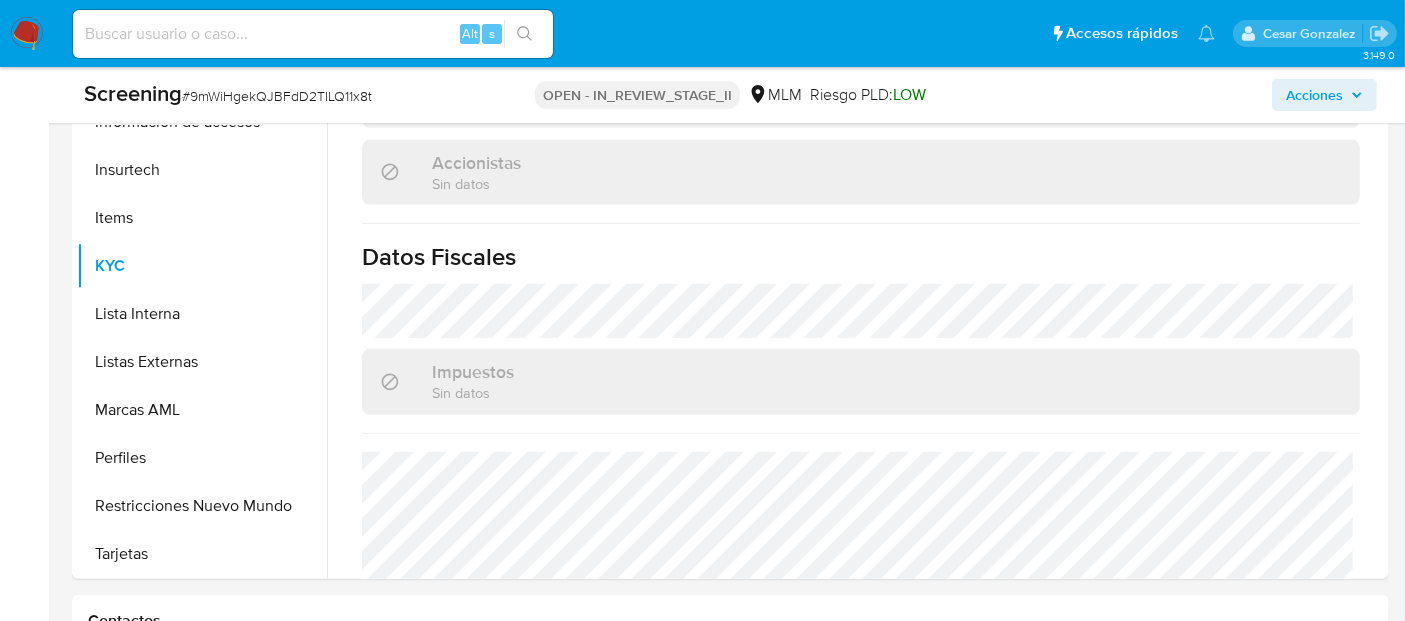 click on "Acciones" at bounding box center (1314, 95) 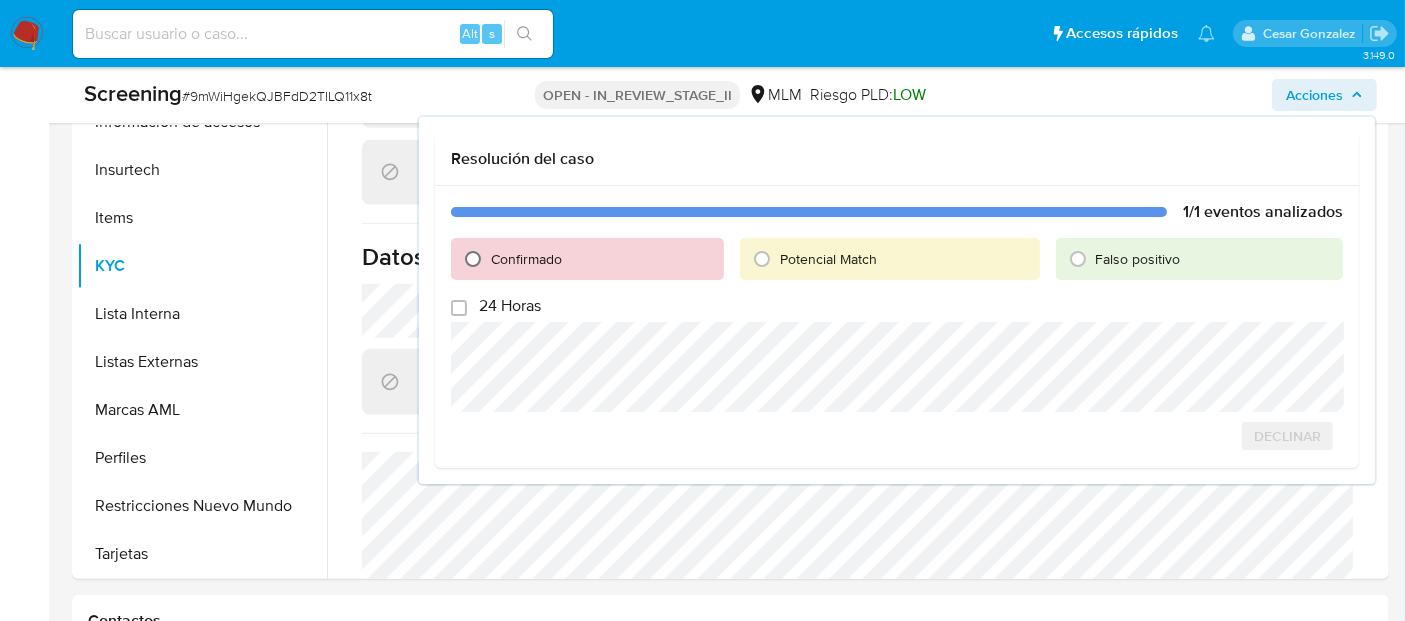 click on "Confirmado" at bounding box center (473, 259) 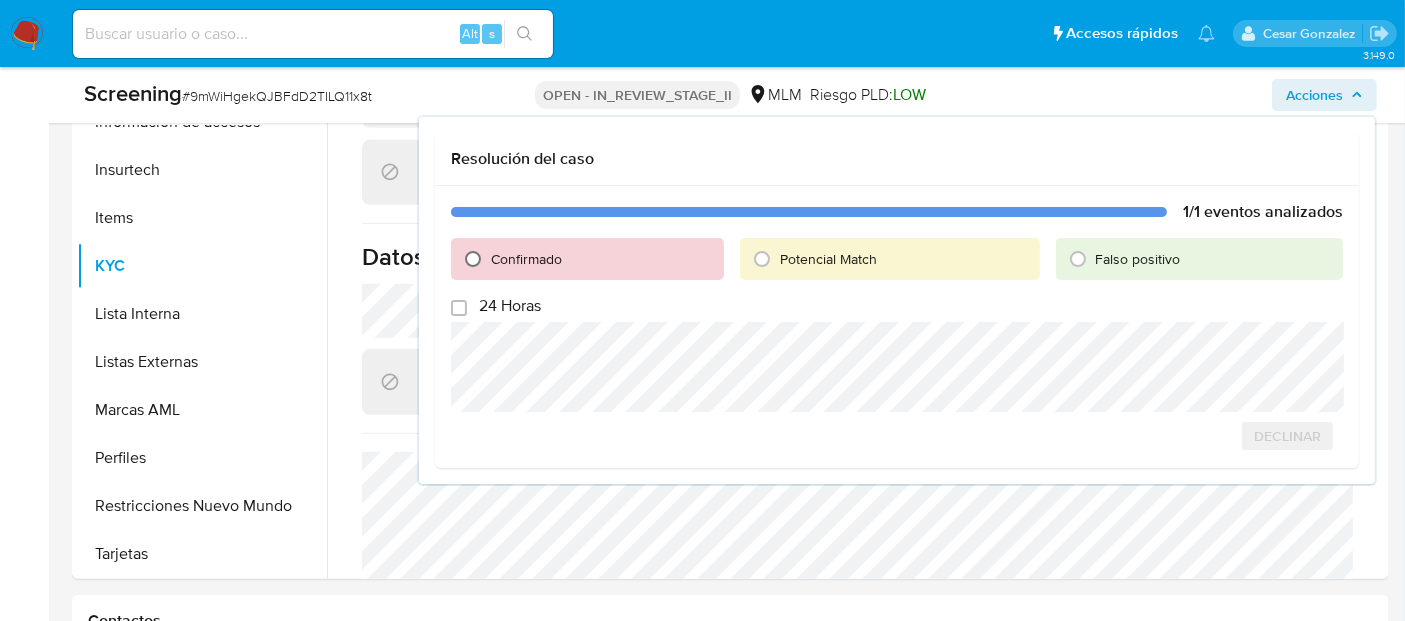 radio on "true" 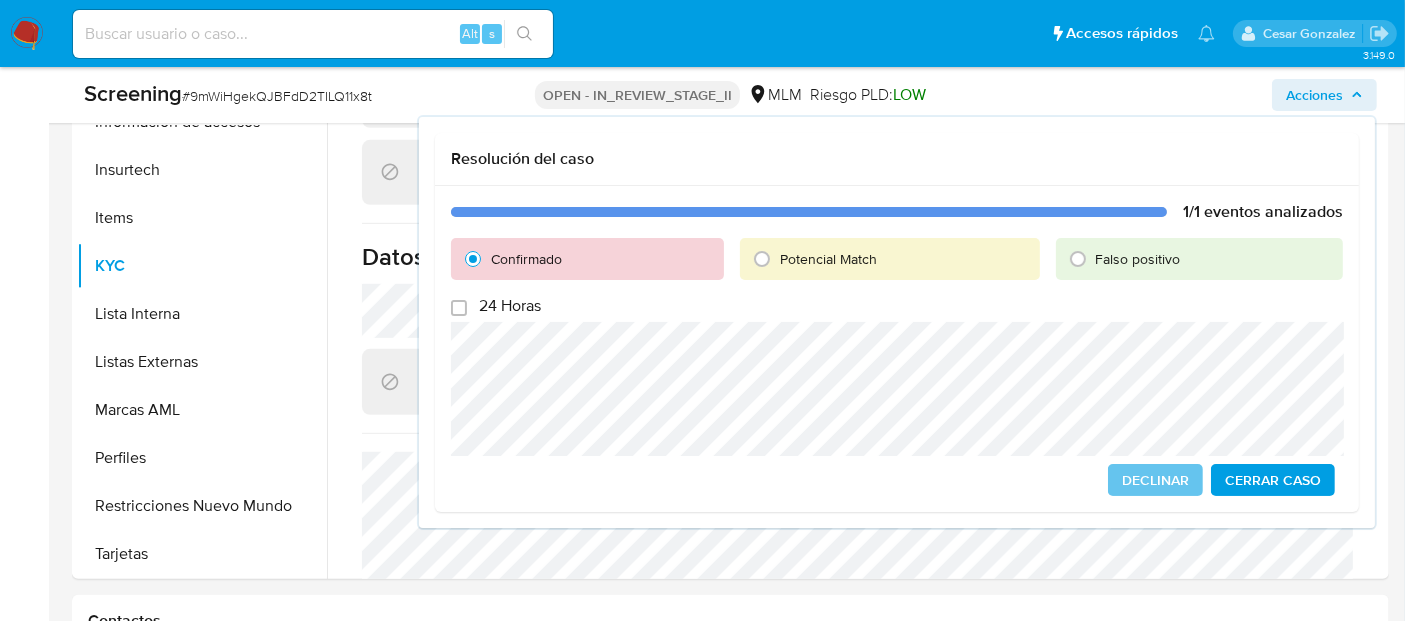click on "Cerrar Caso" at bounding box center [1273, 480] 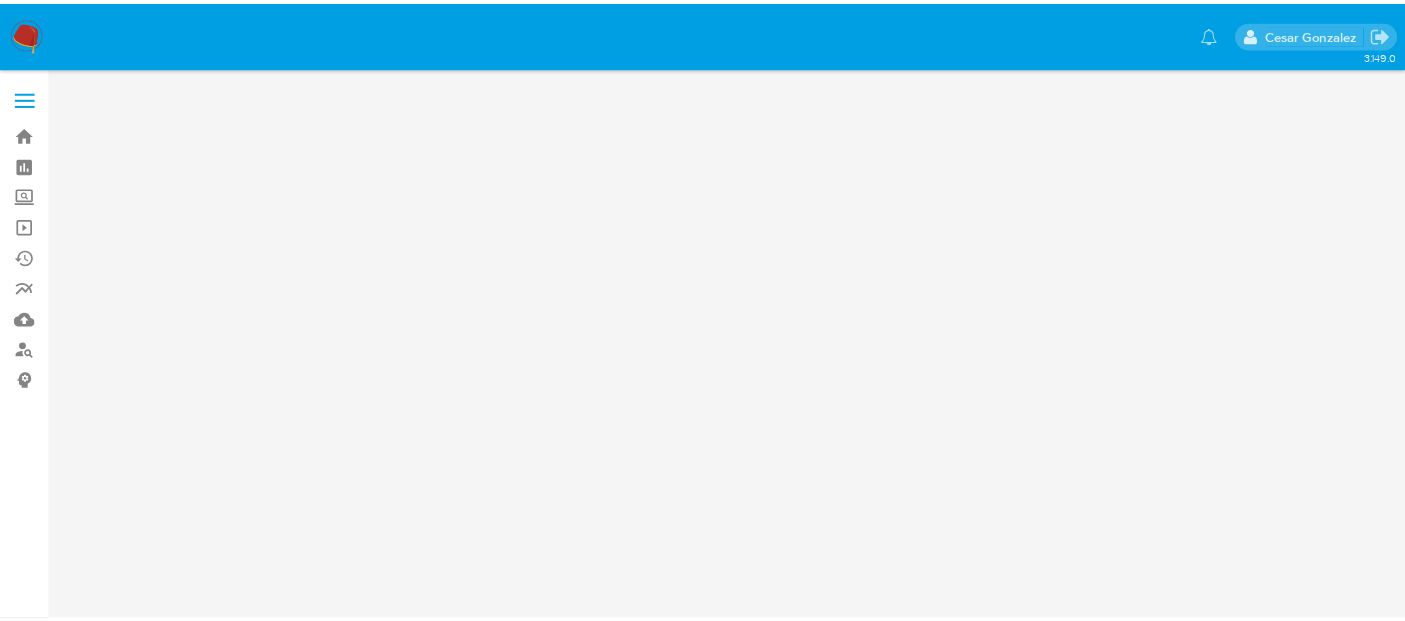 scroll, scrollTop: 0, scrollLeft: 0, axis: both 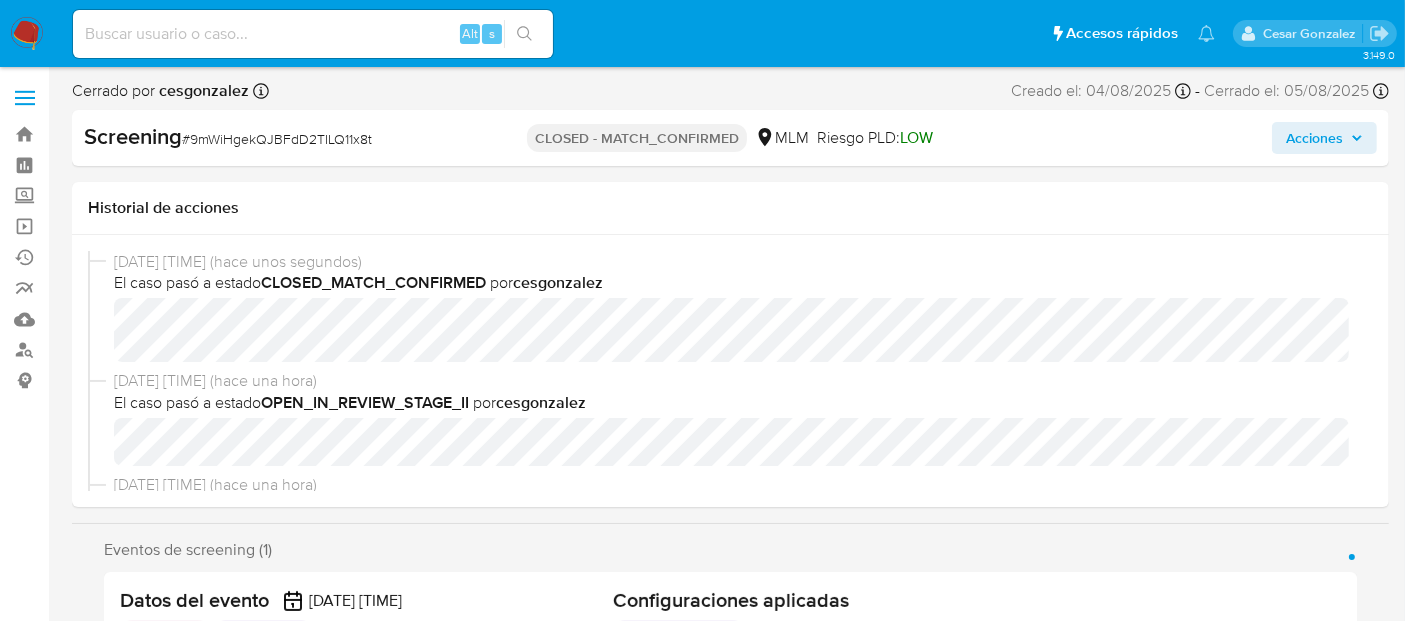 select on "10" 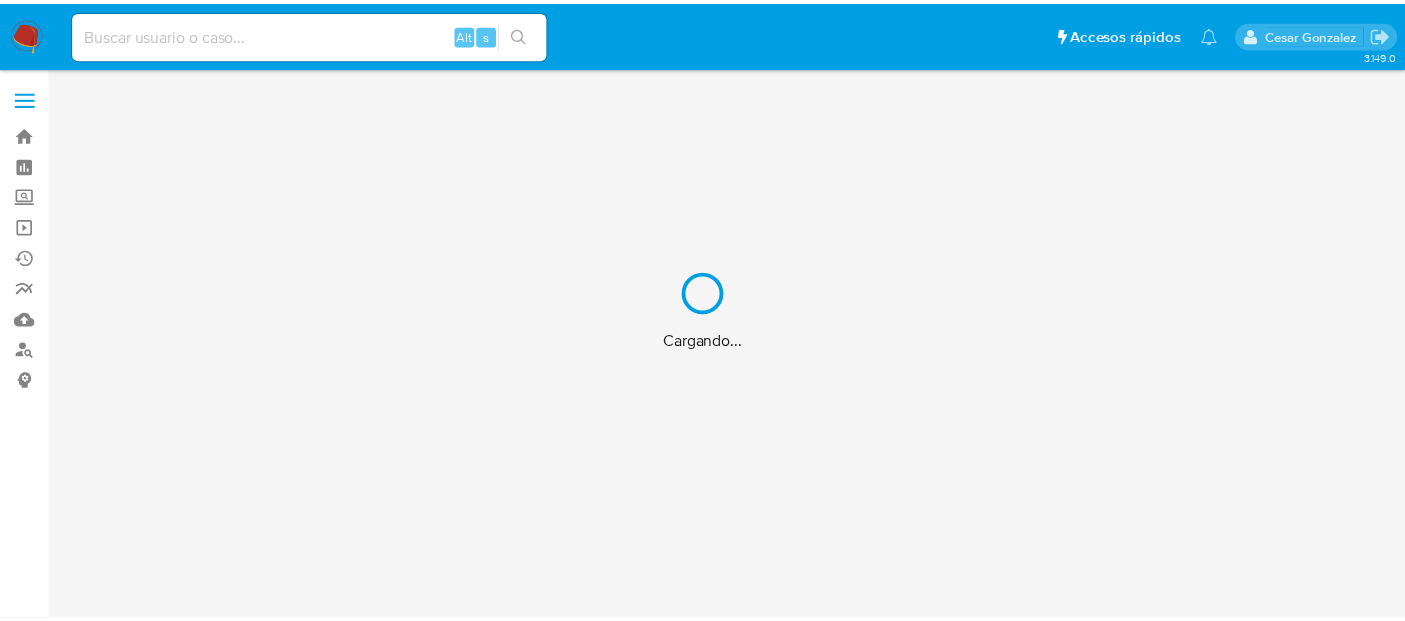 scroll, scrollTop: 0, scrollLeft: 0, axis: both 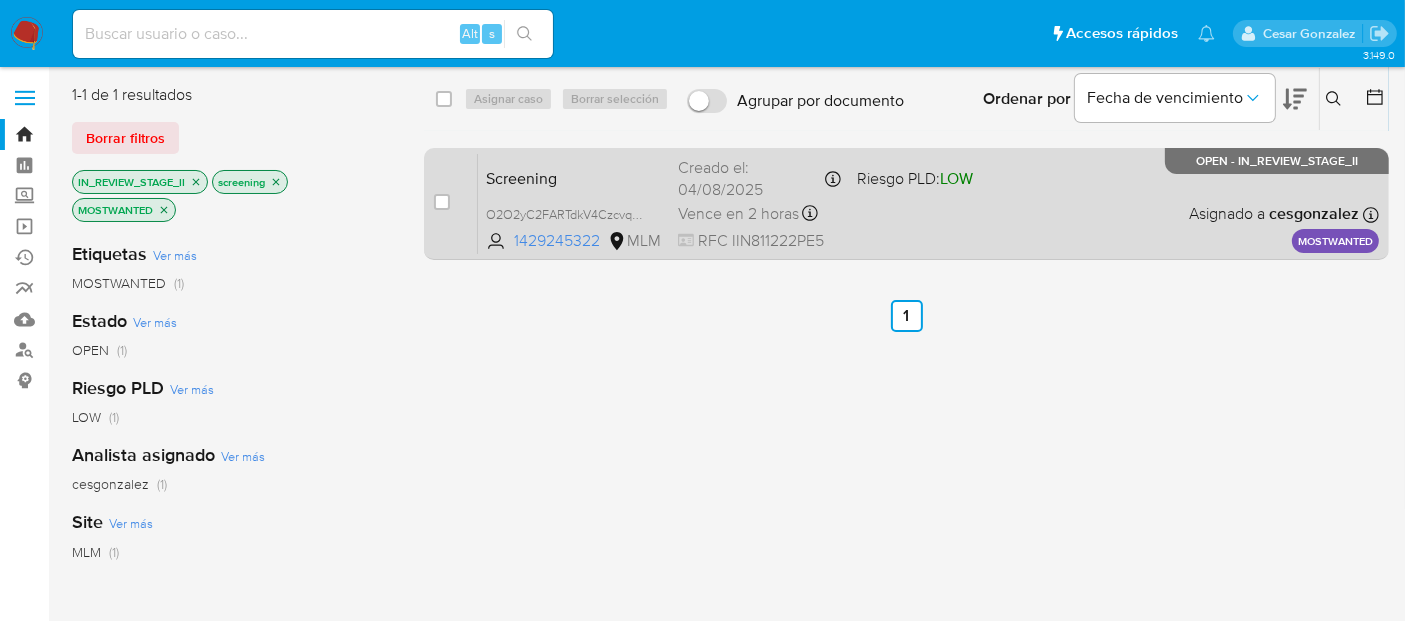 click on "Vence en 2 horas" at bounding box center (738, 214) 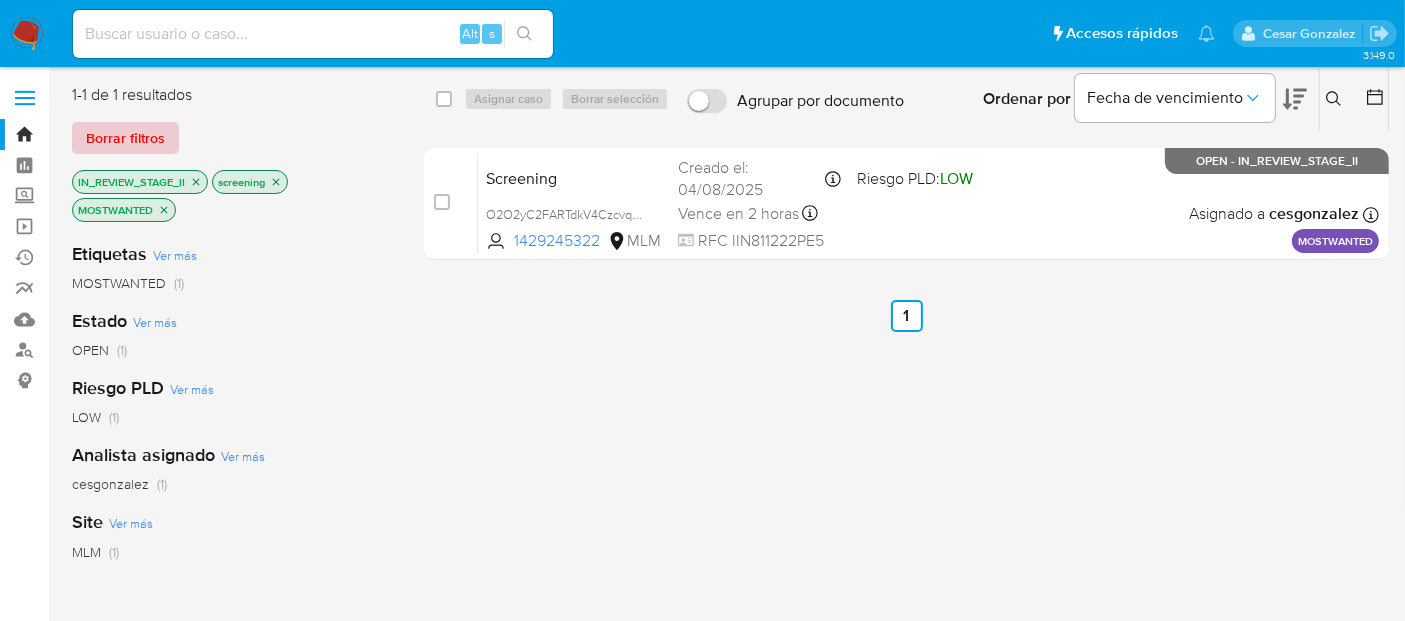 click on "Borrar filtros" at bounding box center [125, 138] 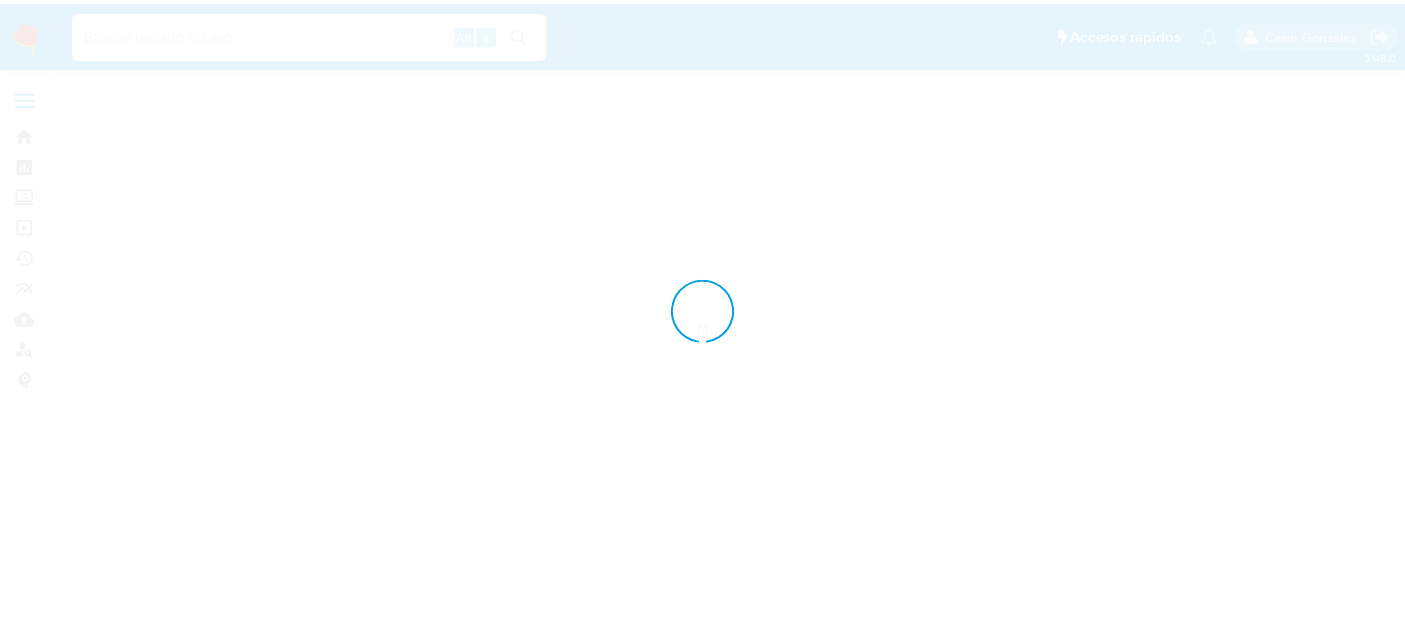 scroll, scrollTop: 0, scrollLeft: 0, axis: both 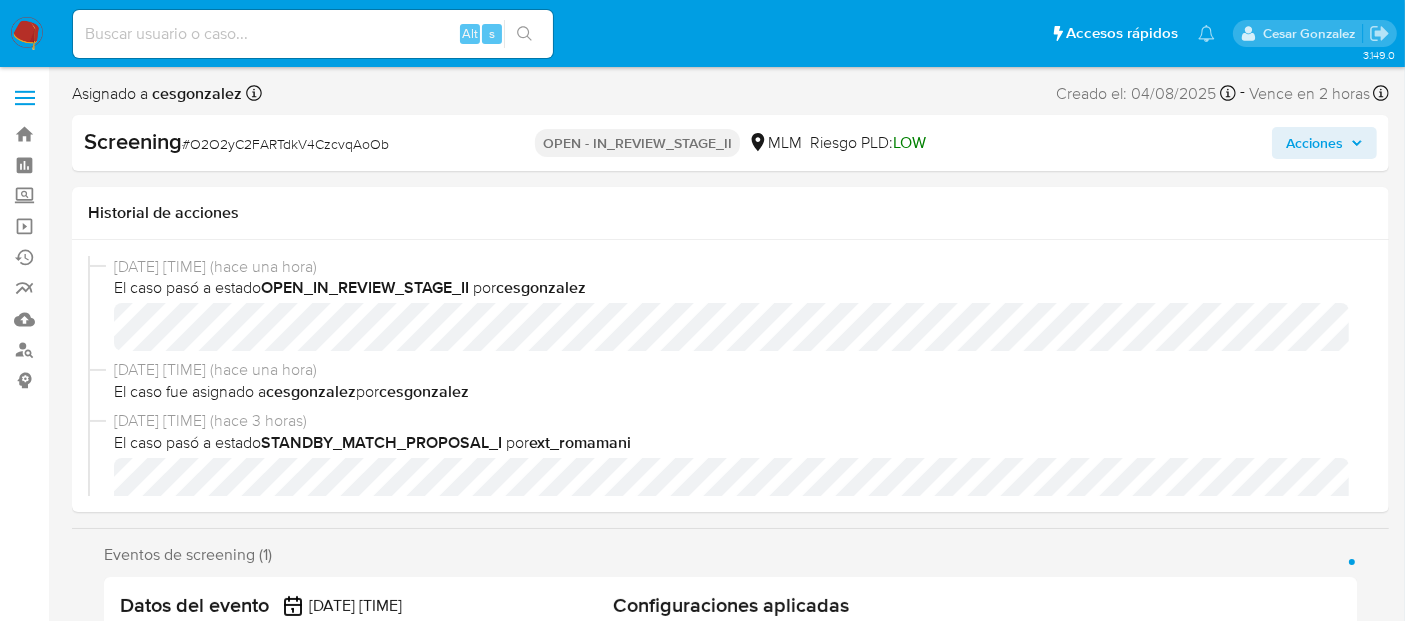 select on "10" 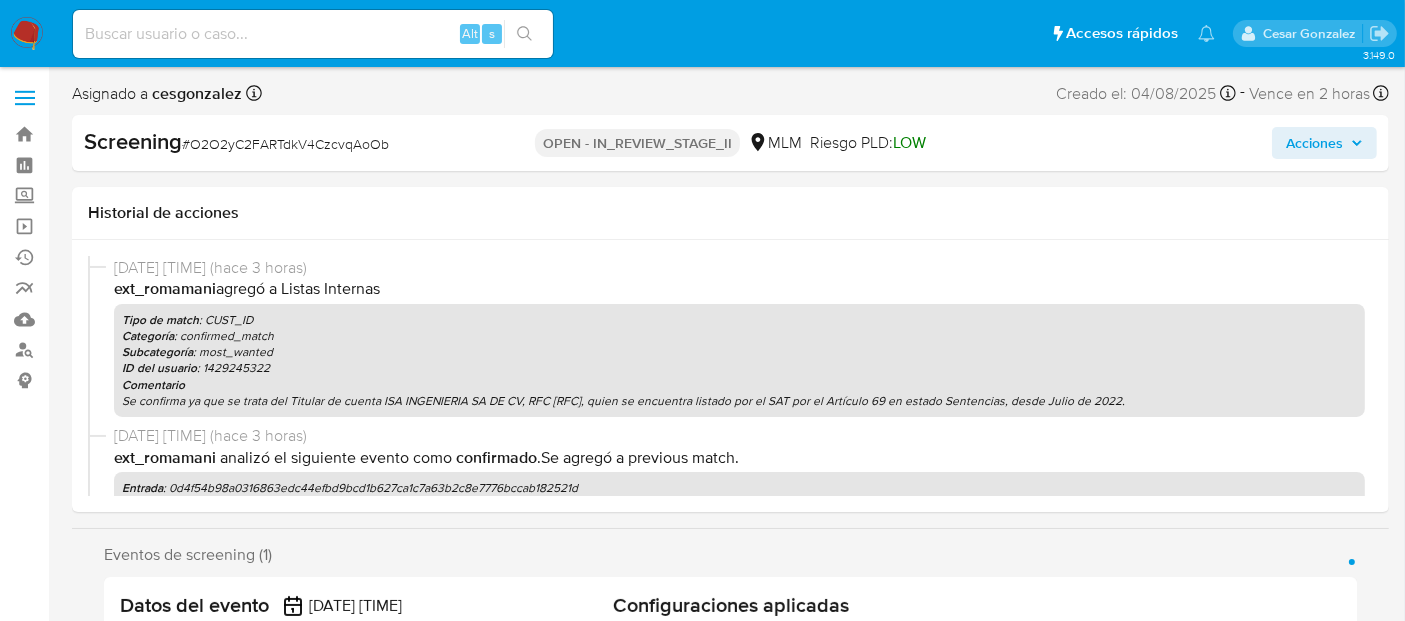 scroll, scrollTop: 539, scrollLeft: 0, axis: vertical 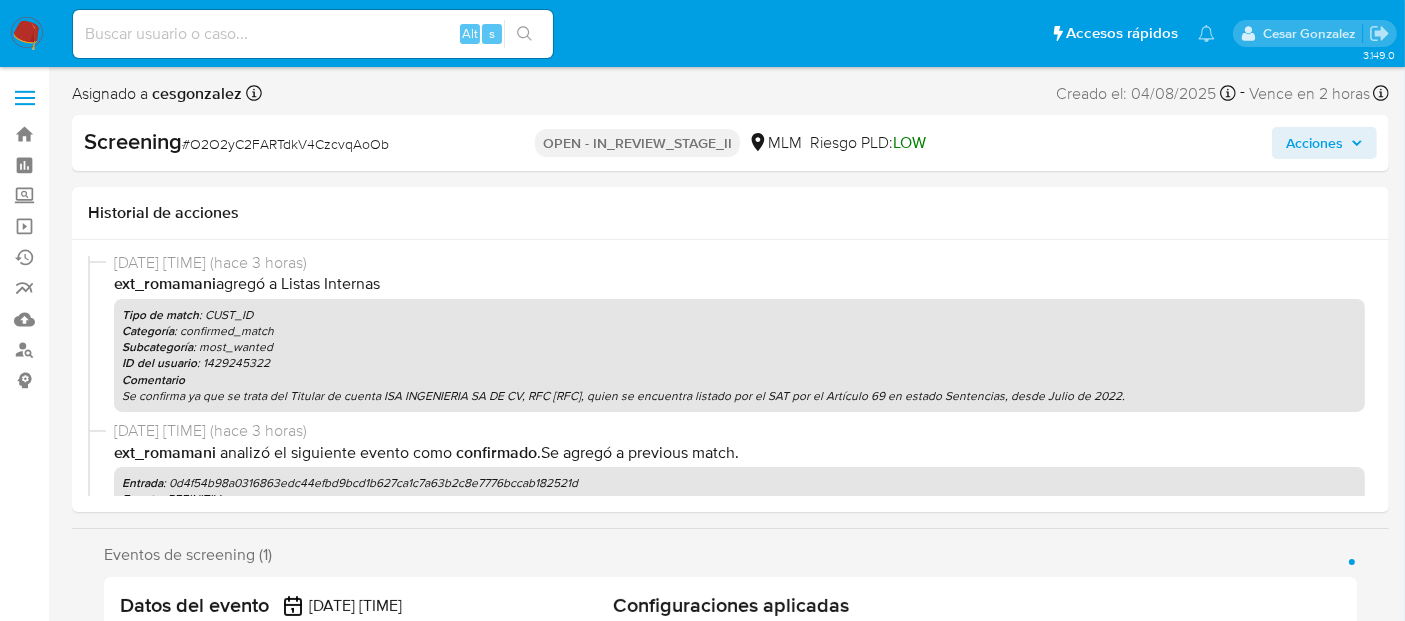 click on "Acciones" at bounding box center (1314, 143) 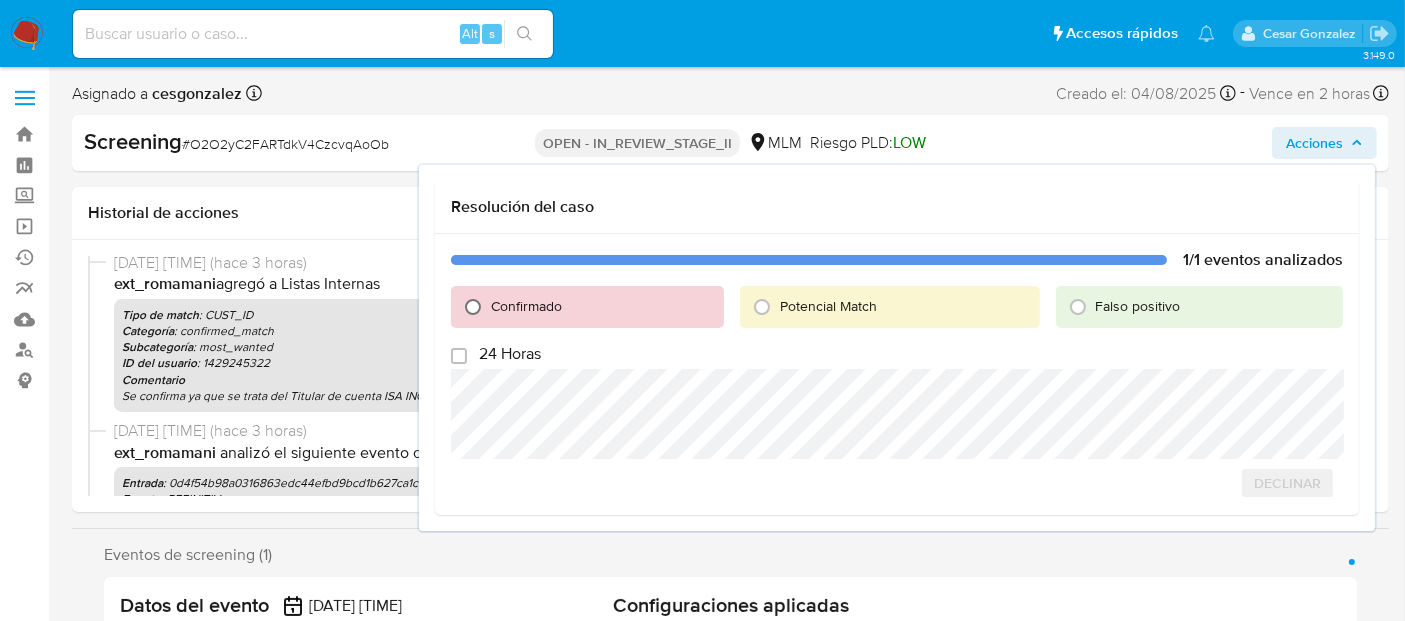 click on "Confirmado" at bounding box center [473, 307] 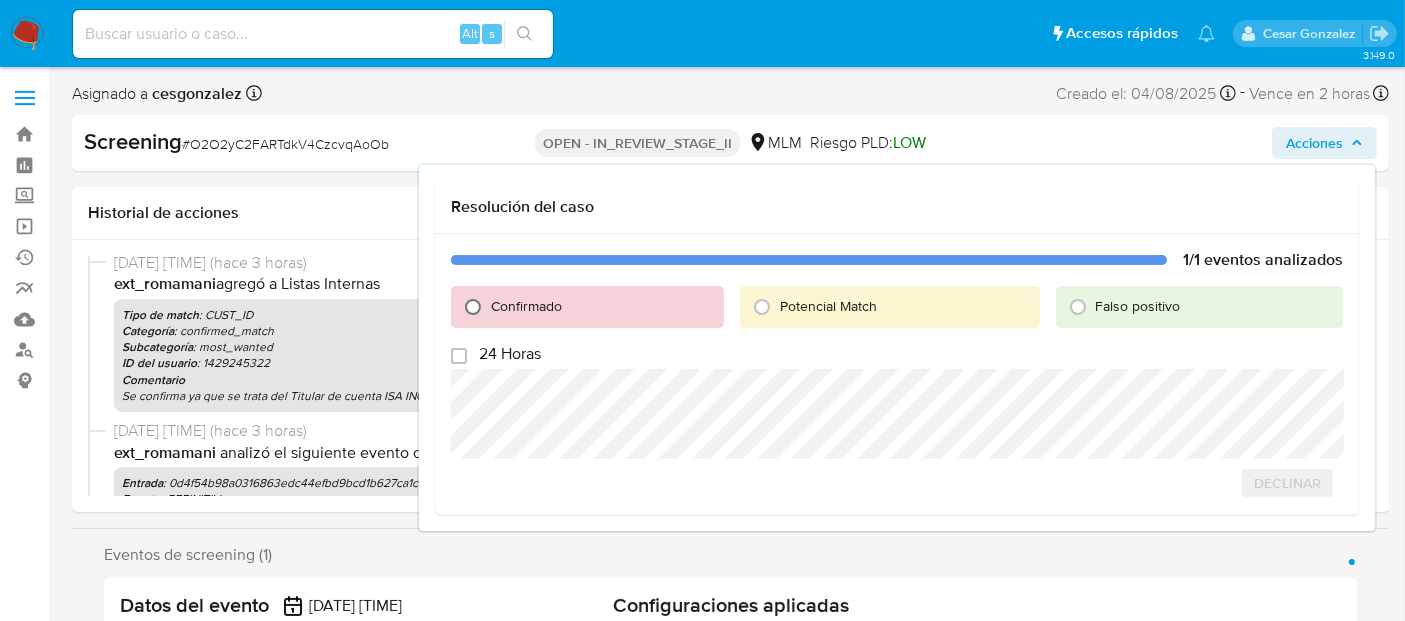 radio on "true" 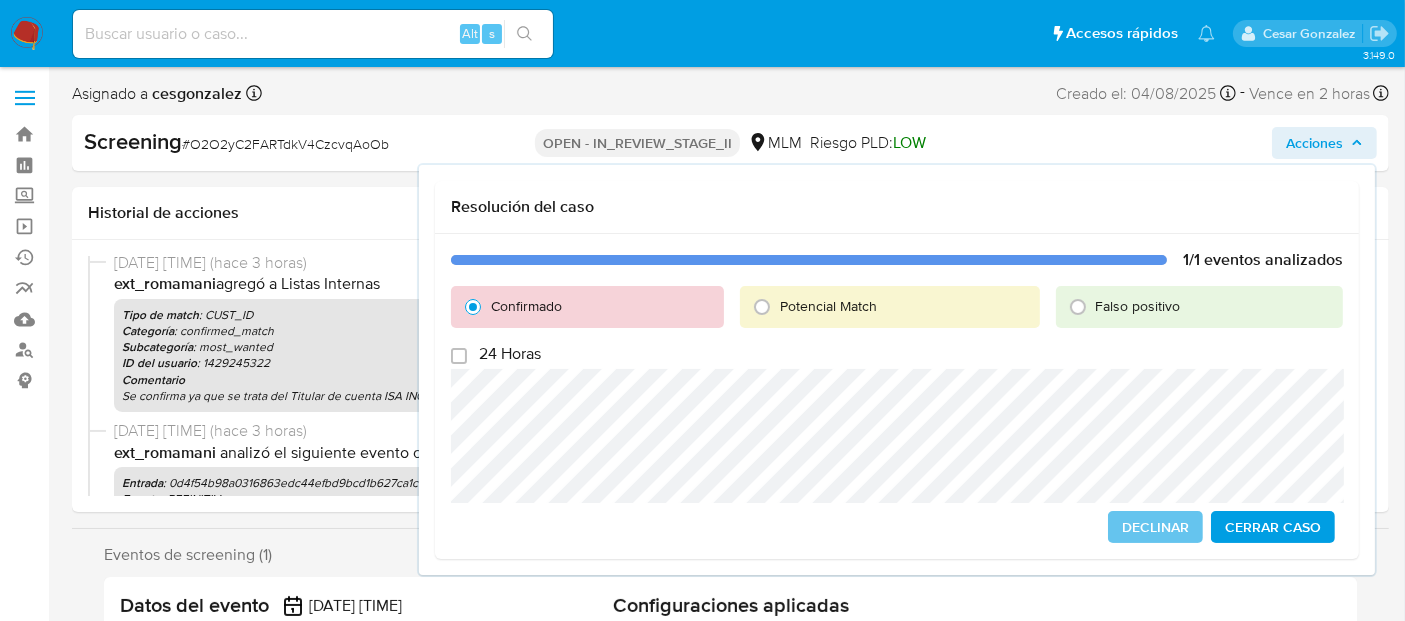 click on "Cerrar Caso" at bounding box center (1273, 527) 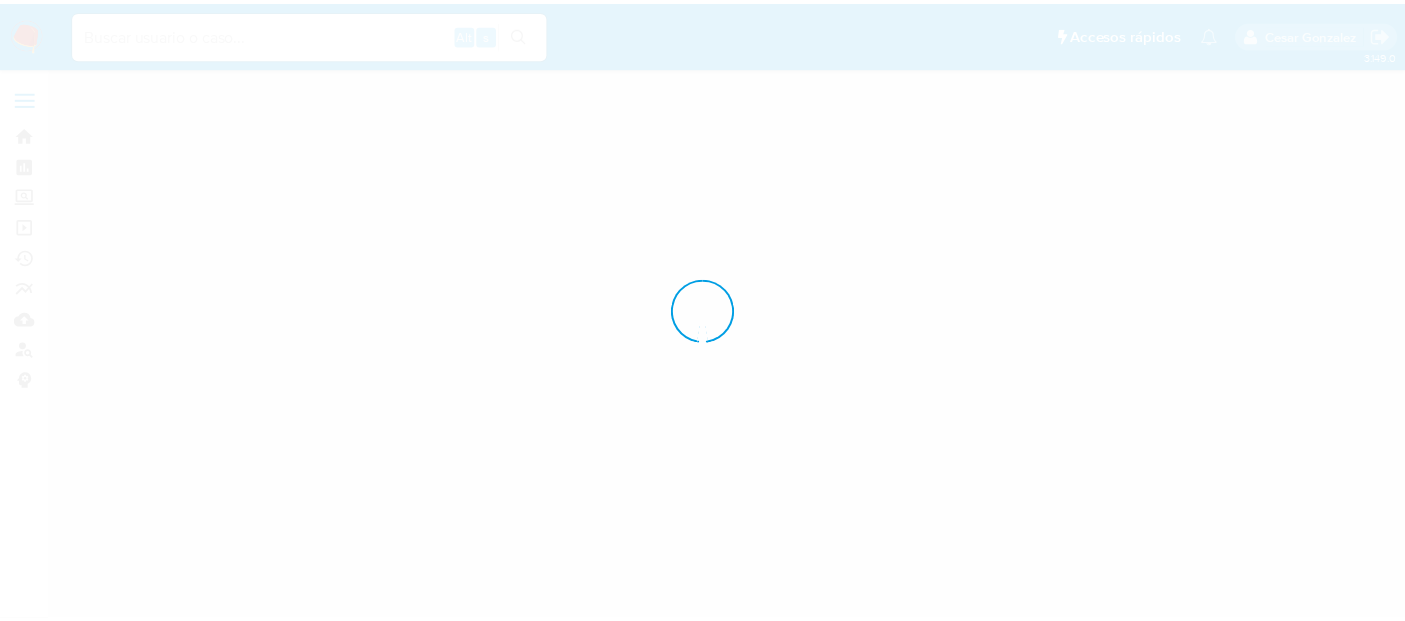 scroll, scrollTop: 0, scrollLeft: 0, axis: both 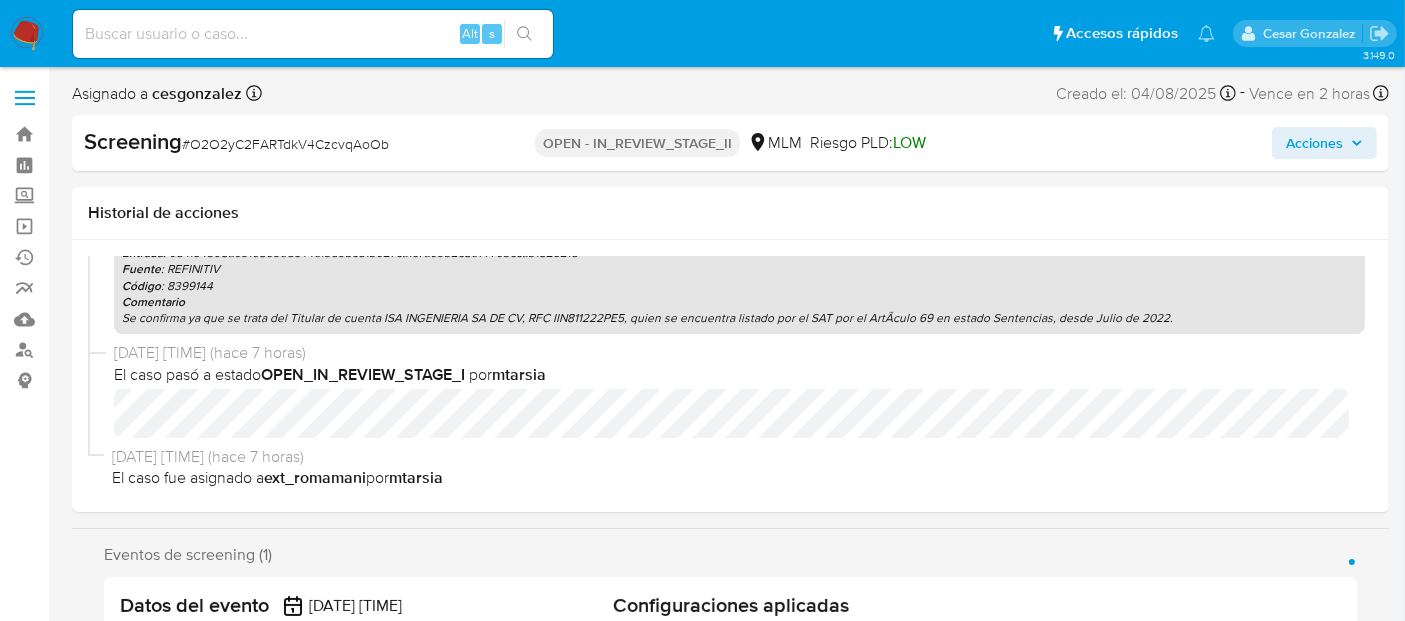 select on "10" 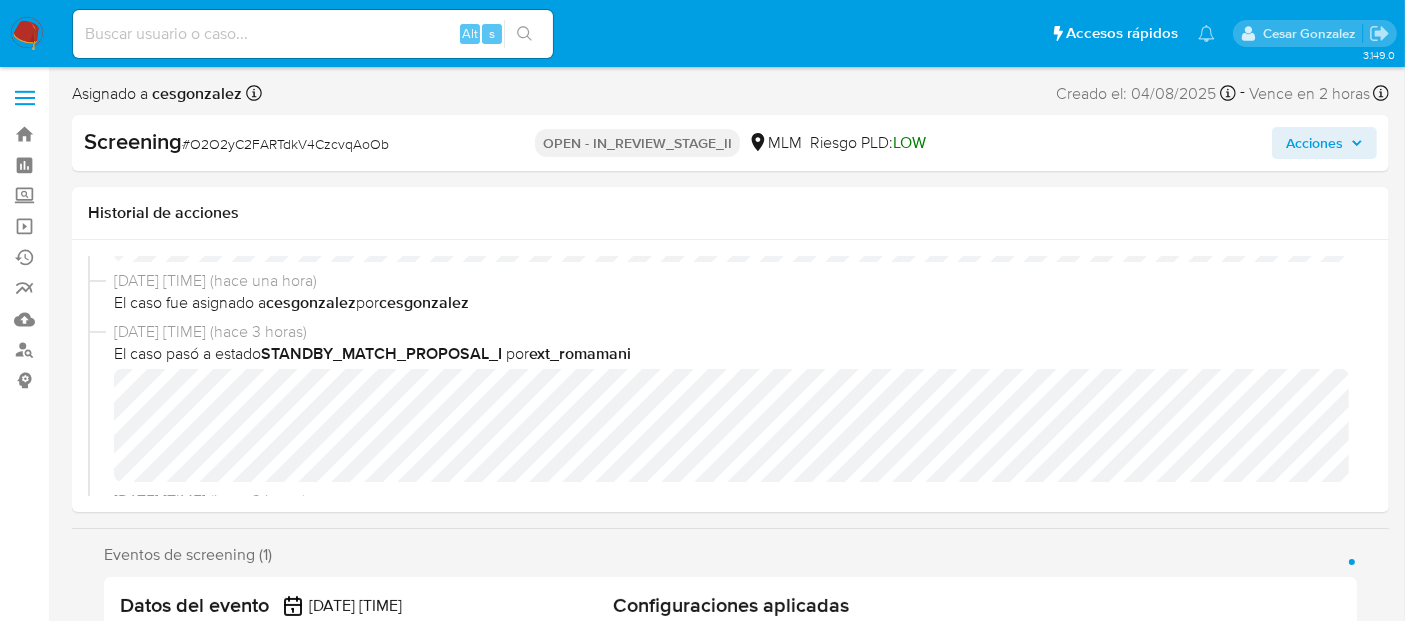 scroll, scrollTop: 89, scrollLeft: 0, axis: vertical 